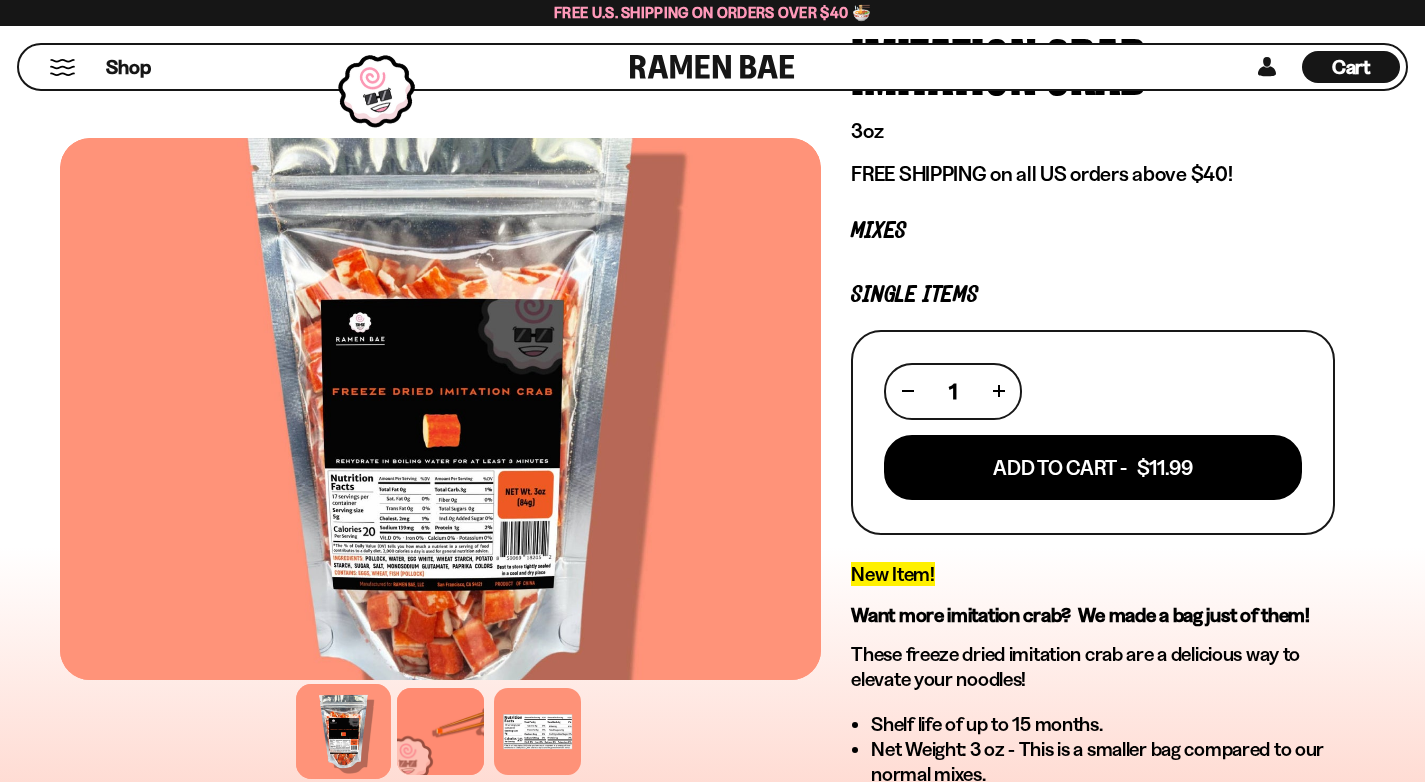 scroll, scrollTop: 0, scrollLeft: 0, axis: both 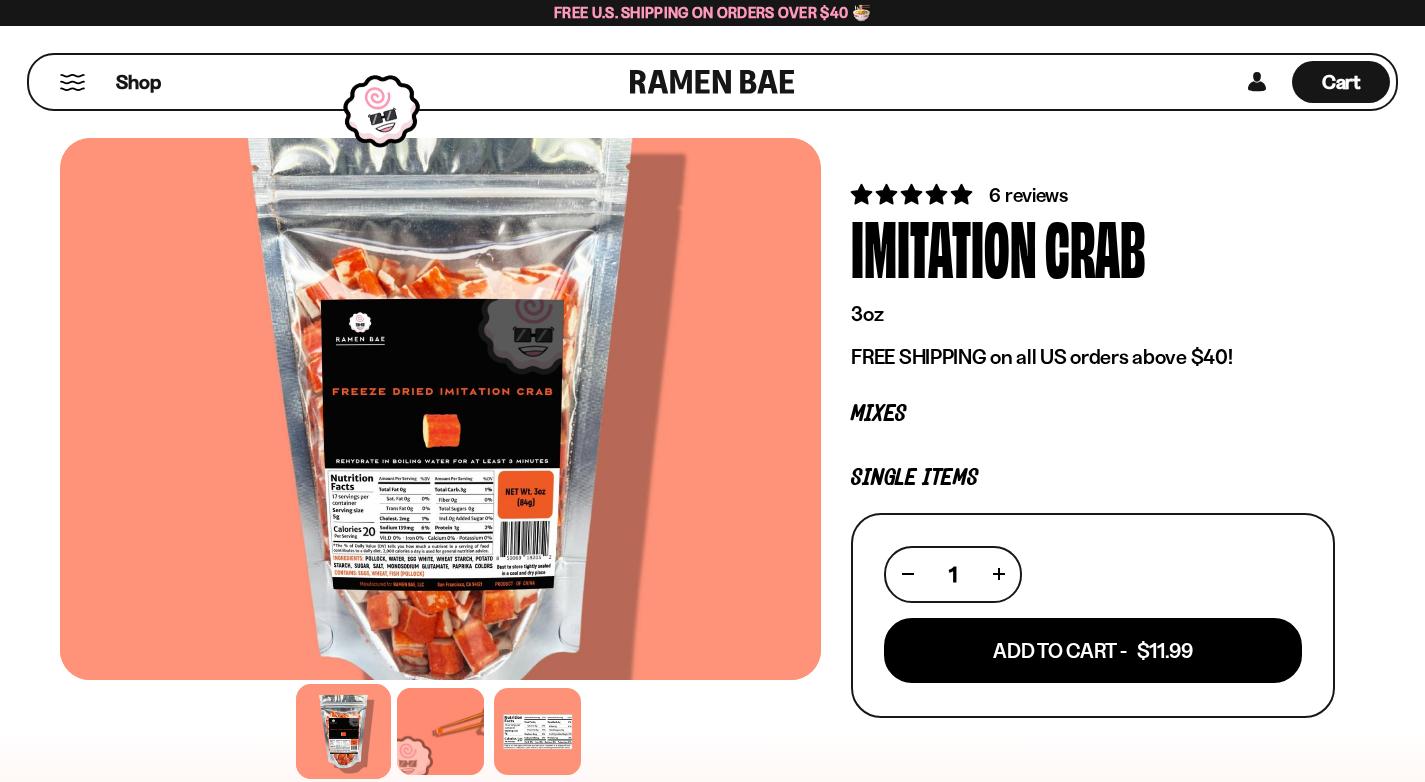 click at bounding box center [72, 82] 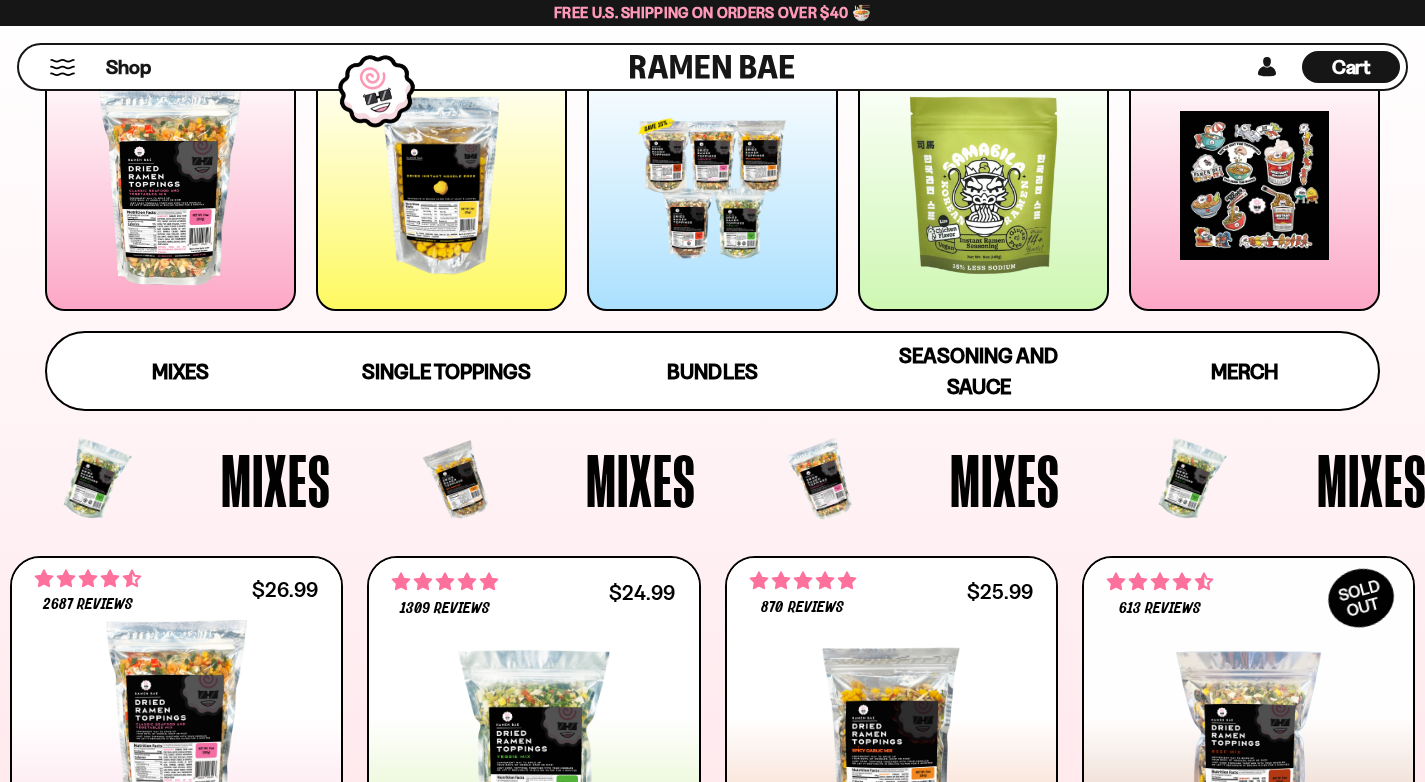 scroll, scrollTop: 288, scrollLeft: 0, axis: vertical 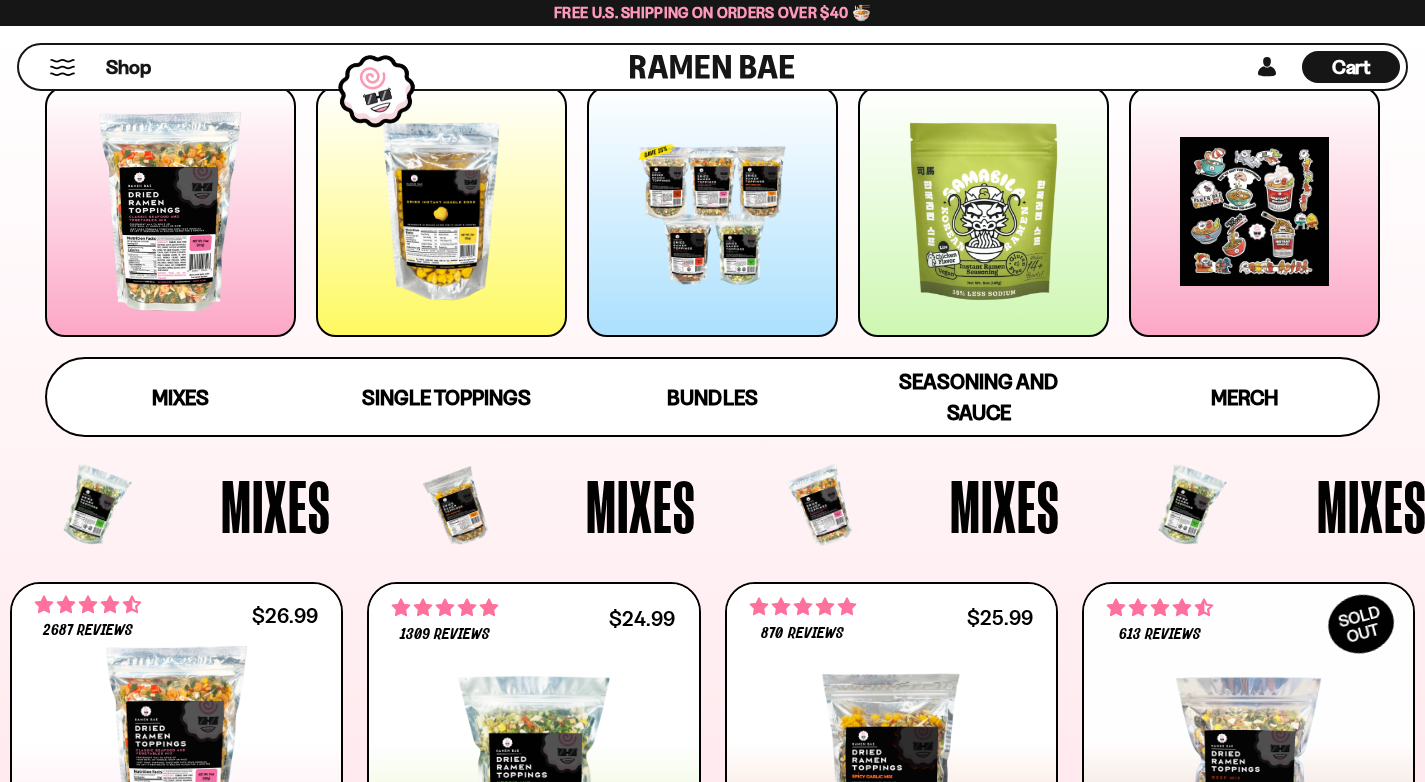 click at bounding box center [170, 211] 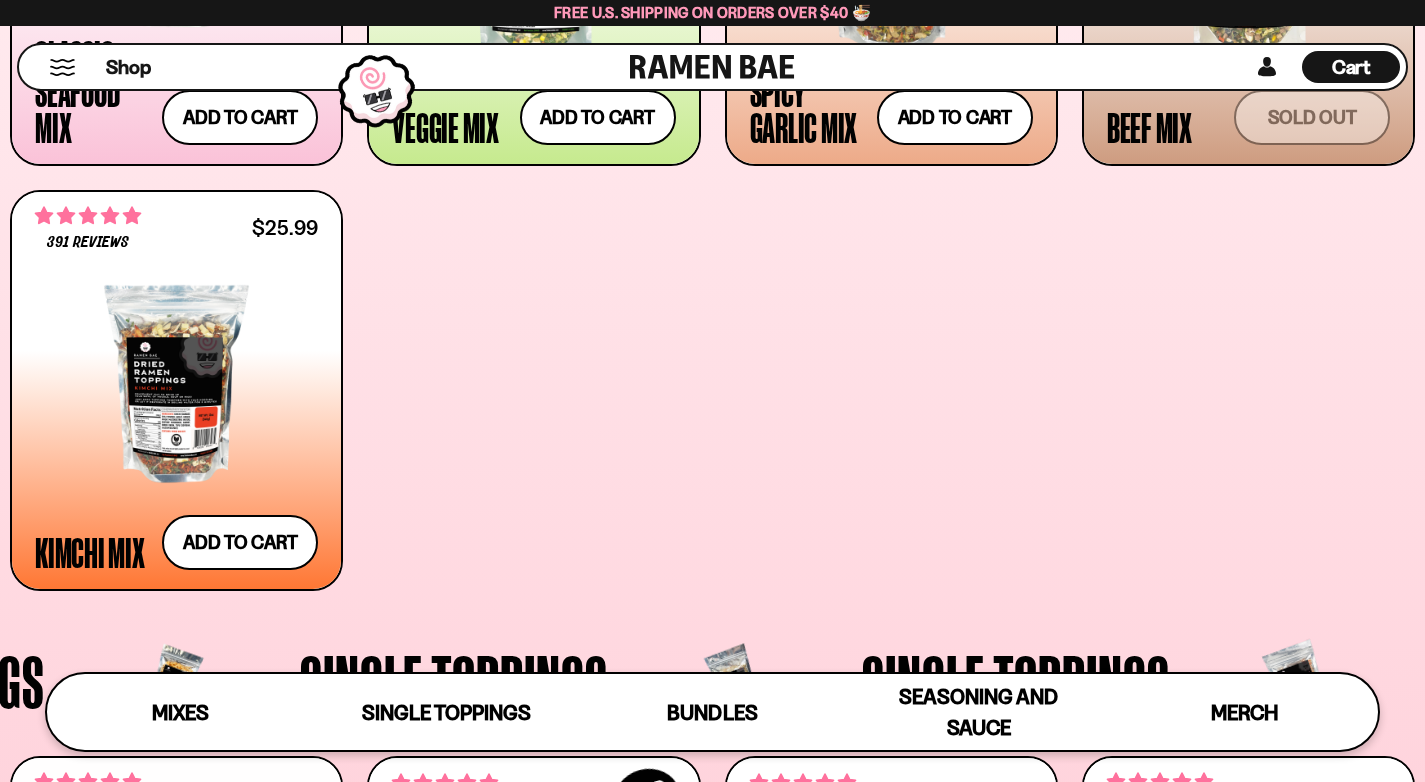 scroll, scrollTop: 837, scrollLeft: 0, axis: vertical 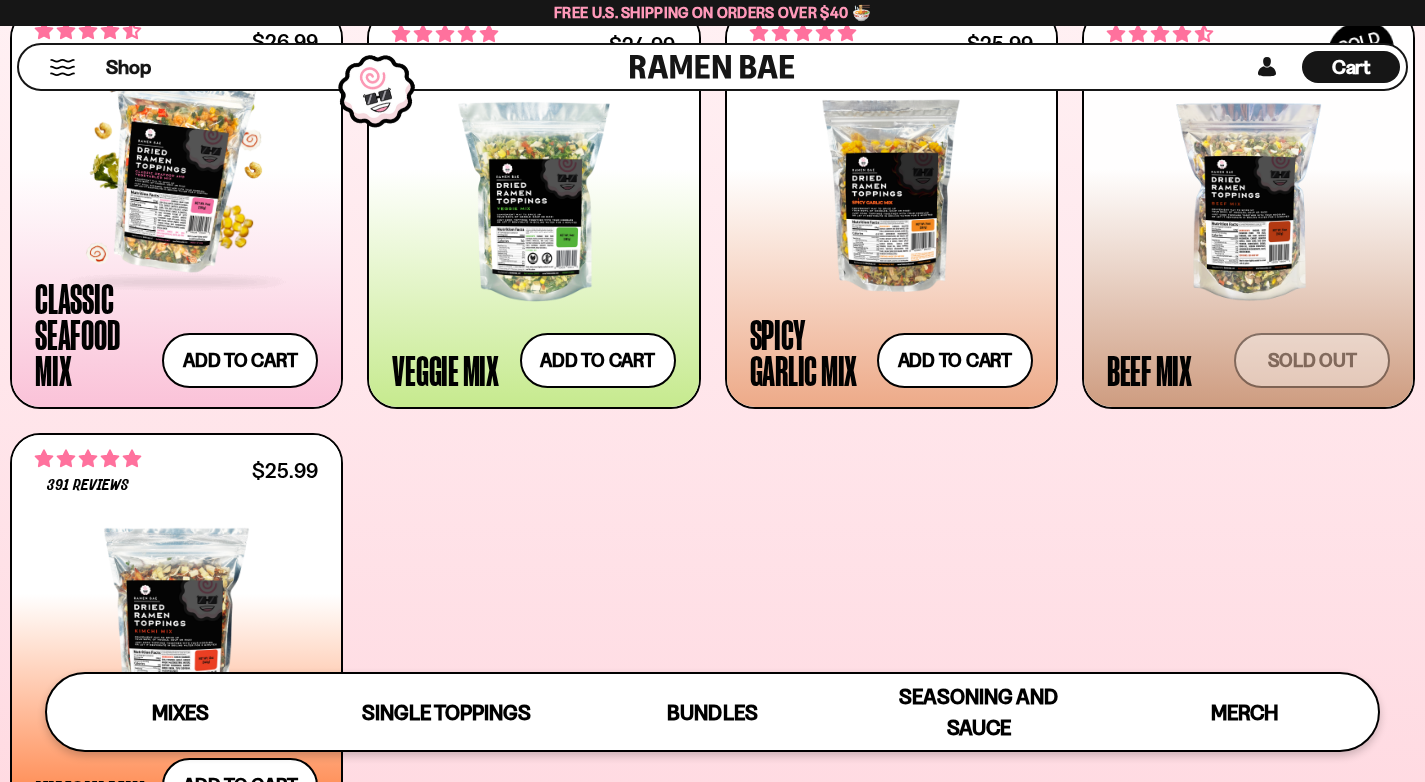 click at bounding box center [176, 171] 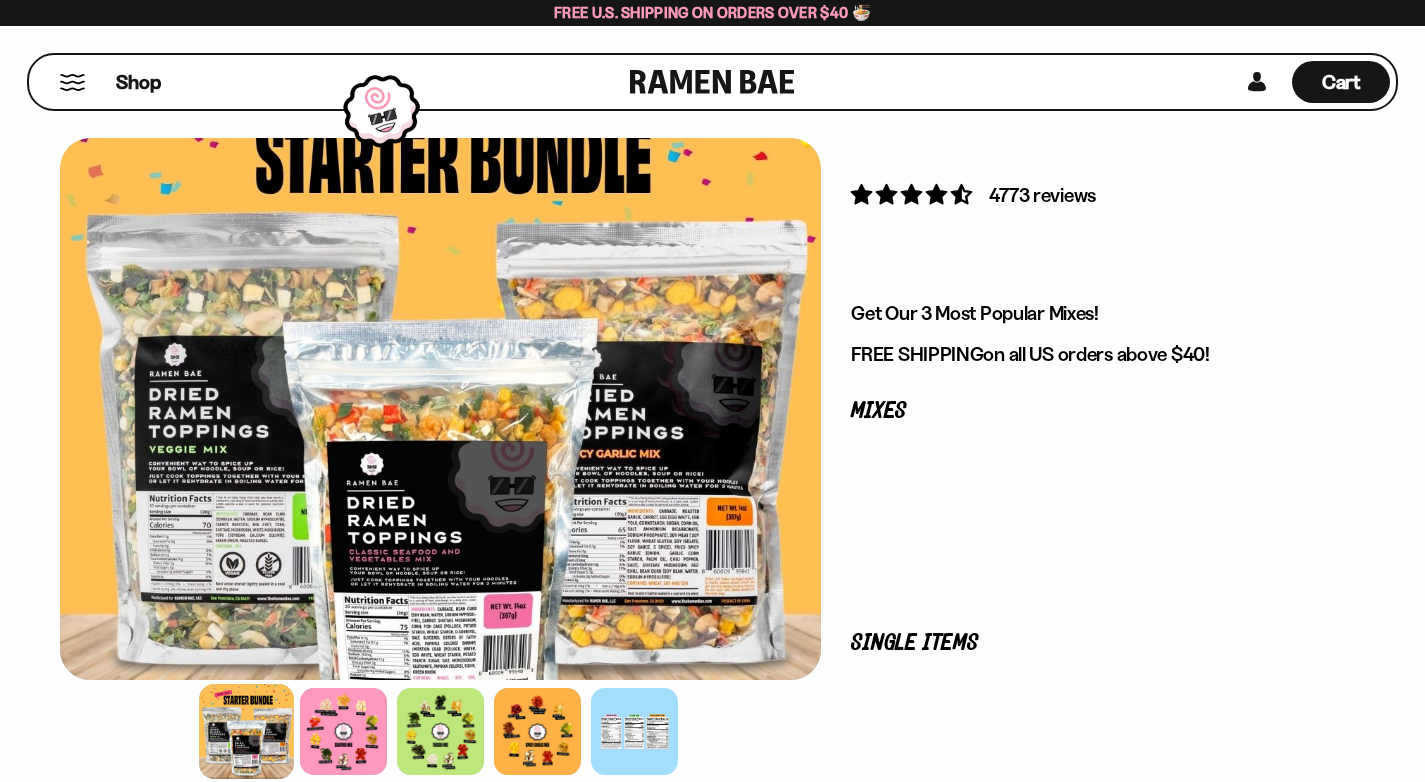 scroll, scrollTop: 0, scrollLeft: 0, axis: both 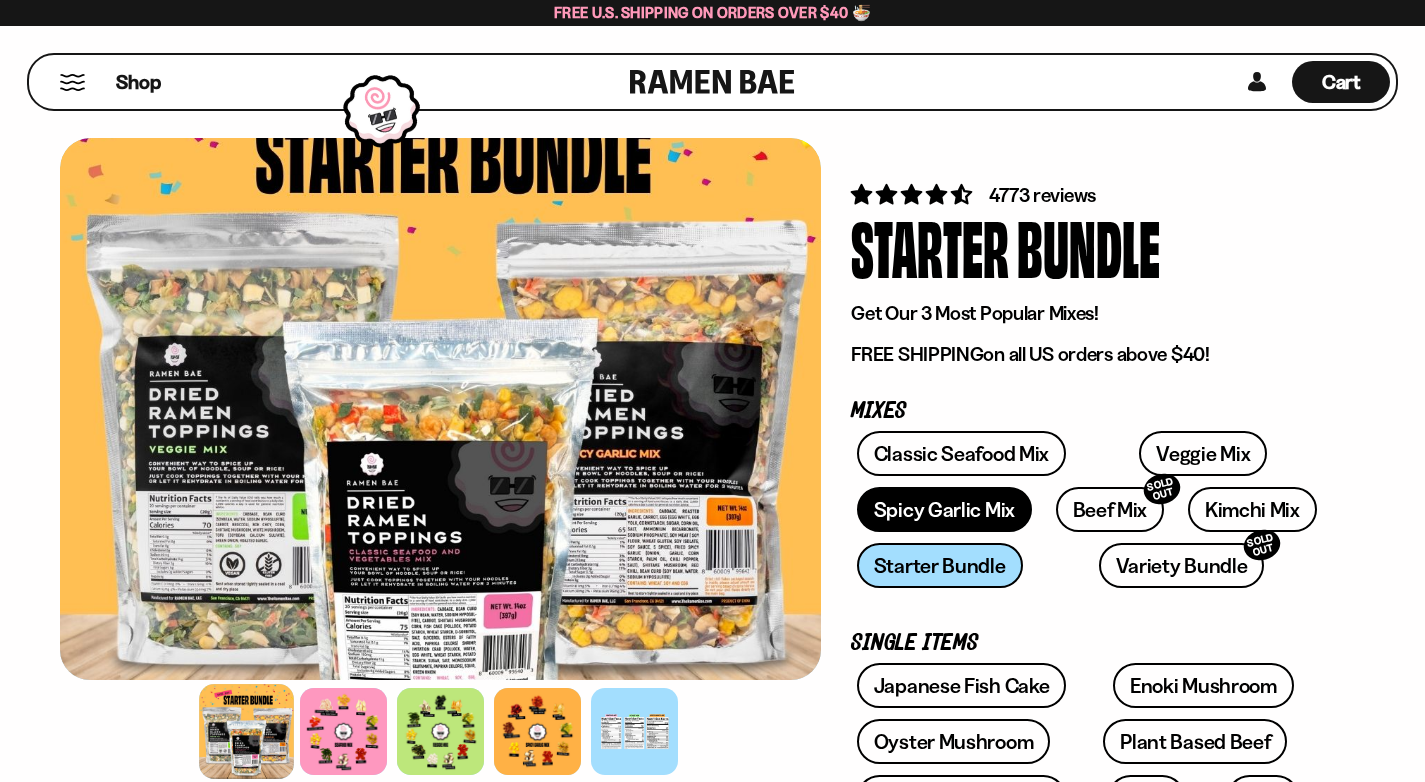 click on "Spicy Garlic Mix" at bounding box center [944, 509] 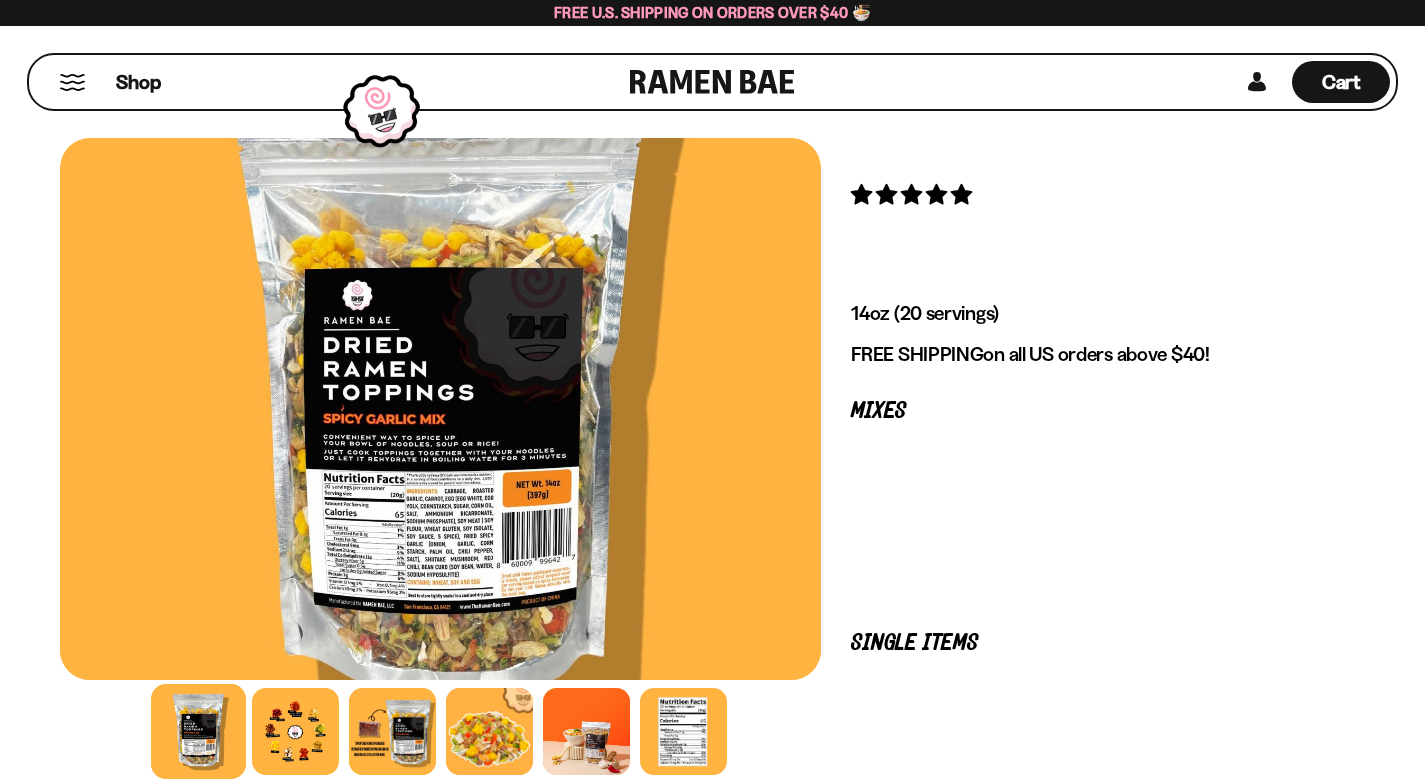 scroll, scrollTop: 0, scrollLeft: 0, axis: both 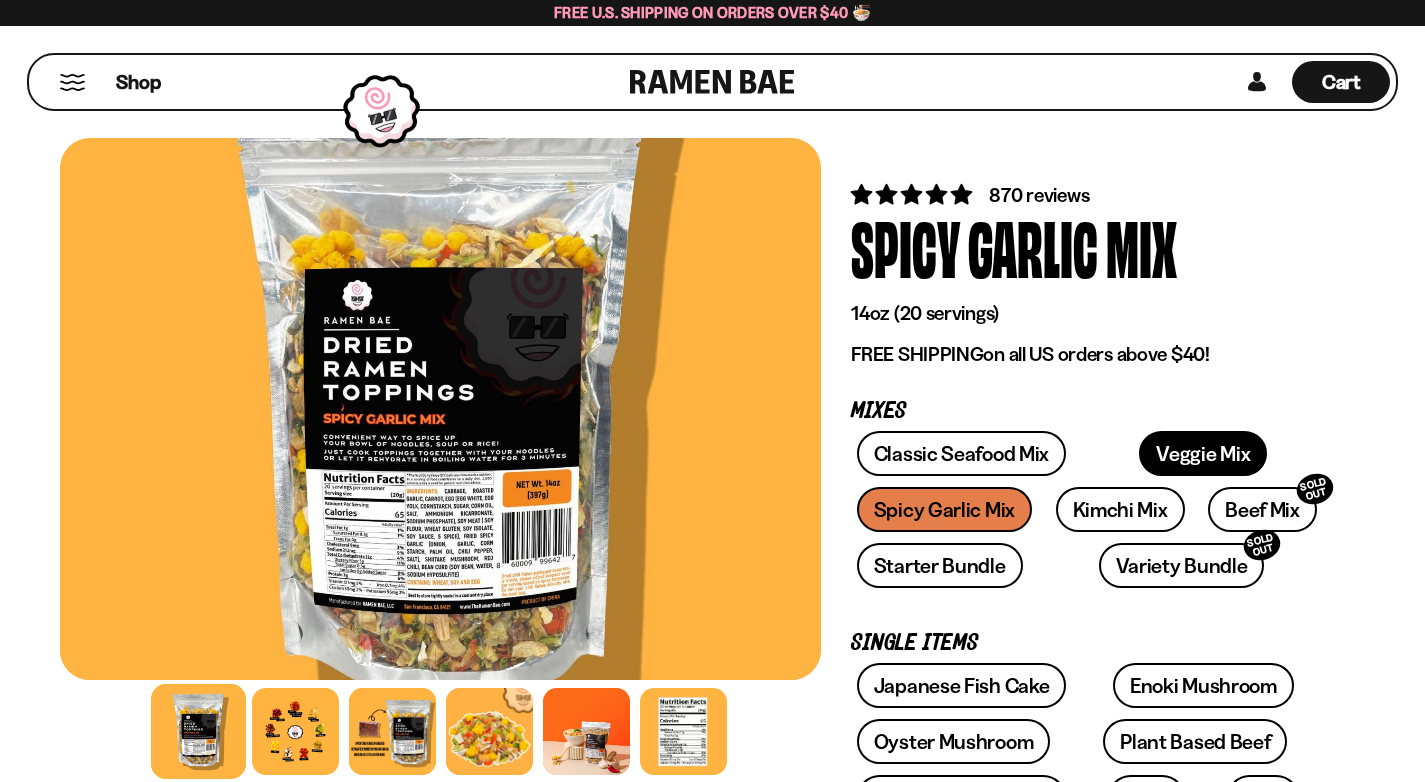 click on "Veggie Mix" at bounding box center (1203, 453) 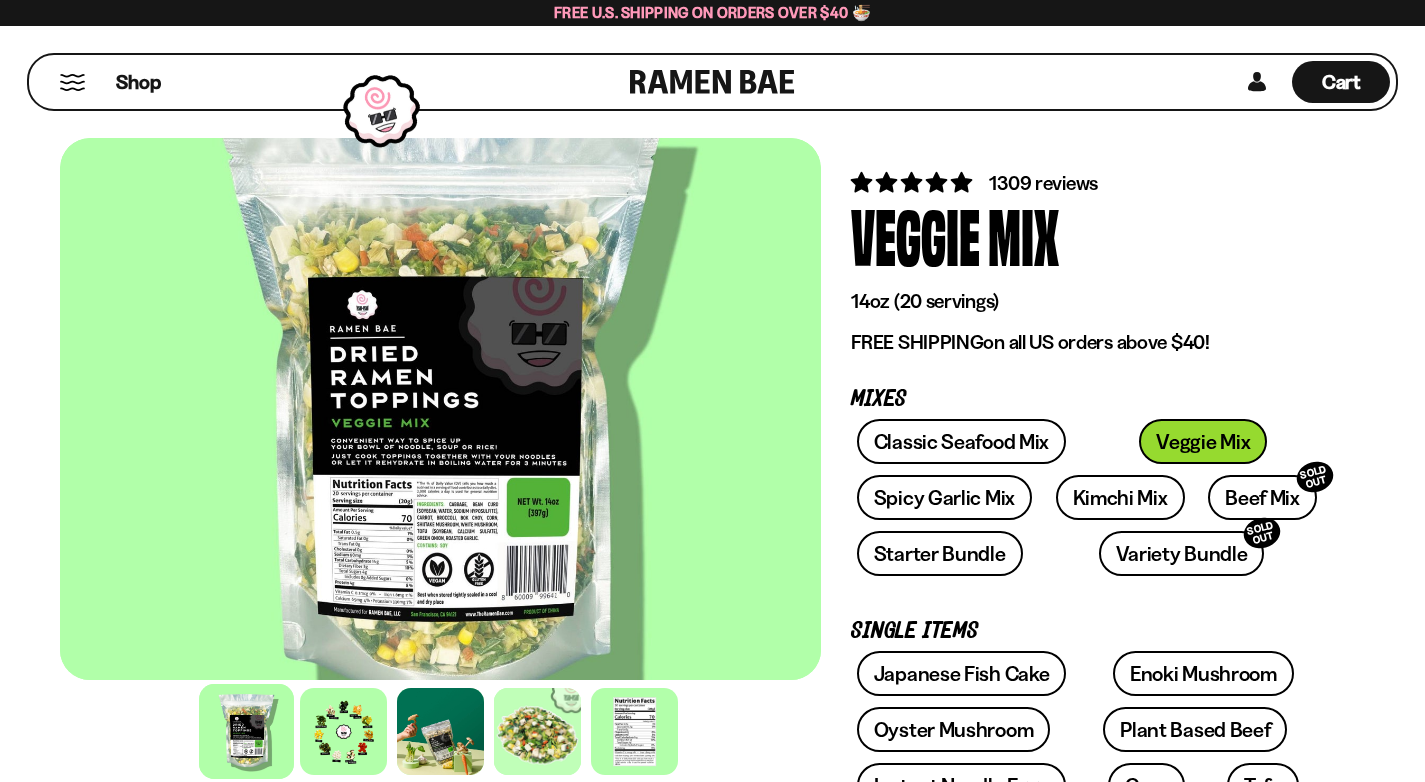 scroll, scrollTop: 38, scrollLeft: 0, axis: vertical 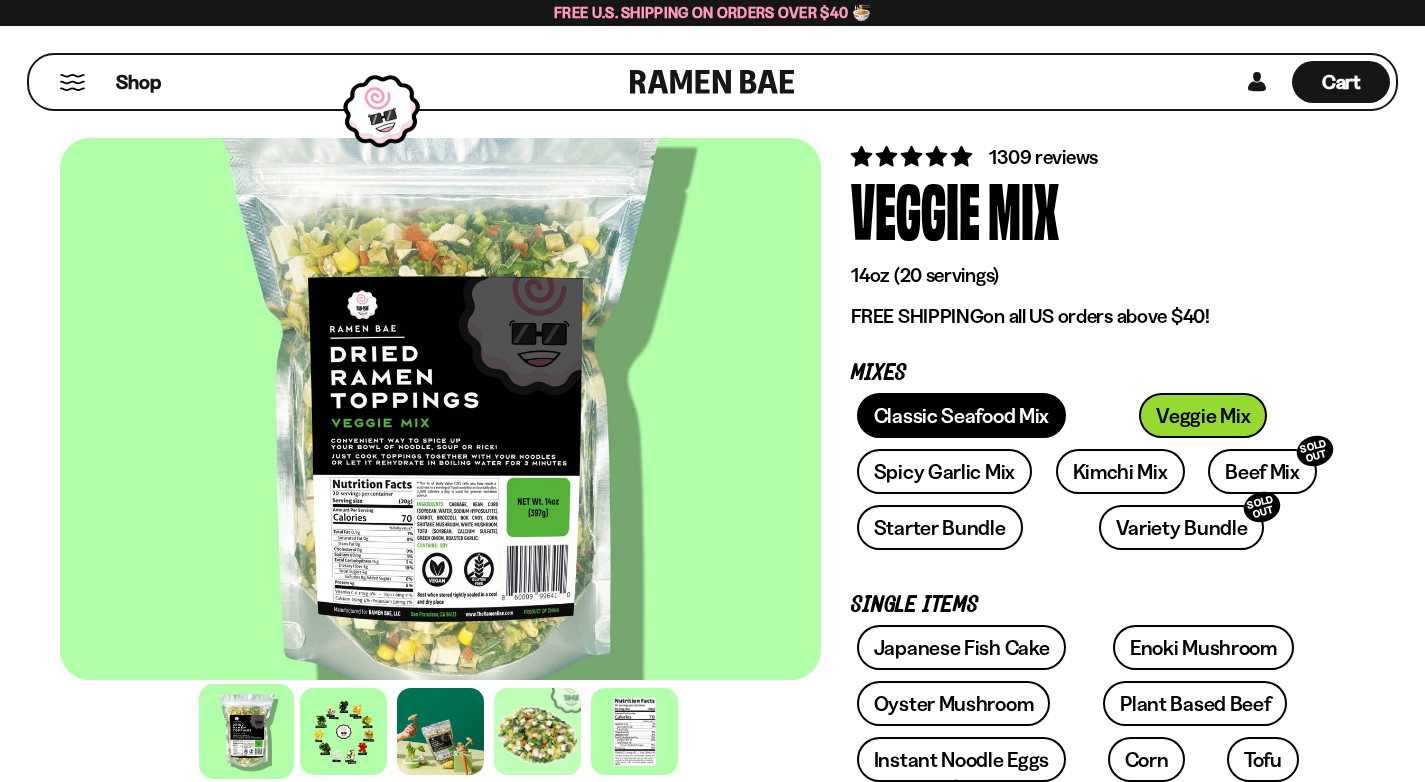 click on "Classic Seafood Mix" at bounding box center (961, 415) 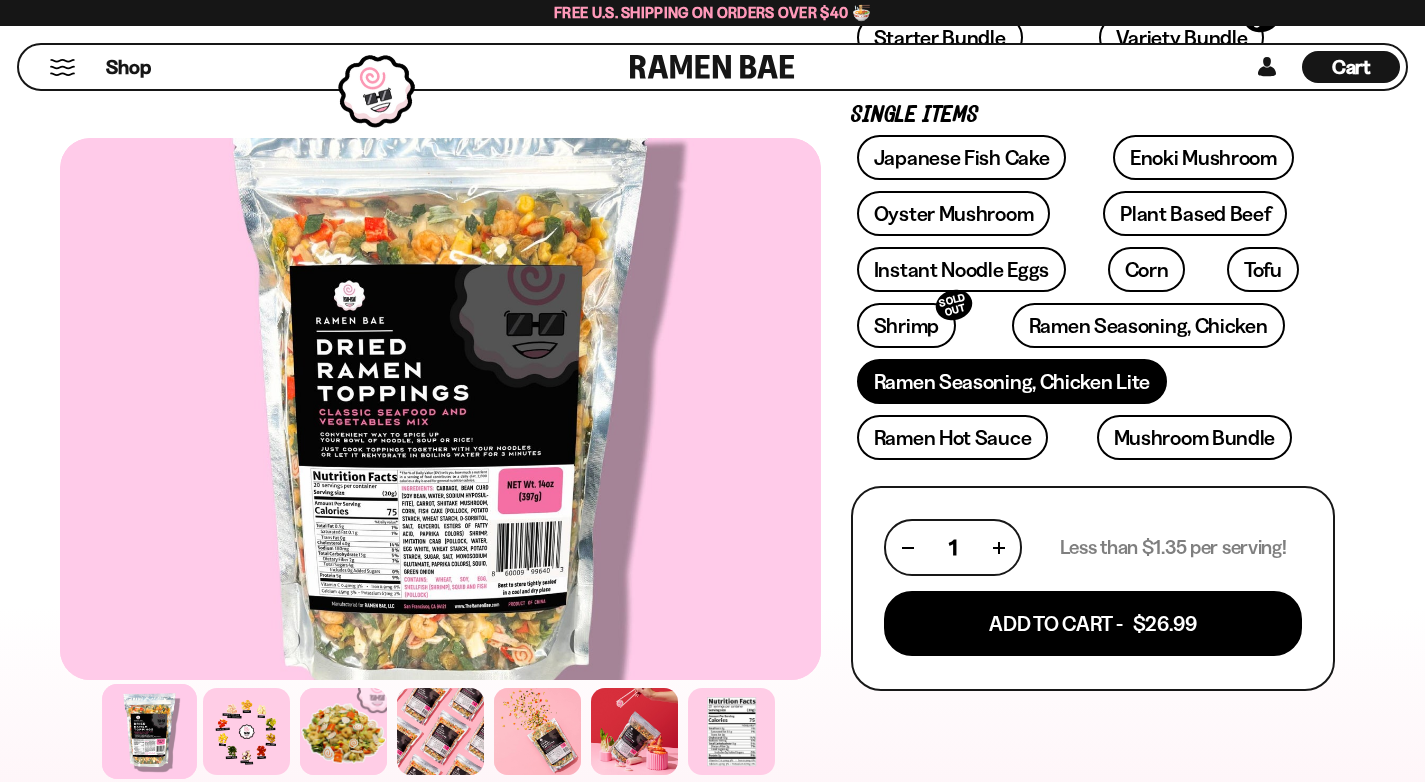 scroll, scrollTop: 447, scrollLeft: 0, axis: vertical 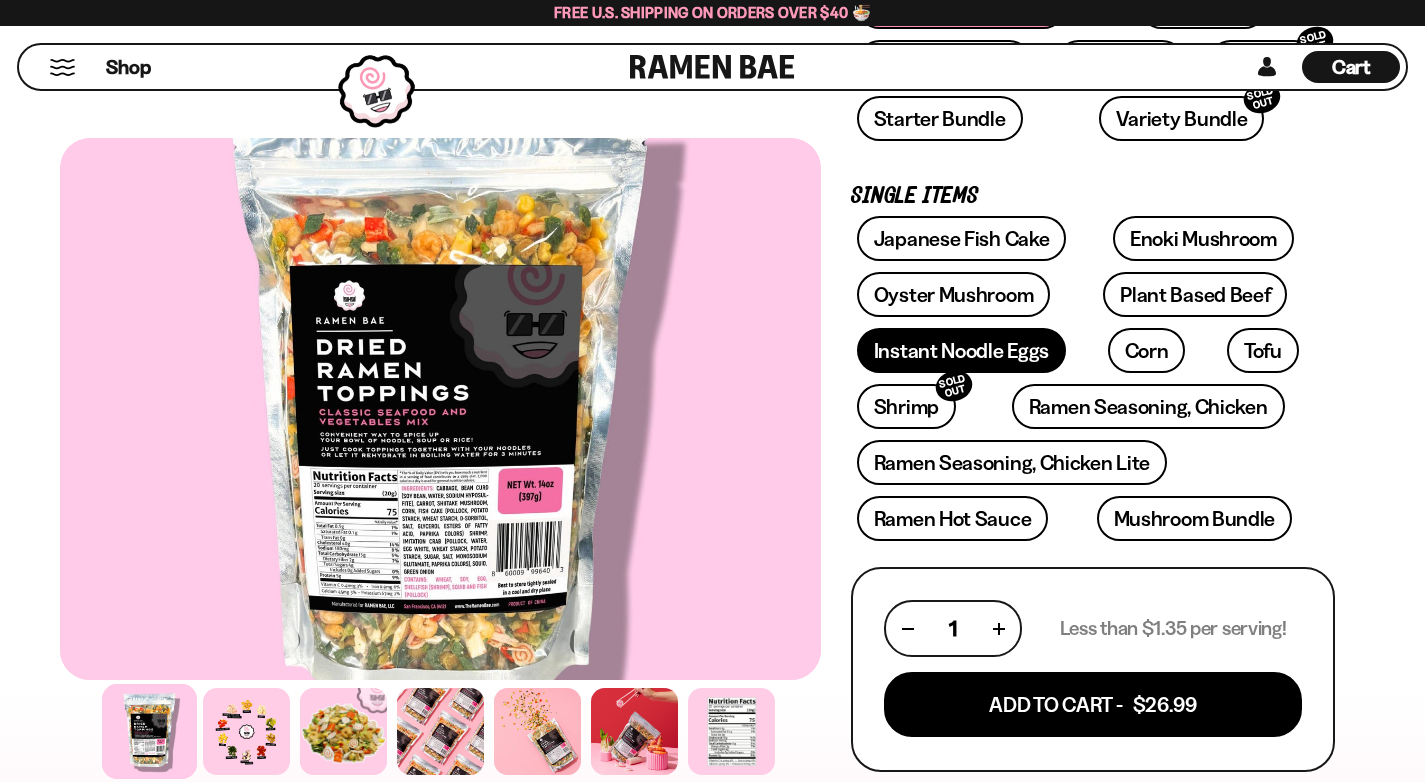click on "Instant Noodle Eggs" at bounding box center (961, 350) 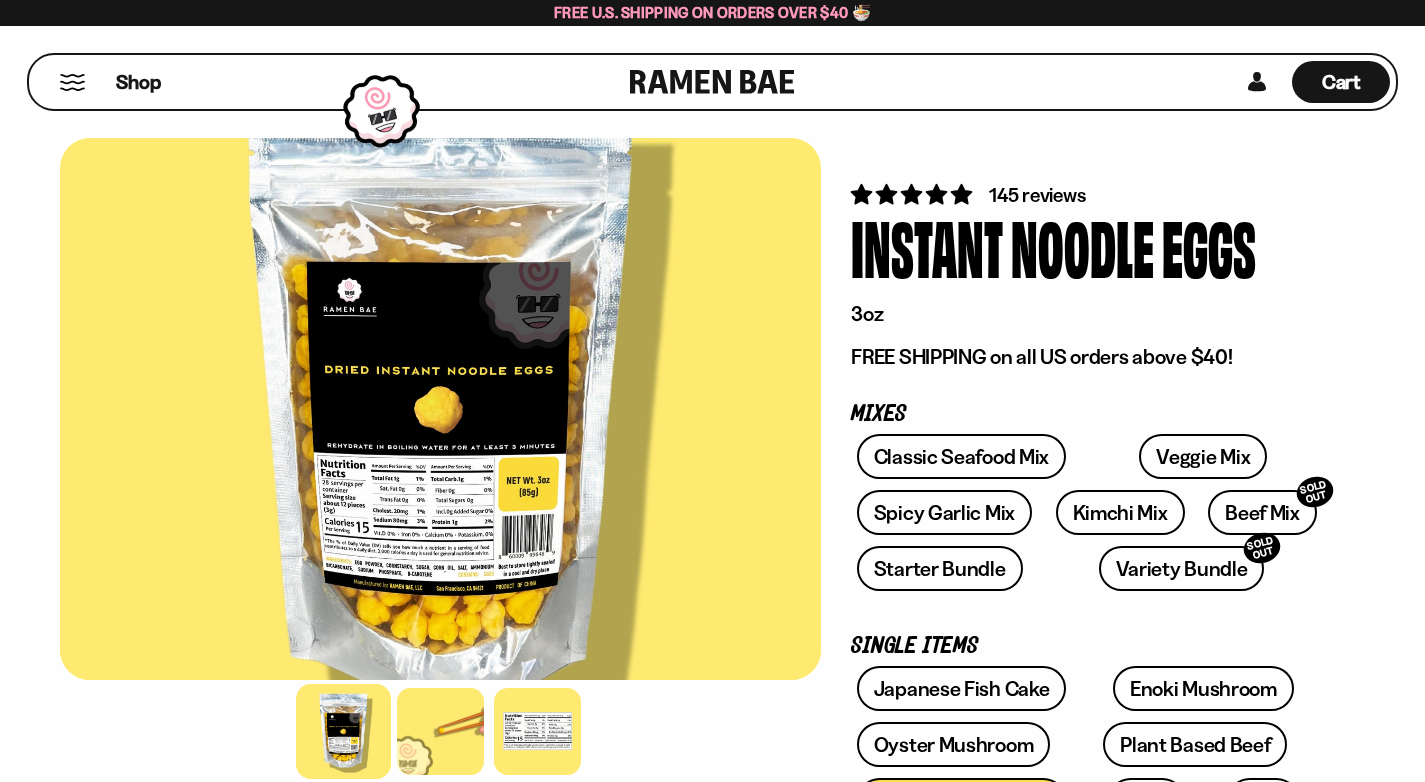 scroll, scrollTop: 242, scrollLeft: 0, axis: vertical 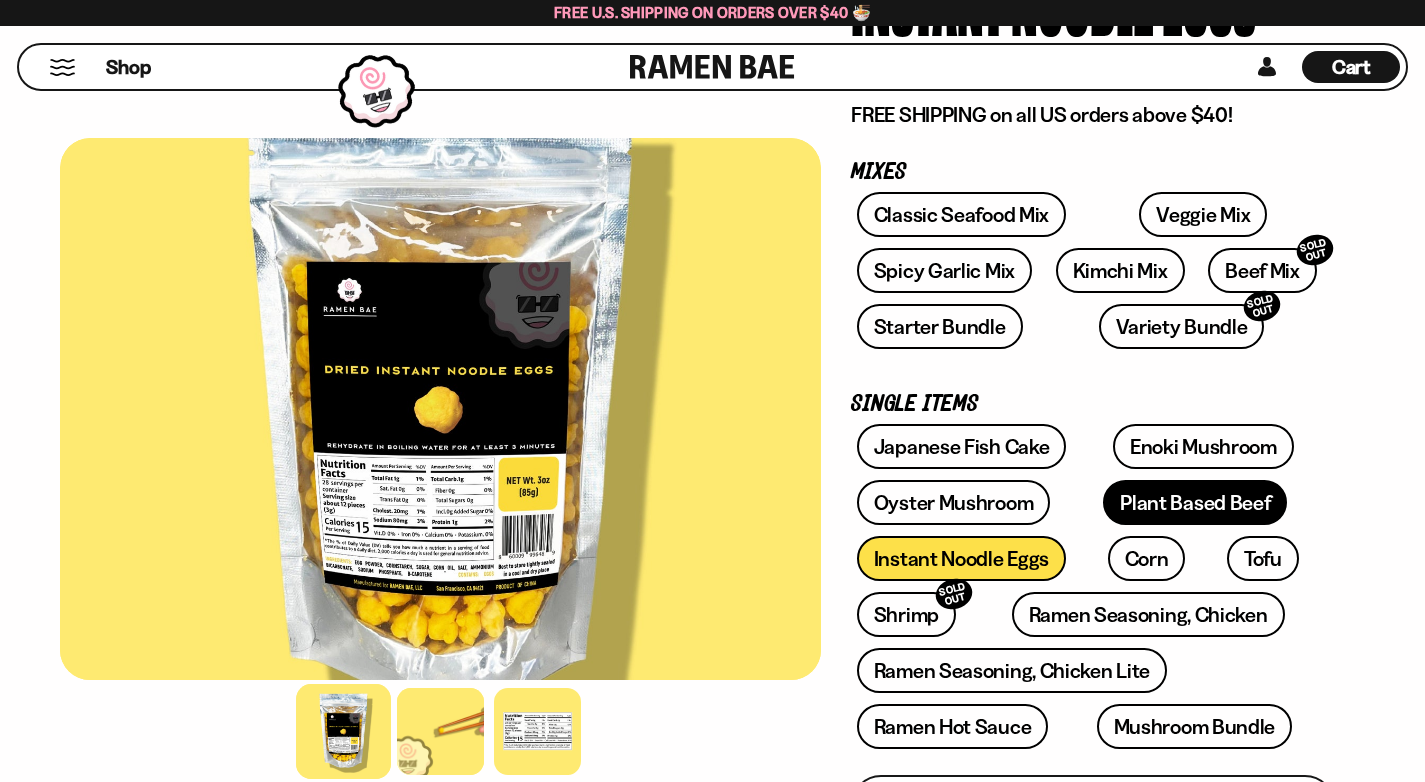 click on "Plant Based Beef" at bounding box center (1195, 502) 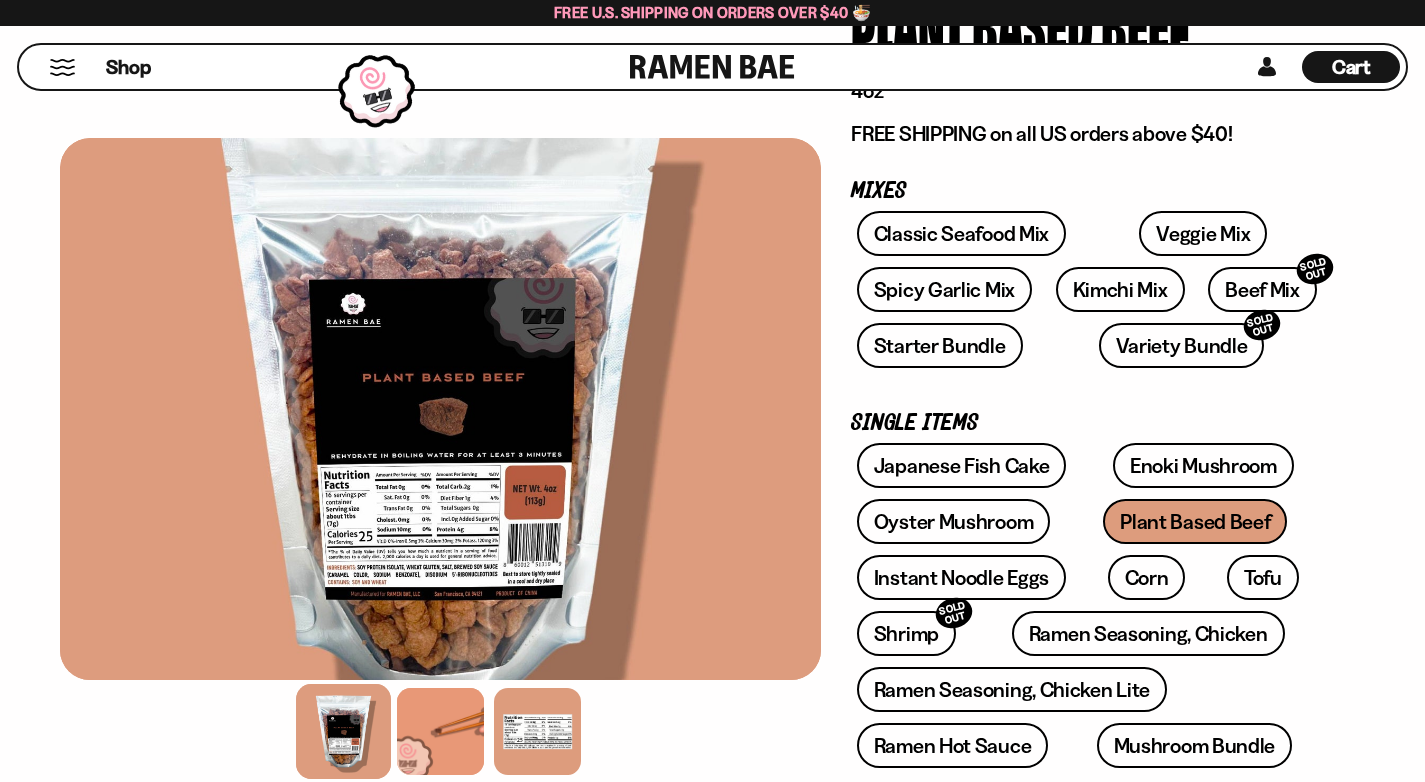 scroll, scrollTop: 317, scrollLeft: 0, axis: vertical 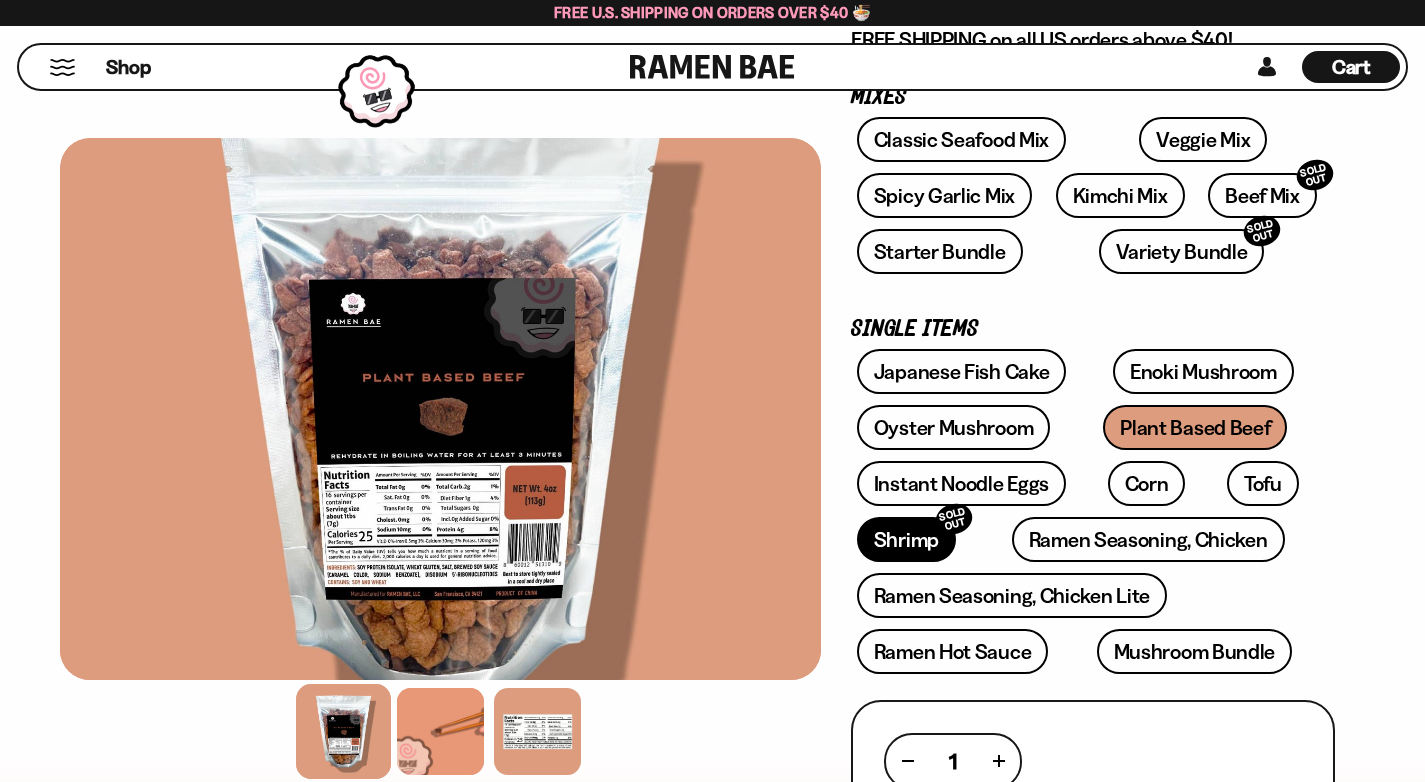 click on "Shrimp
SOLD OUT" at bounding box center (906, 539) 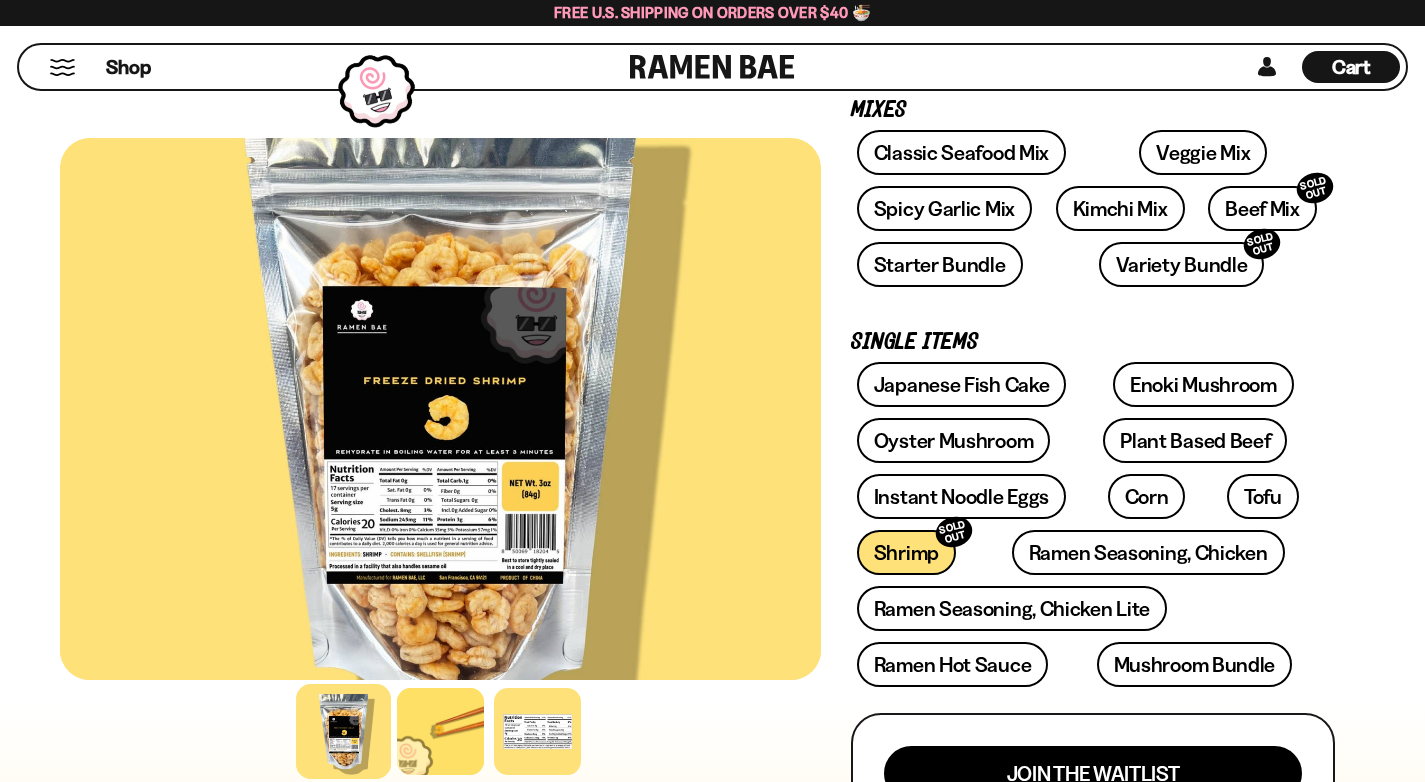 scroll, scrollTop: 267, scrollLeft: 0, axis: vertical 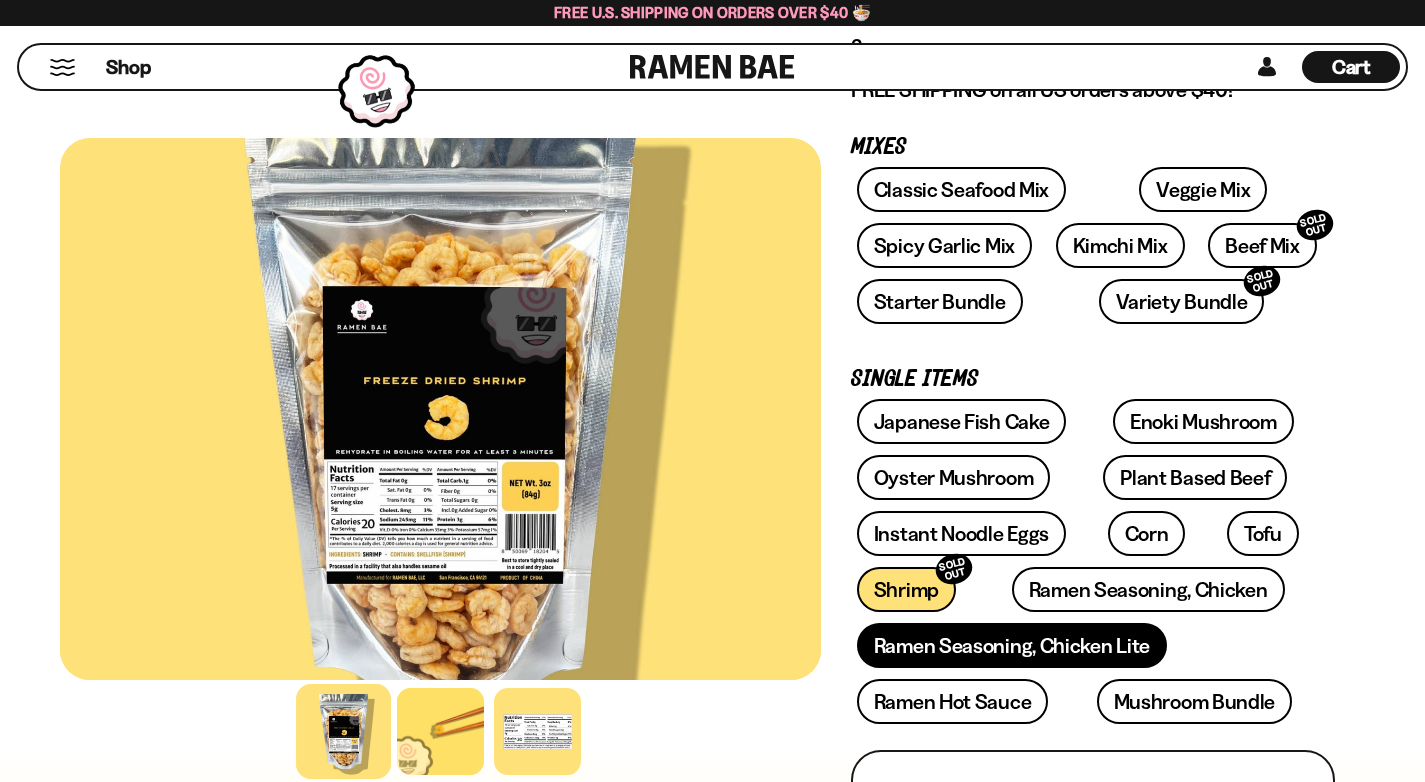 click on "Ramen Seasoning, Chicken Lite" at bounding box center [1012, 645] 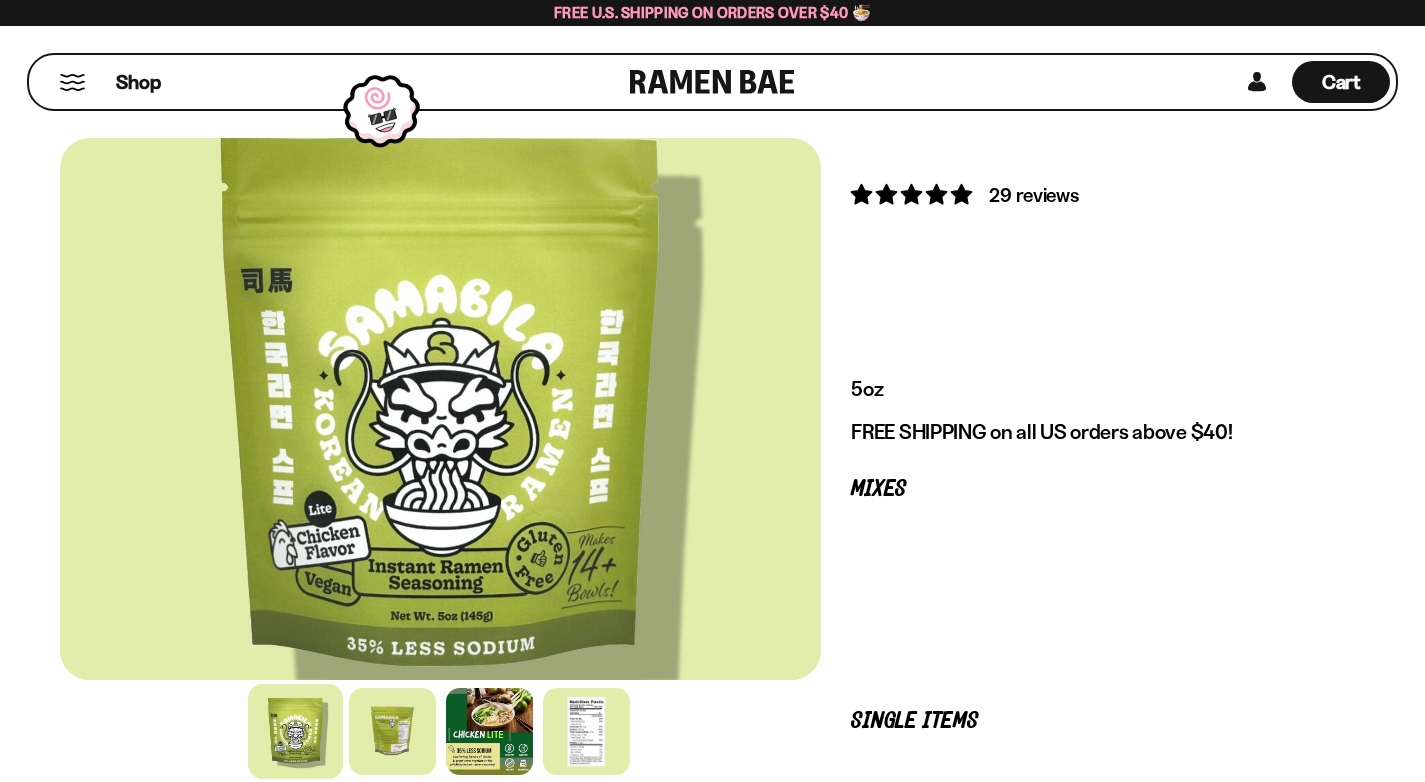 scroll, scrollTop: 0, scrollLeft: 0, axis: both 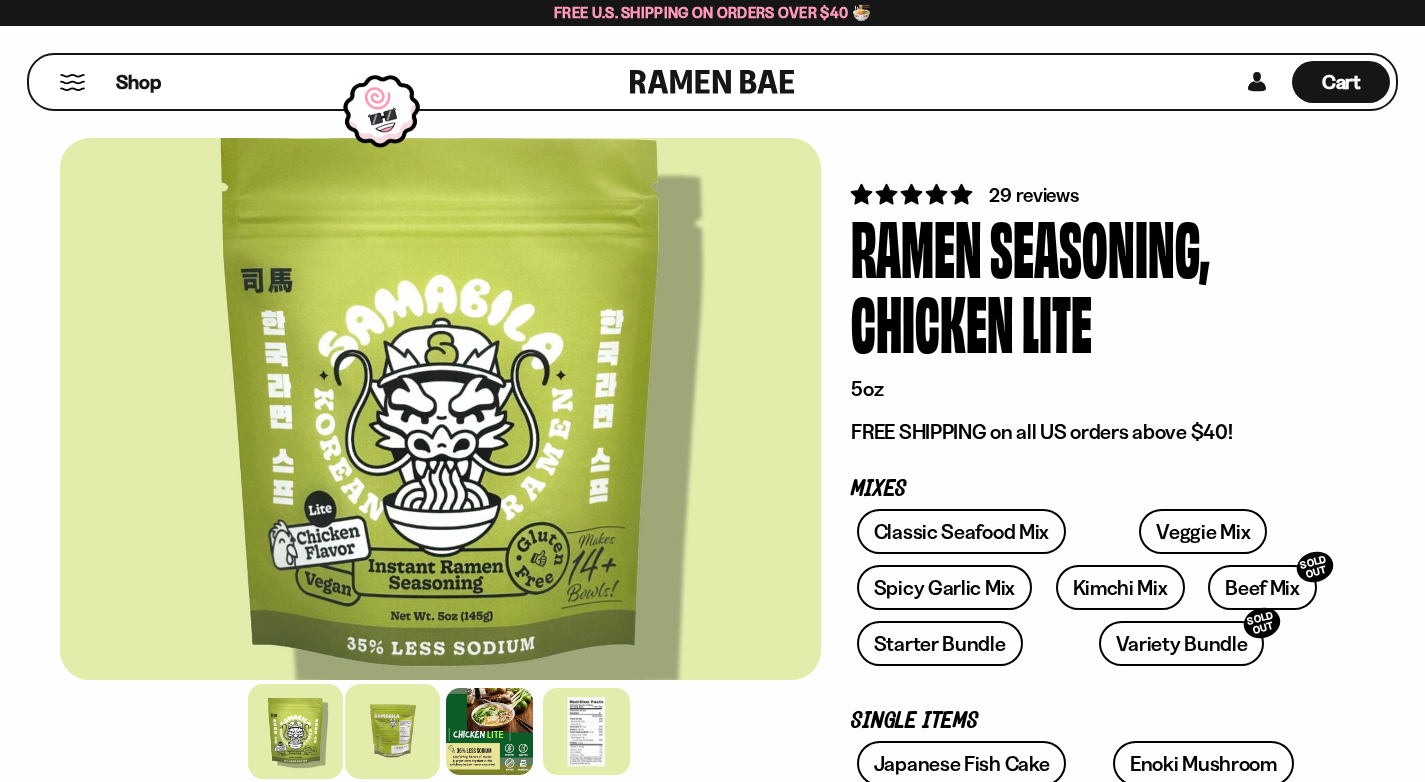 click at bounding box center [392, 731] 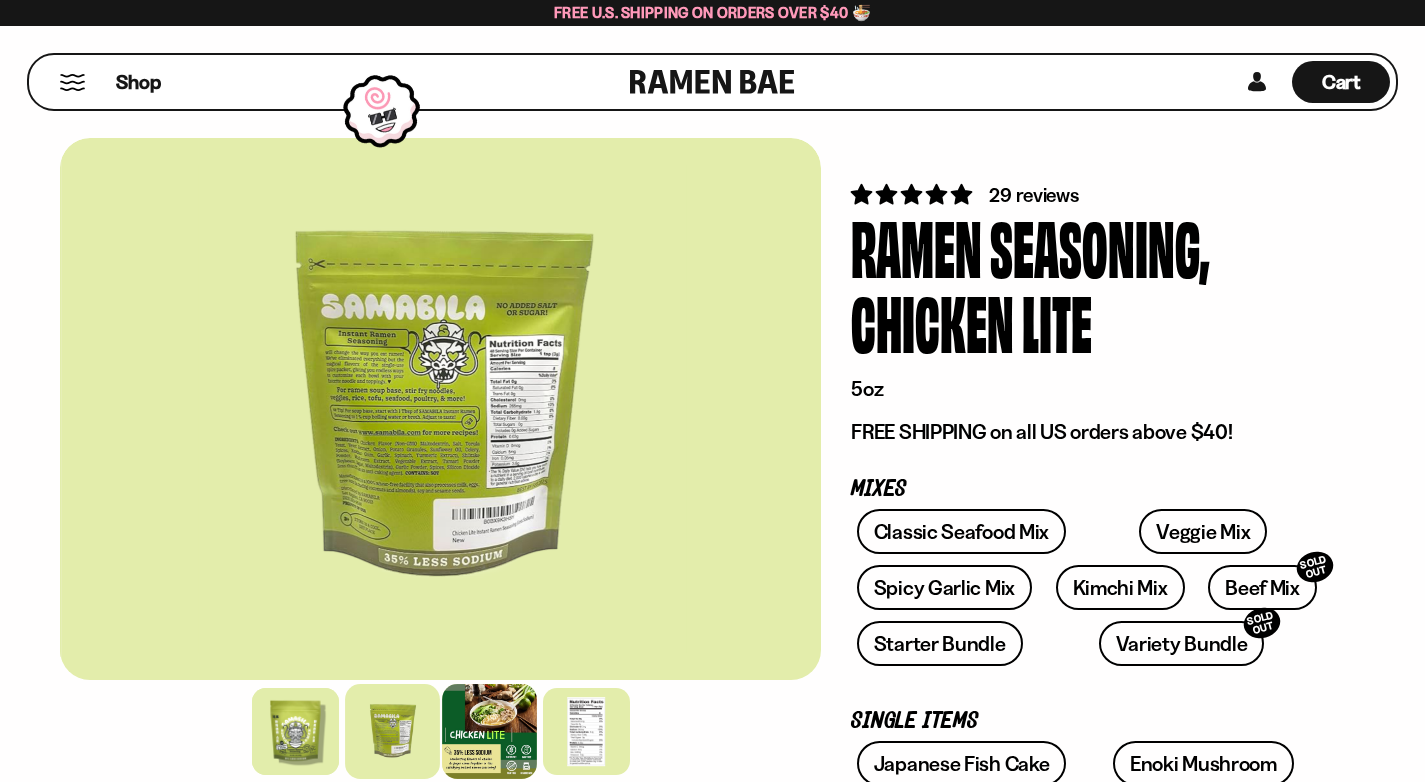 click at bounding box center [489, 731] 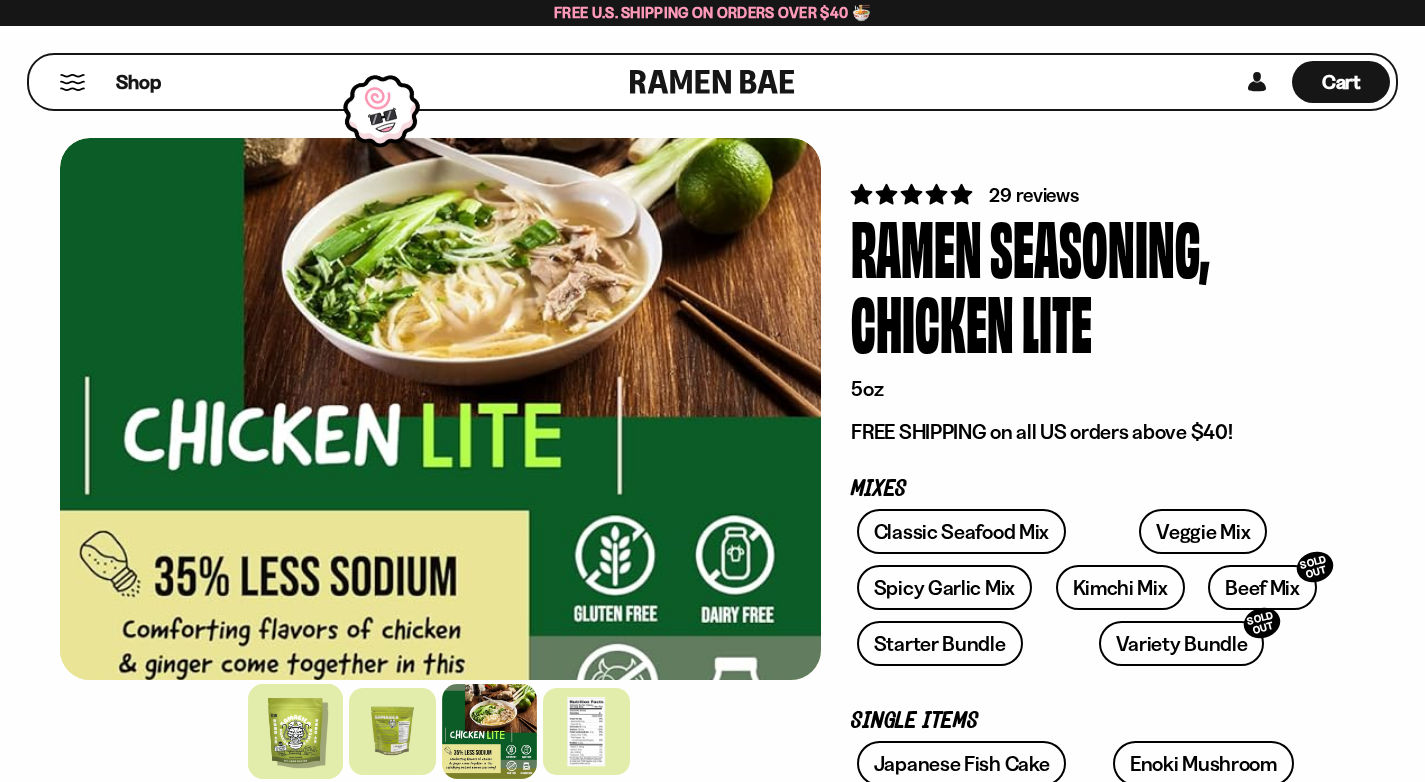 click at bounding box center [295, 731] 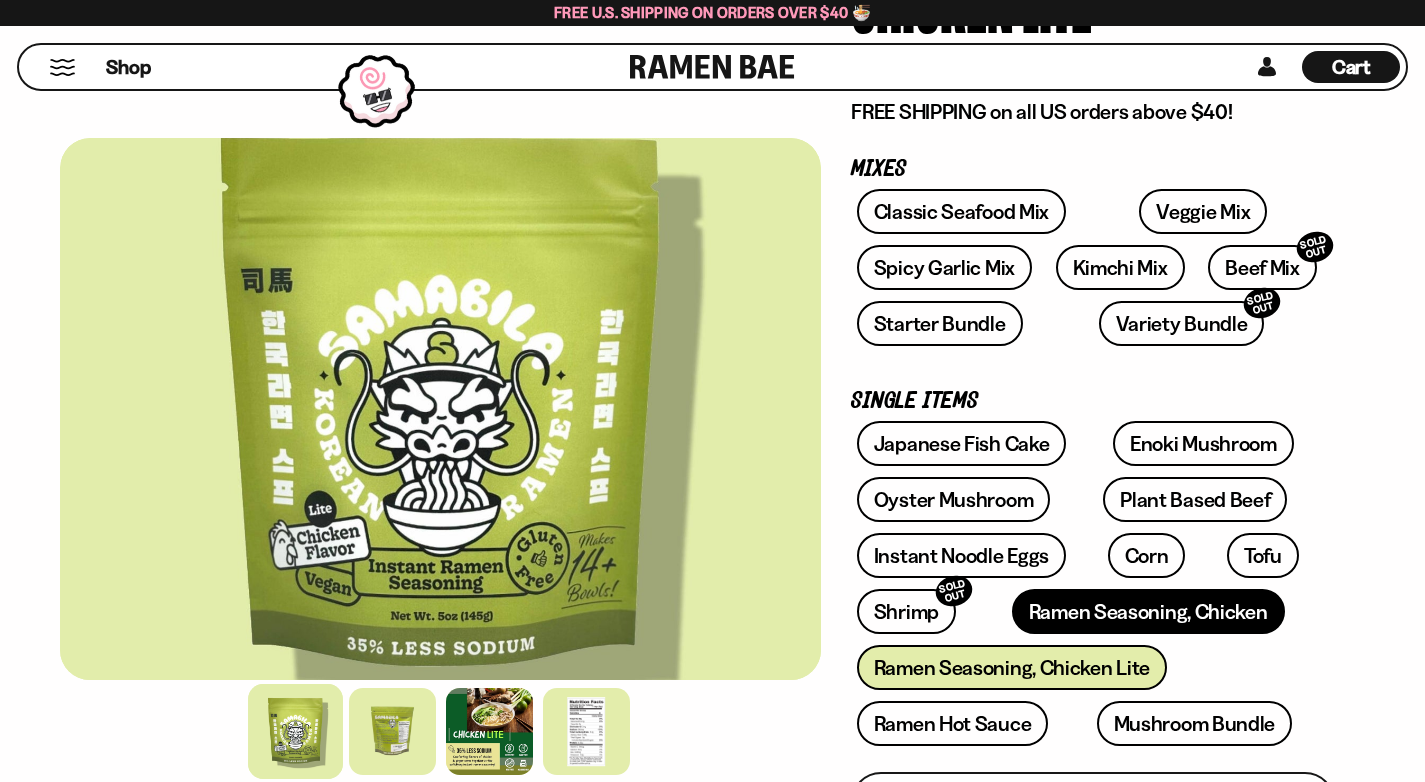 scroll, scrollTop: 346, scrollLeft: 0, axis: vertical 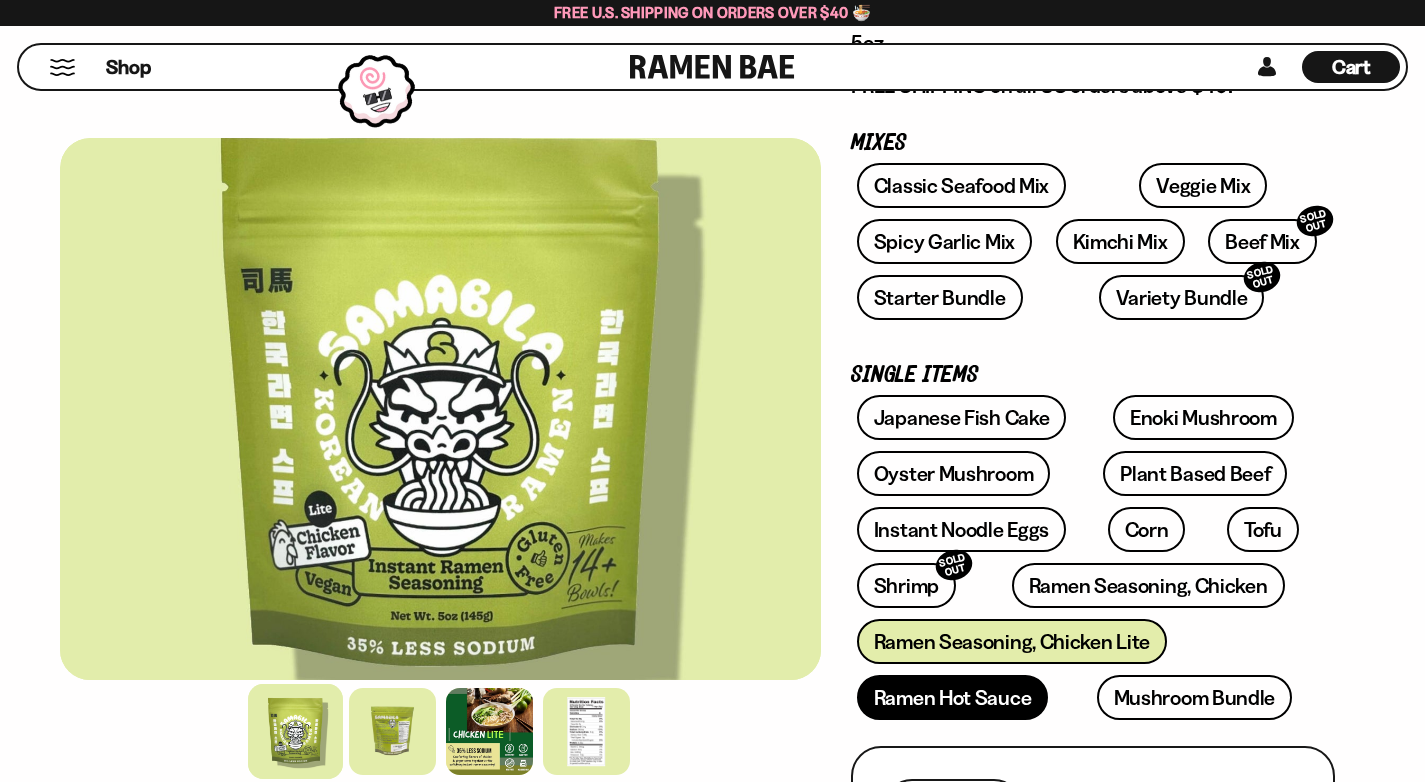 click on "Ramen Hot Sauce" at bounding box center (953, 697) 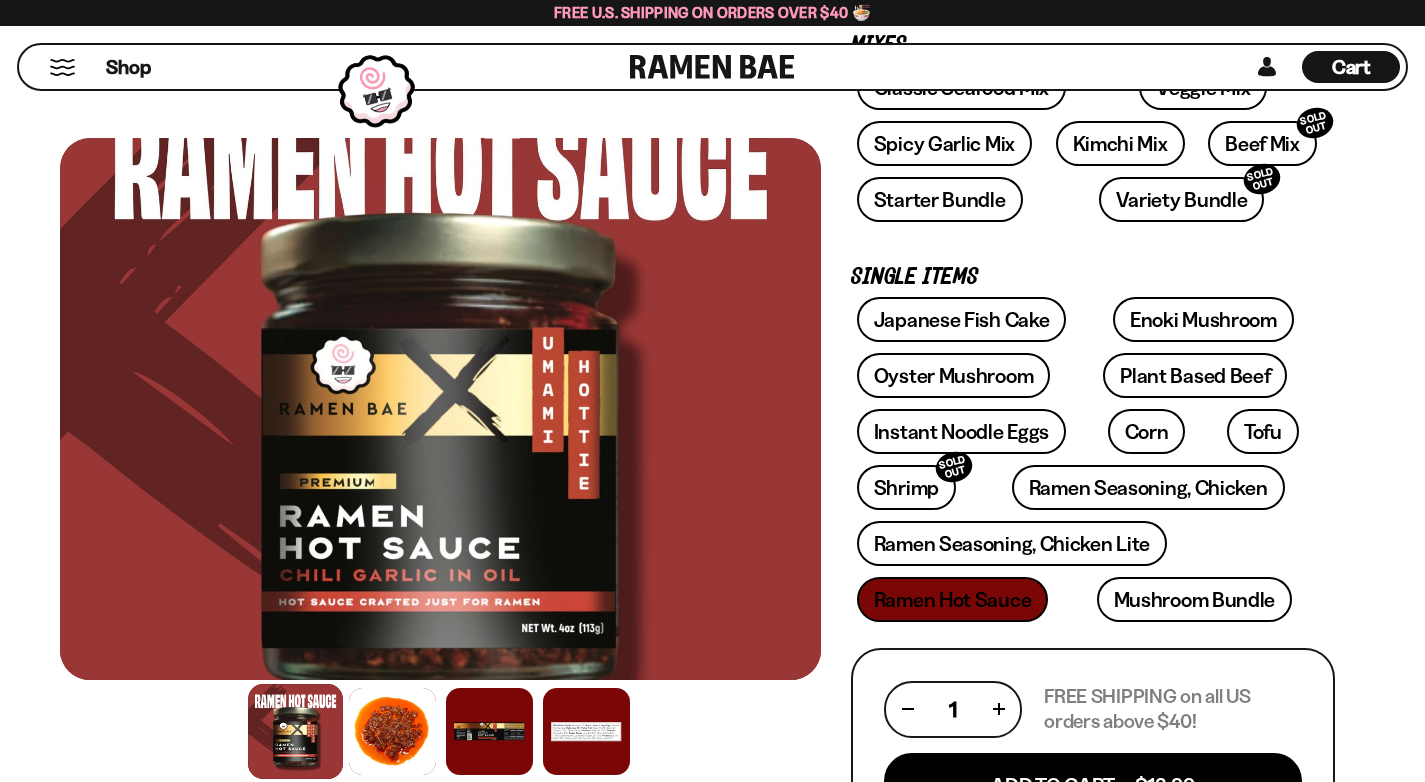scroll, scrollTop: 283, scrollLeft: 0, axis: vertical 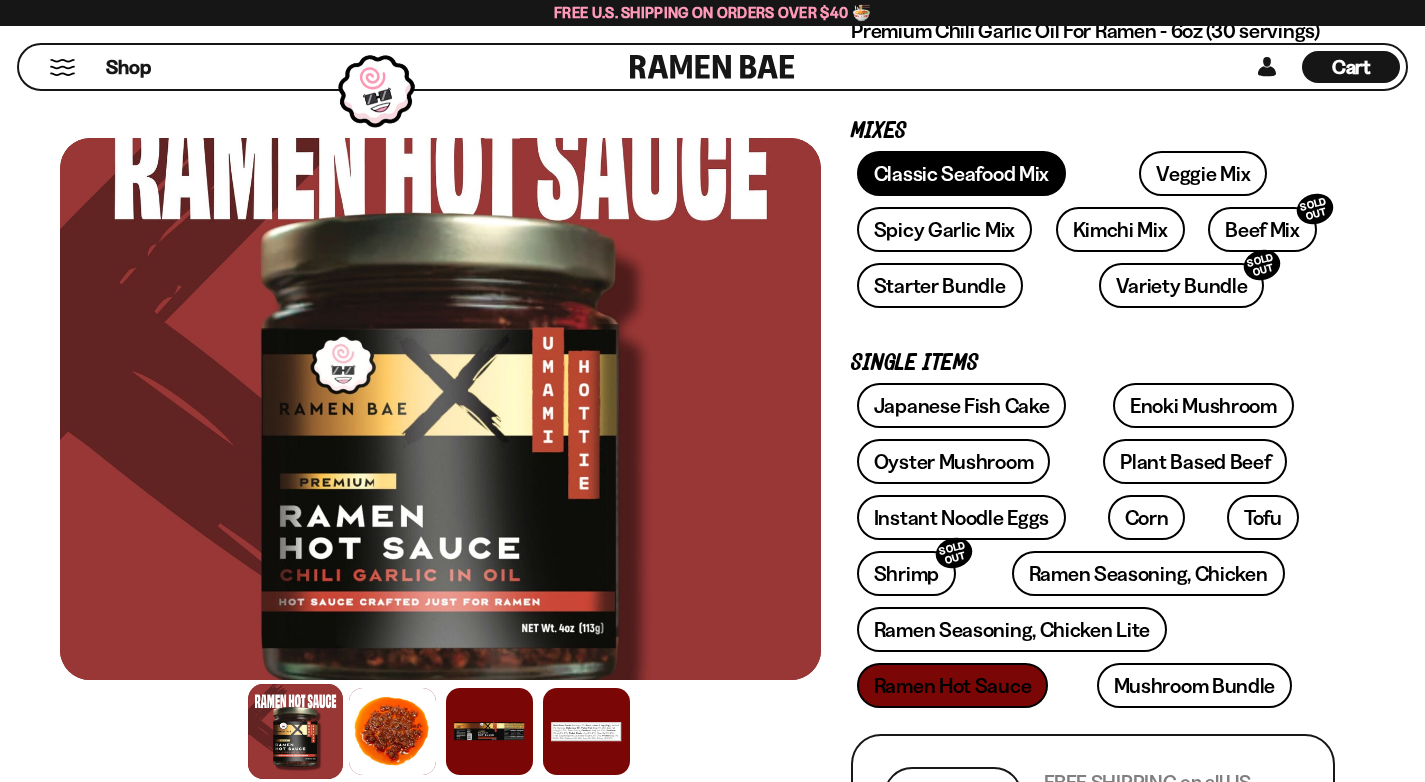click on "Classic Seafood Mix" at bounding box center [961, 173] 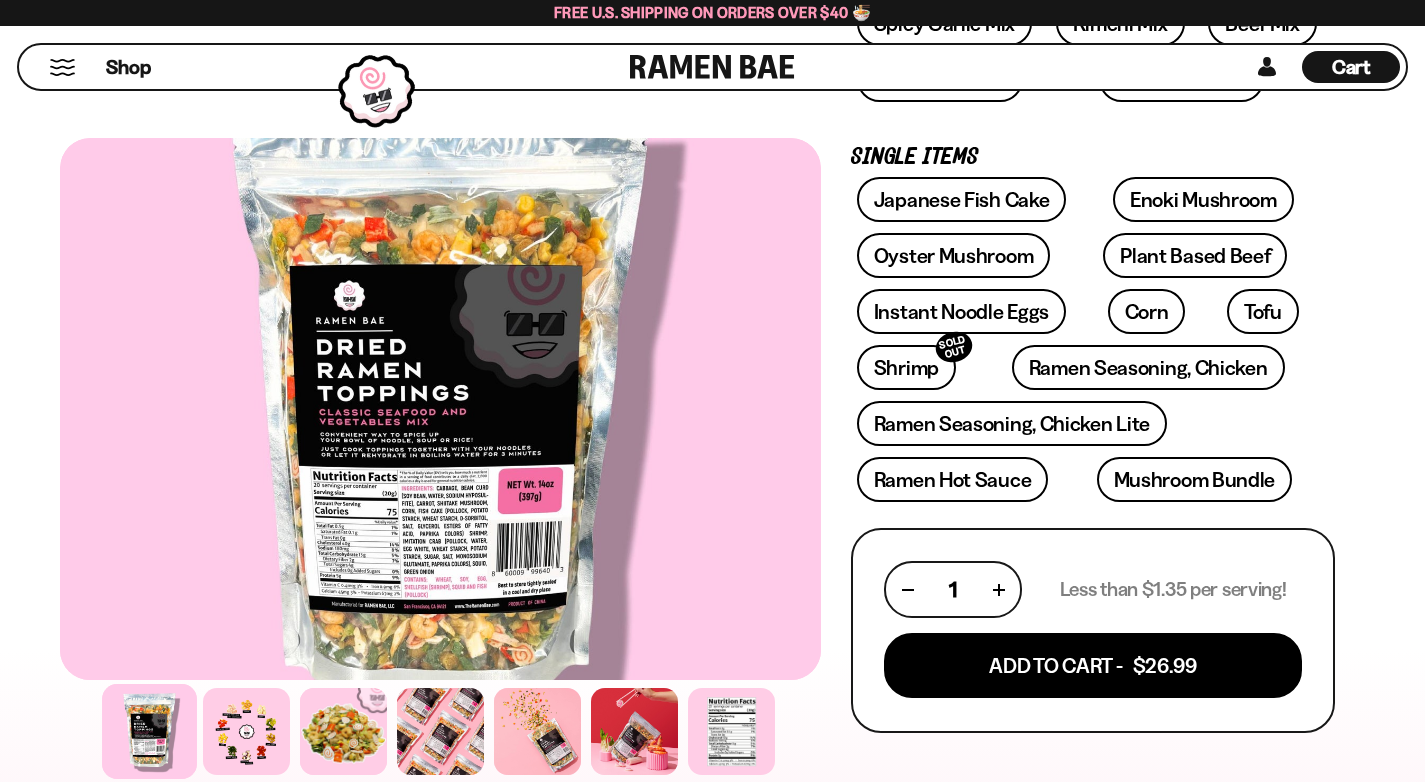 scroll, scrollTop: 589, scrollLeft: 0, axis: vertical 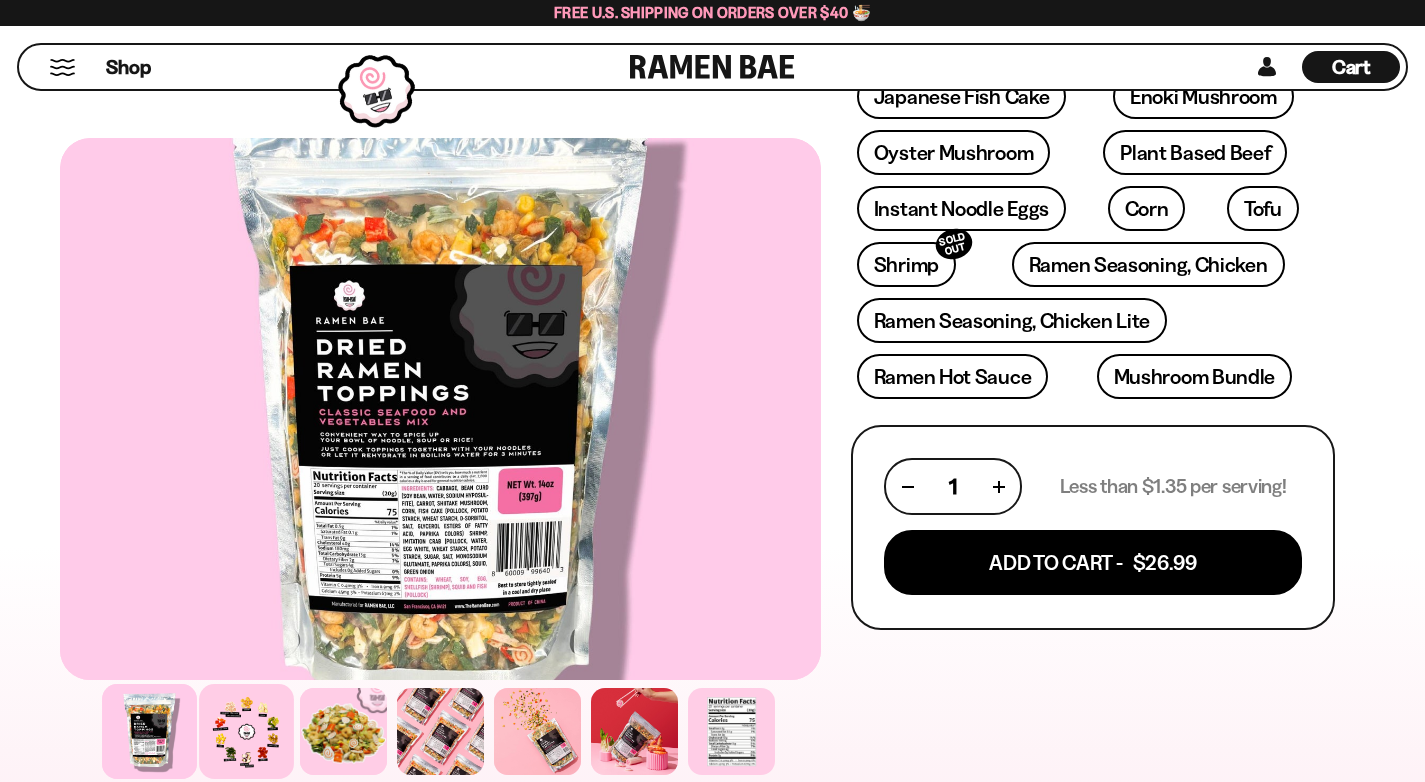 click at bounding box center (246, 731) 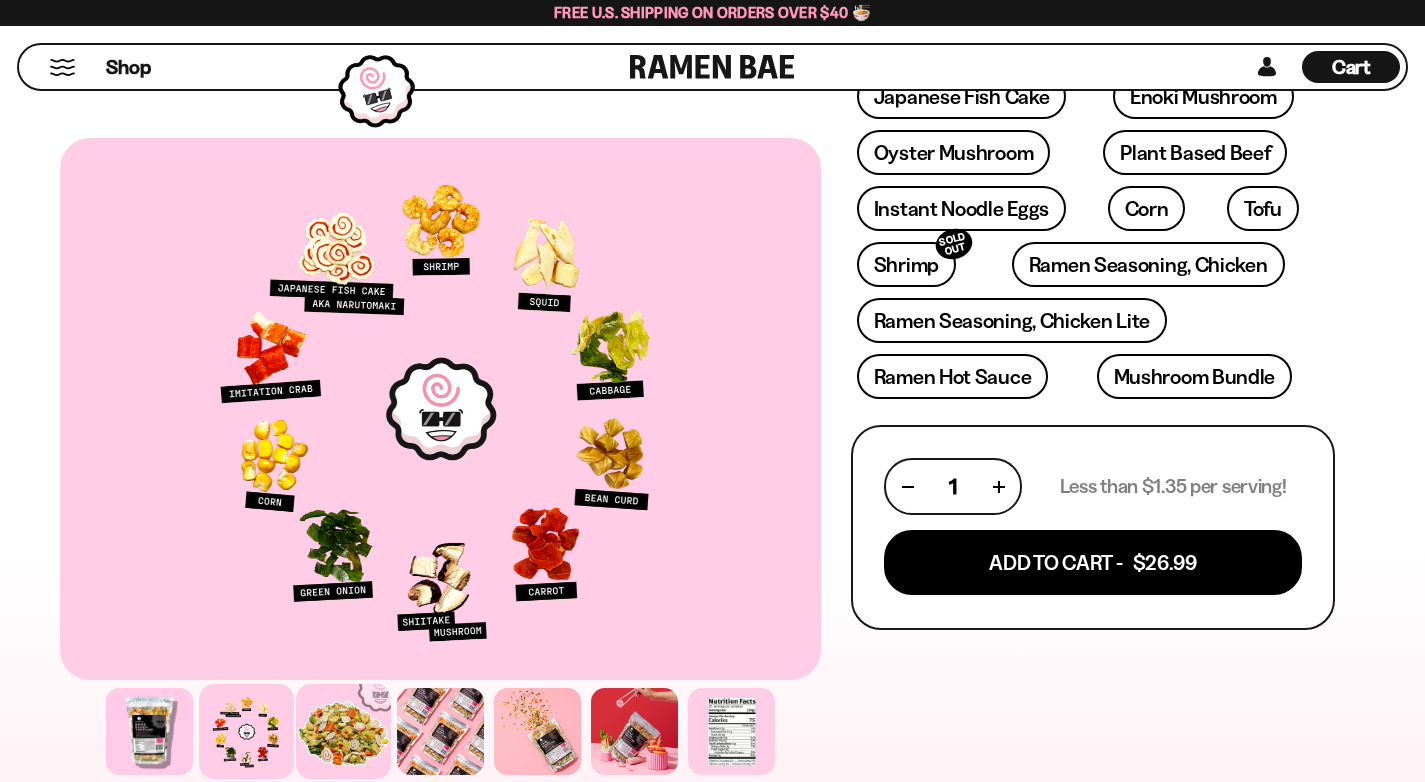 click at bounding box center (343, 731) 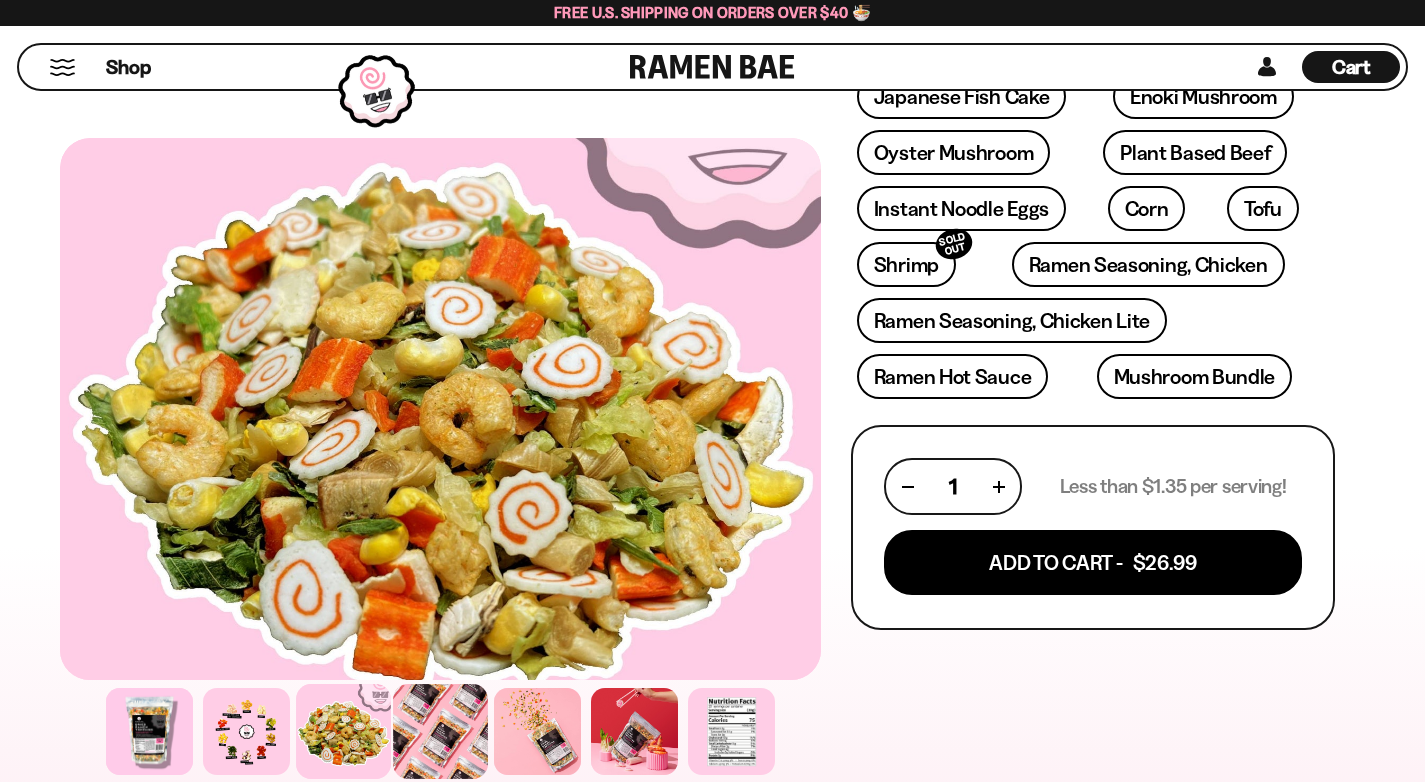 click at bounding box center (440, 731) 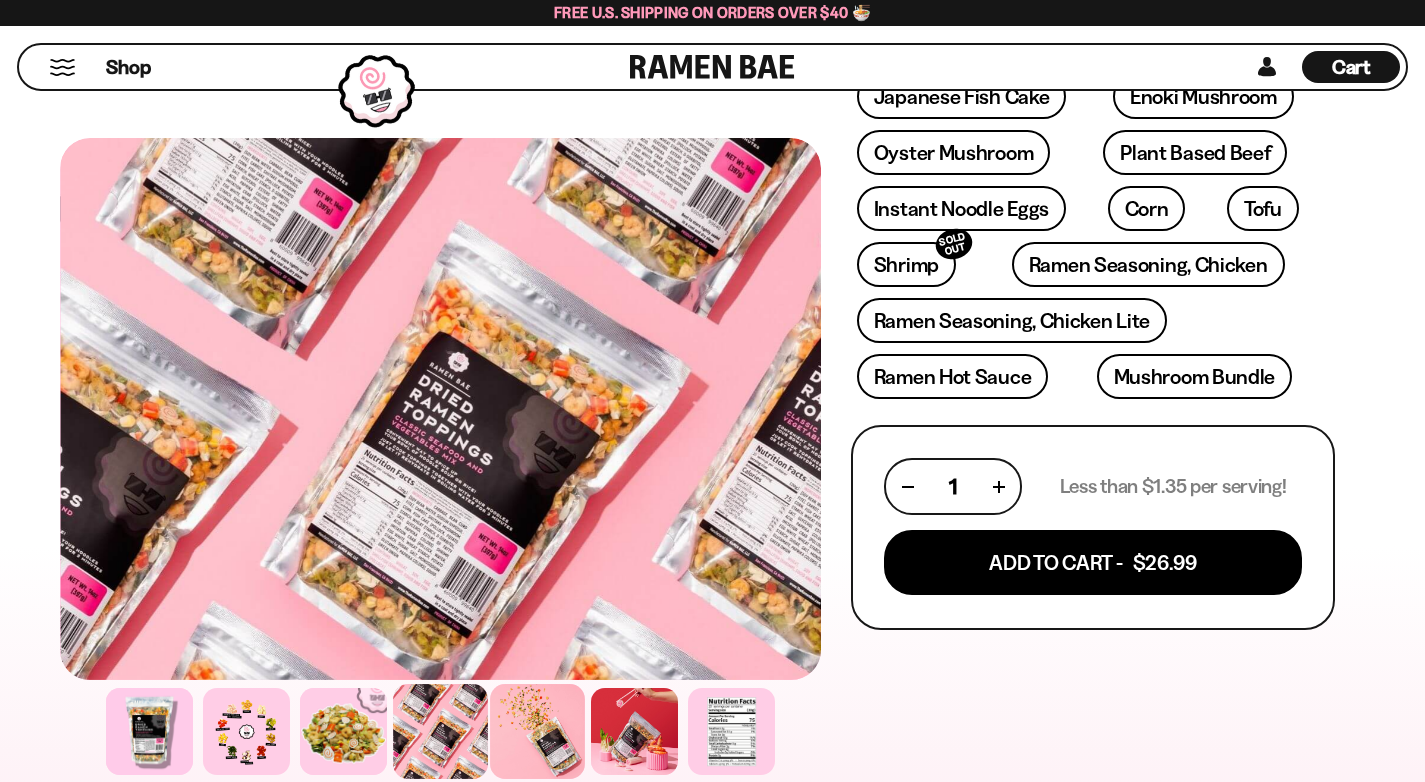 click at bounding box center (537, 731) 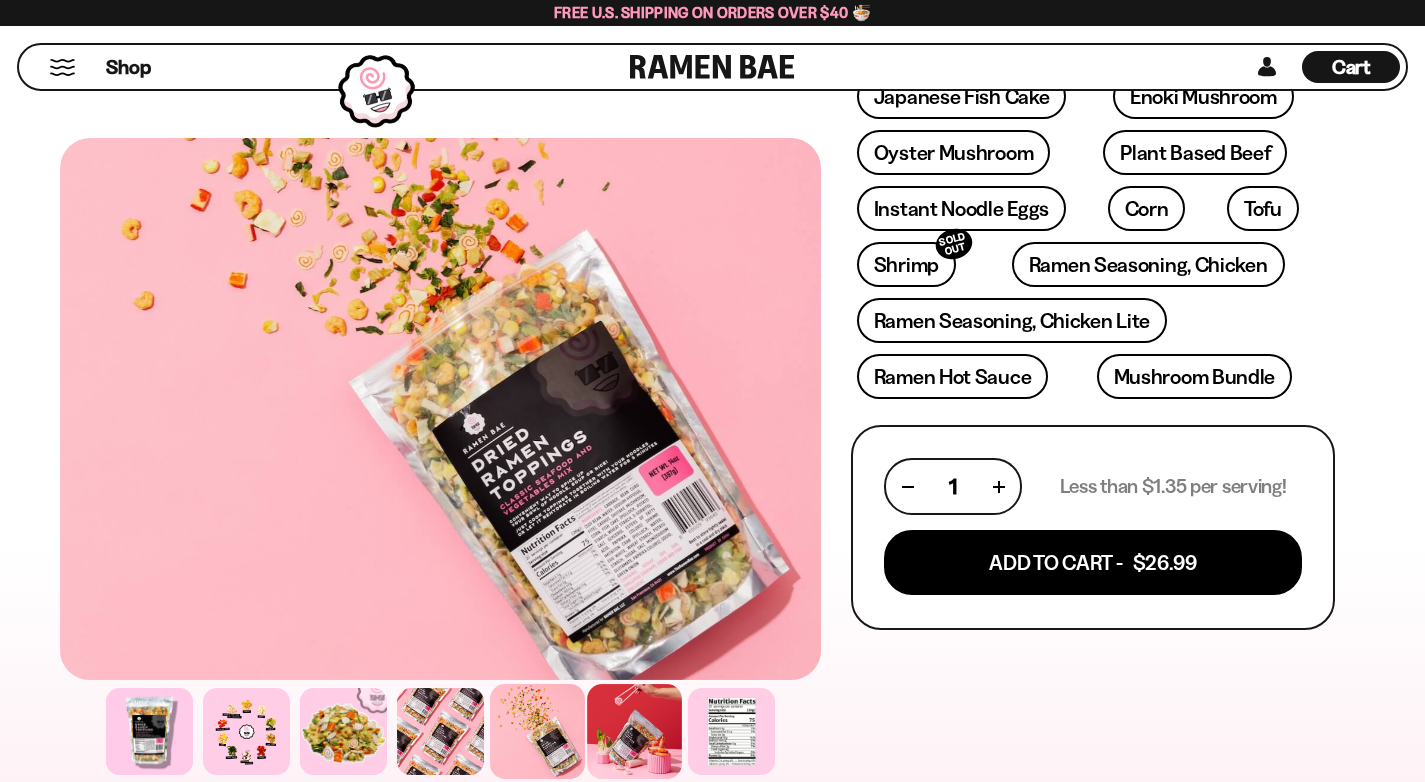 click at bounding box center [634, 731] 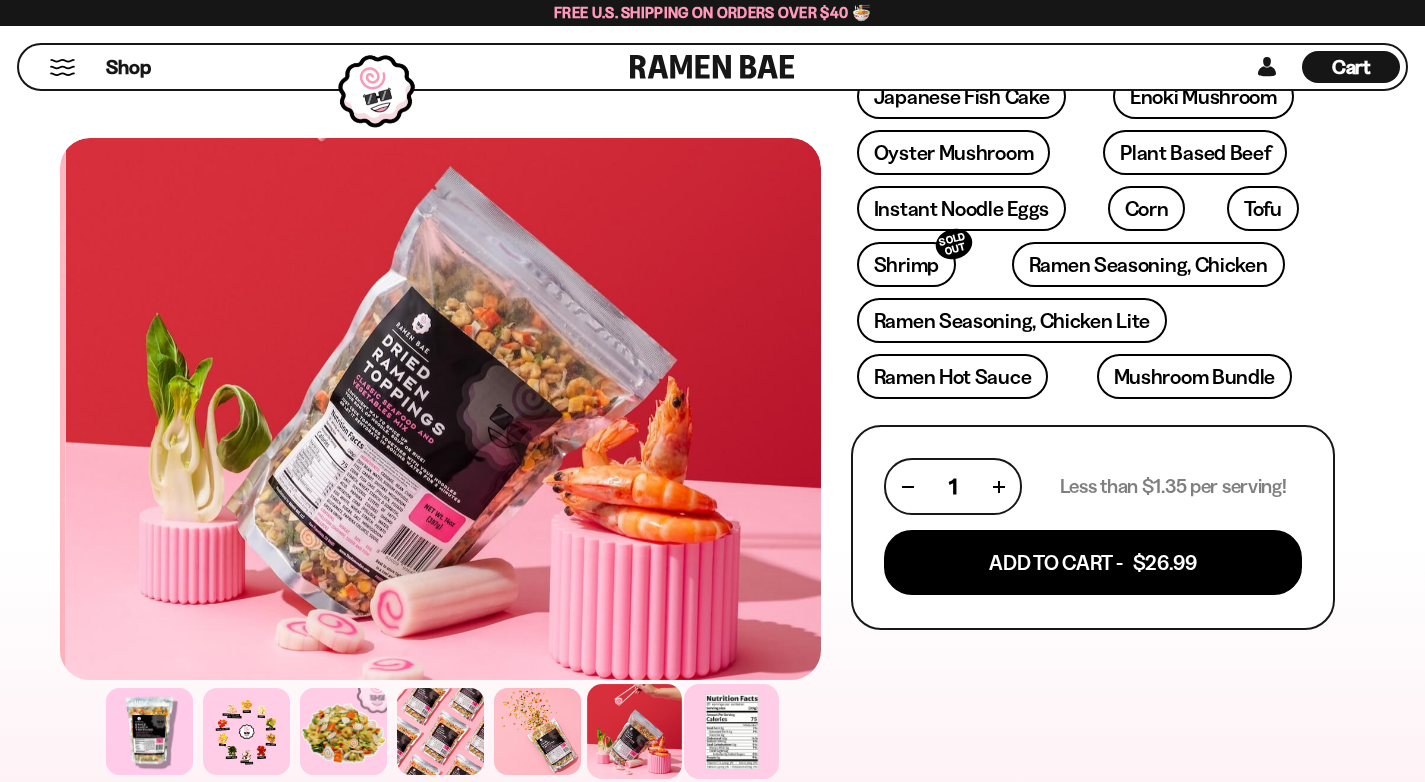 click at bounding box center (731, 731) 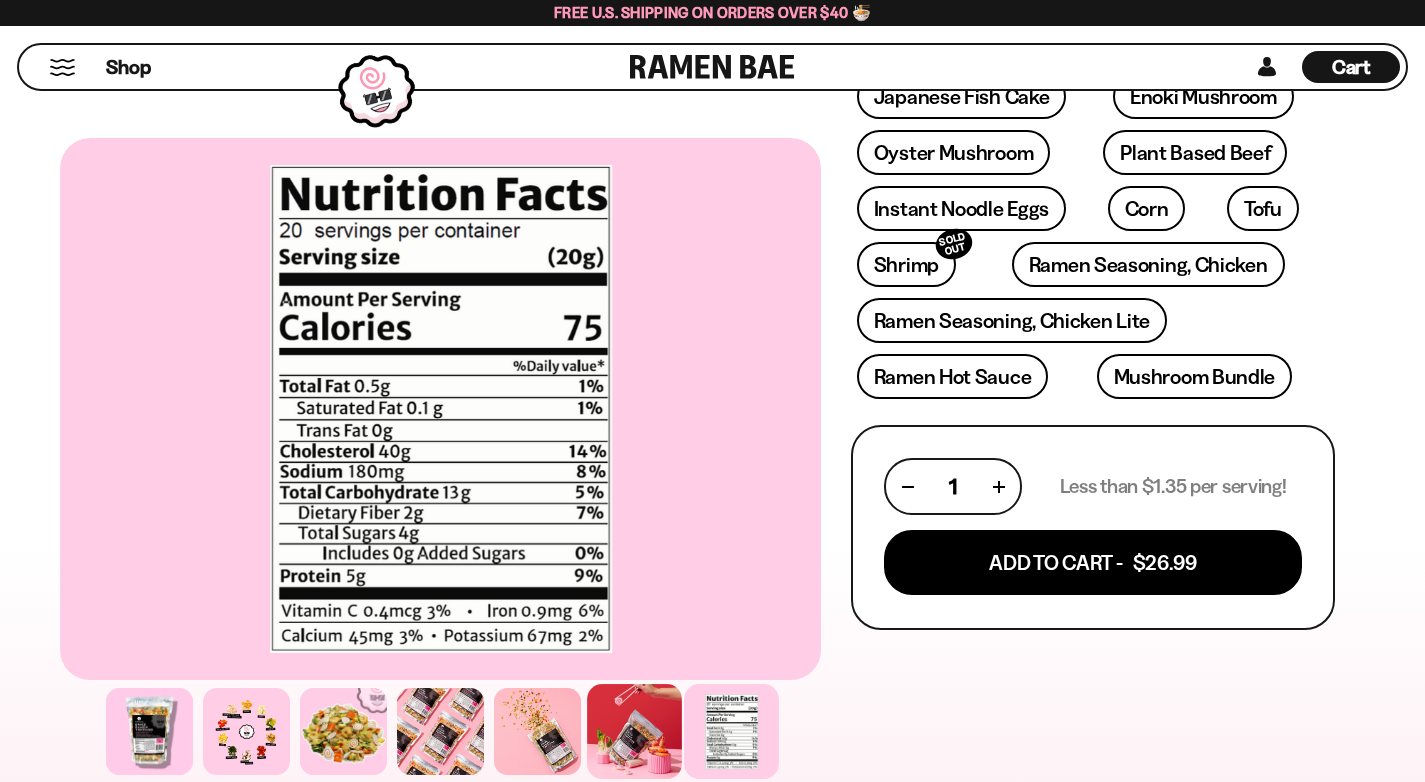 click at bounding box center [634, 731] 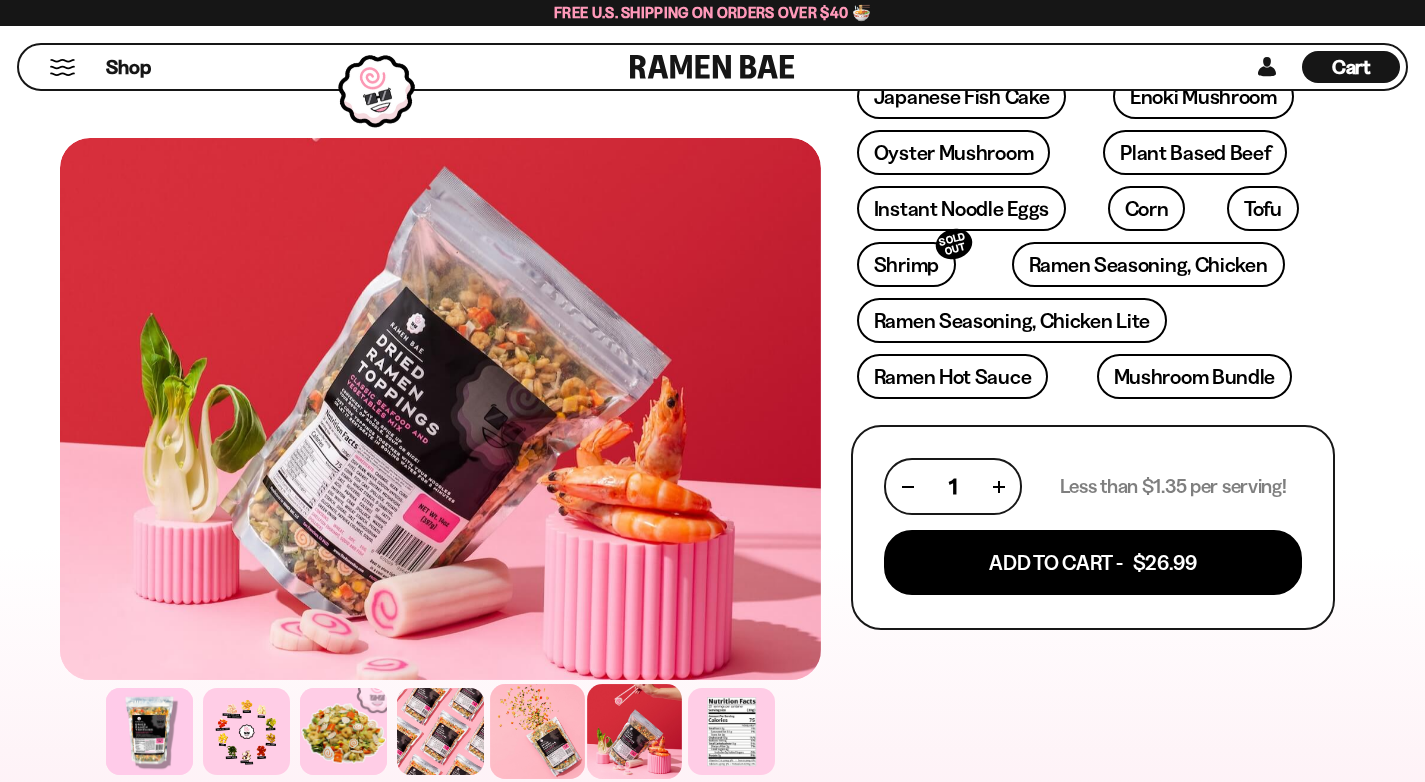 click at bounding box center (537, 731) 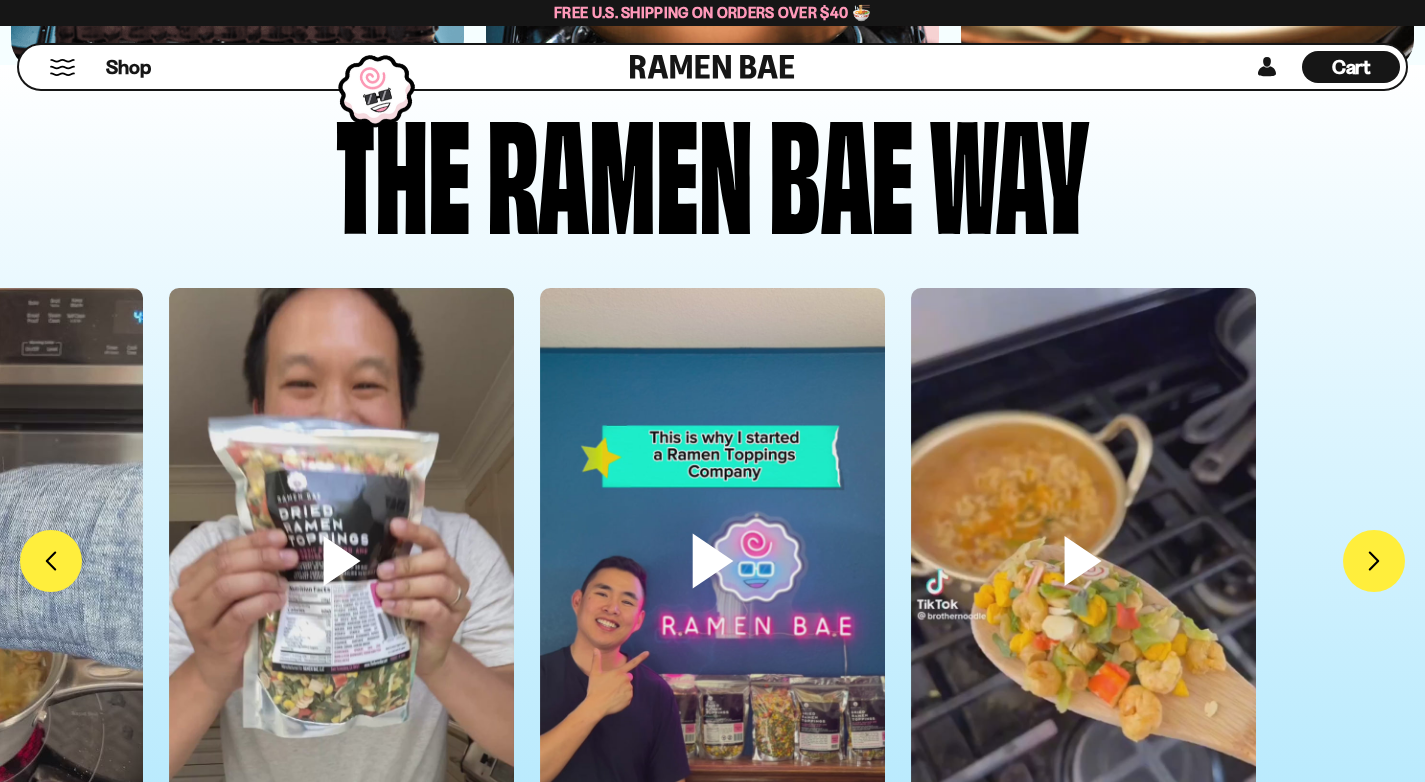 scroll, scrollTop: 5714, scrollLeft: 0, axis: vertical 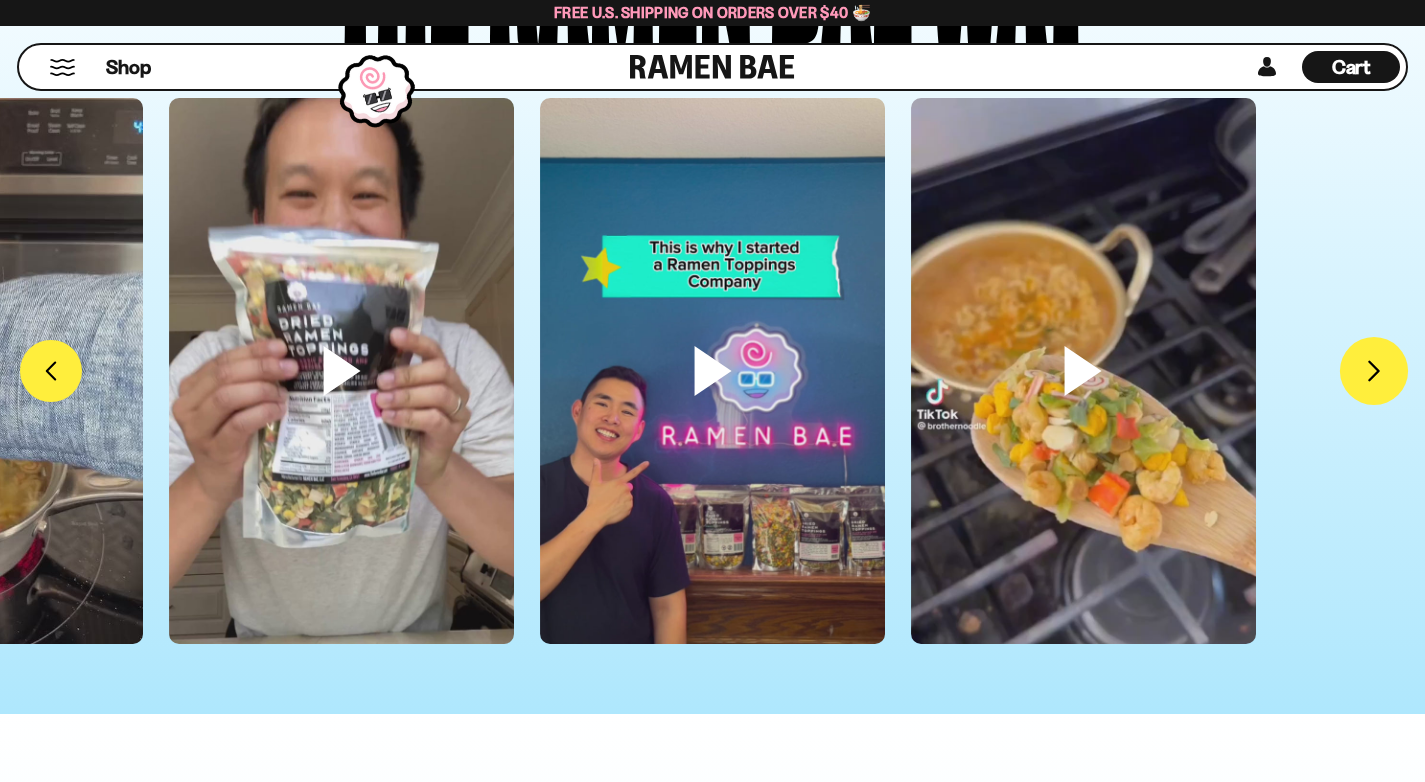 click on "FADCB6FD-DFAB-4417-9F21-029242090B77" at bounding box center (1374, 371) 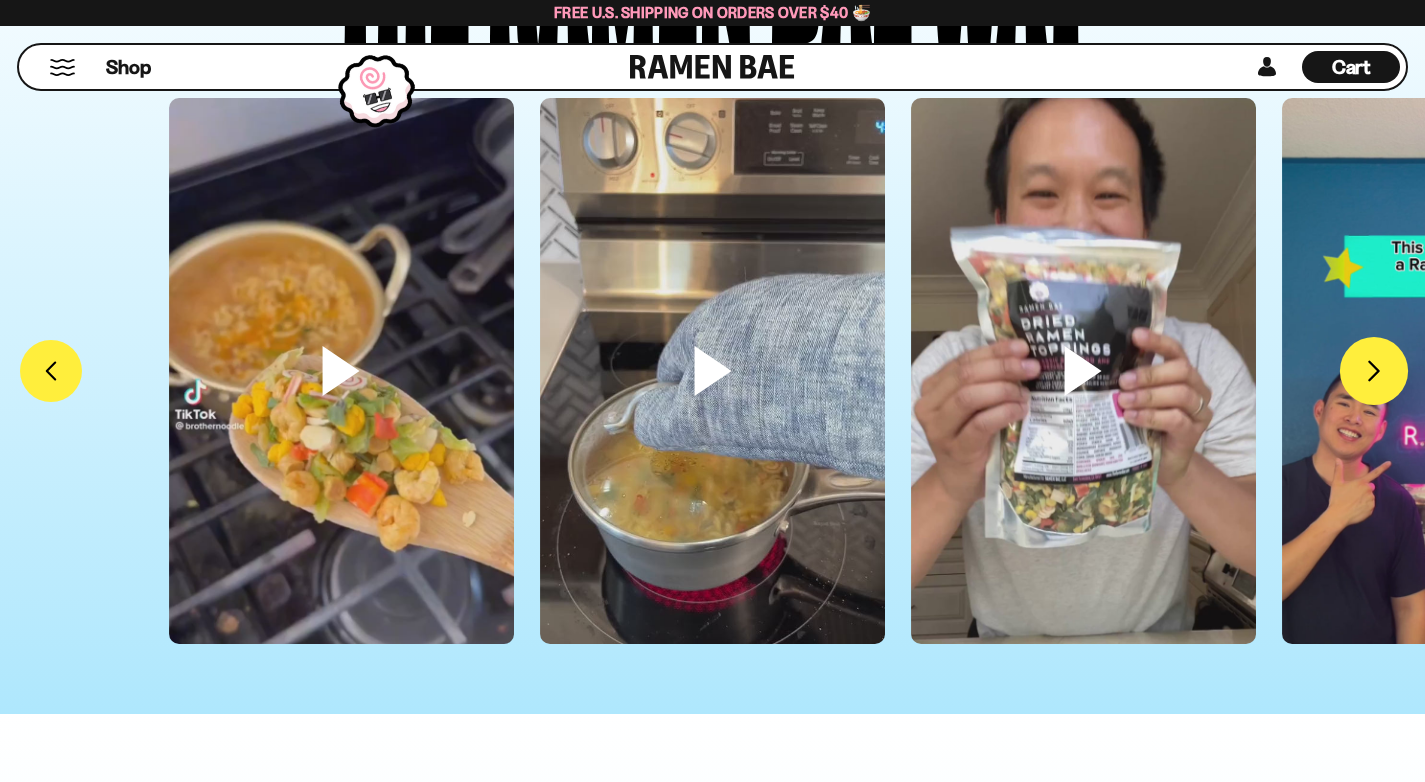 click on "FADCB6FD-DFAB-4417-9F21-029242090B77" at bounding box center (1374, 371) 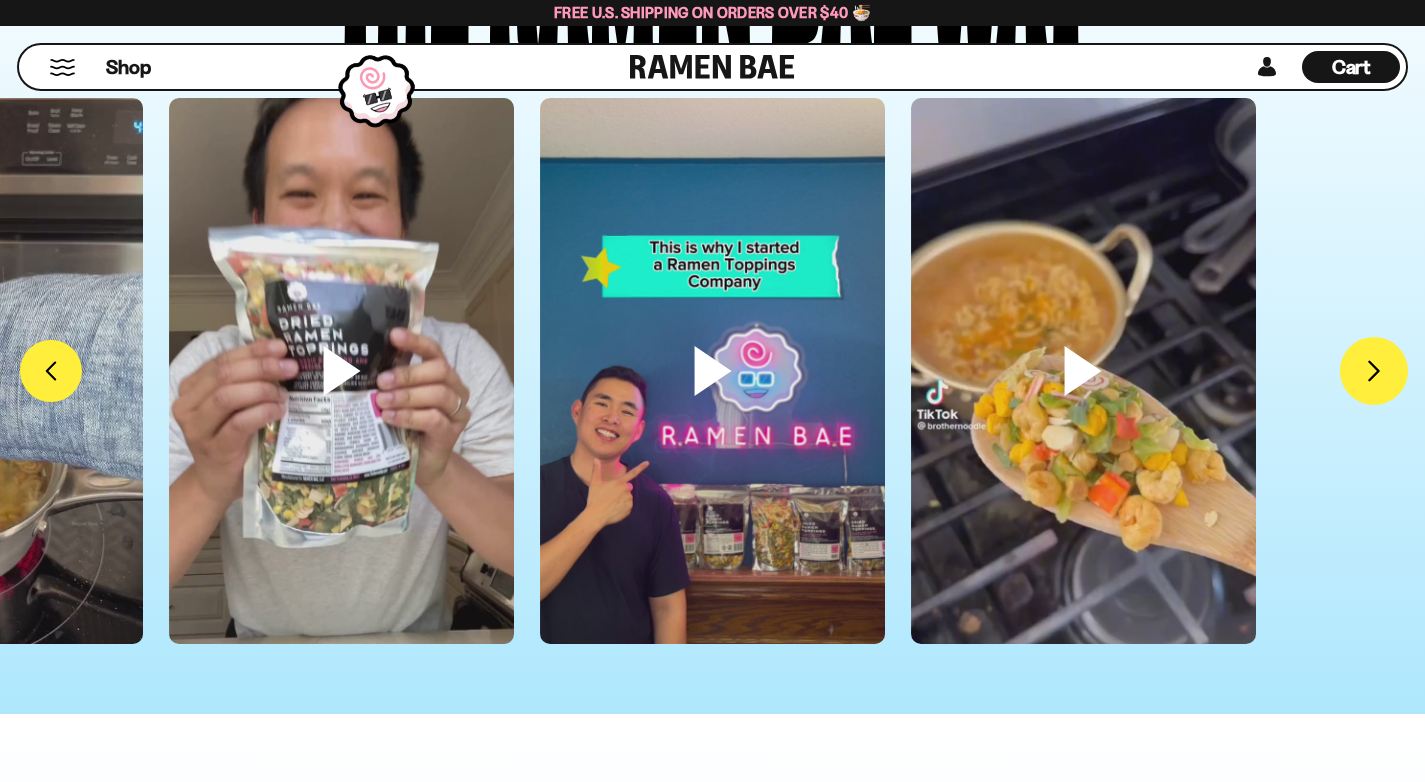 click on "FADCB6FD-DFAB-4417-9F21-029242090B77" at bounding box center (1374, 371) 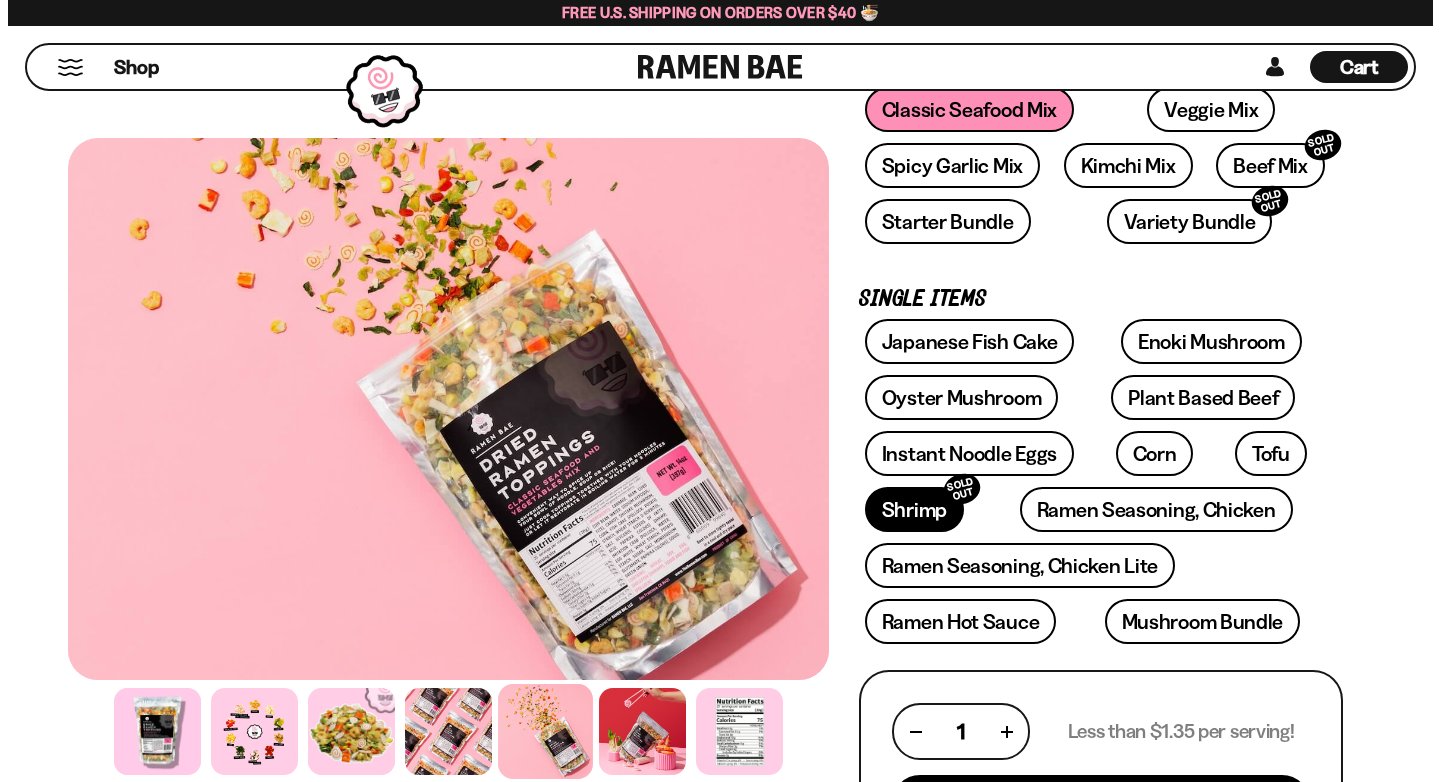 scroll, scrollTop: 659, scrollLeft: 0, axis: vertical 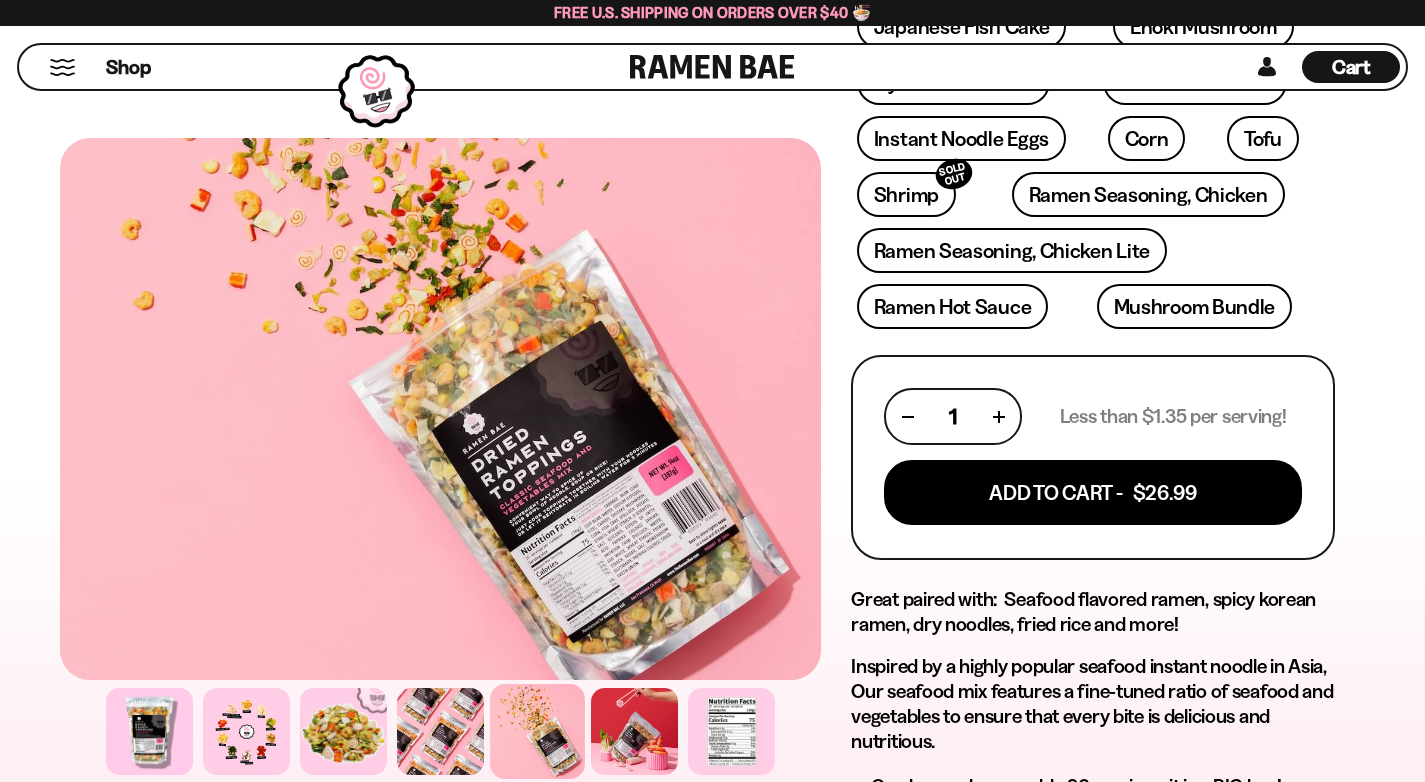 click on "Add To Cart -
$26.99" at bounding box center (1093, 492) 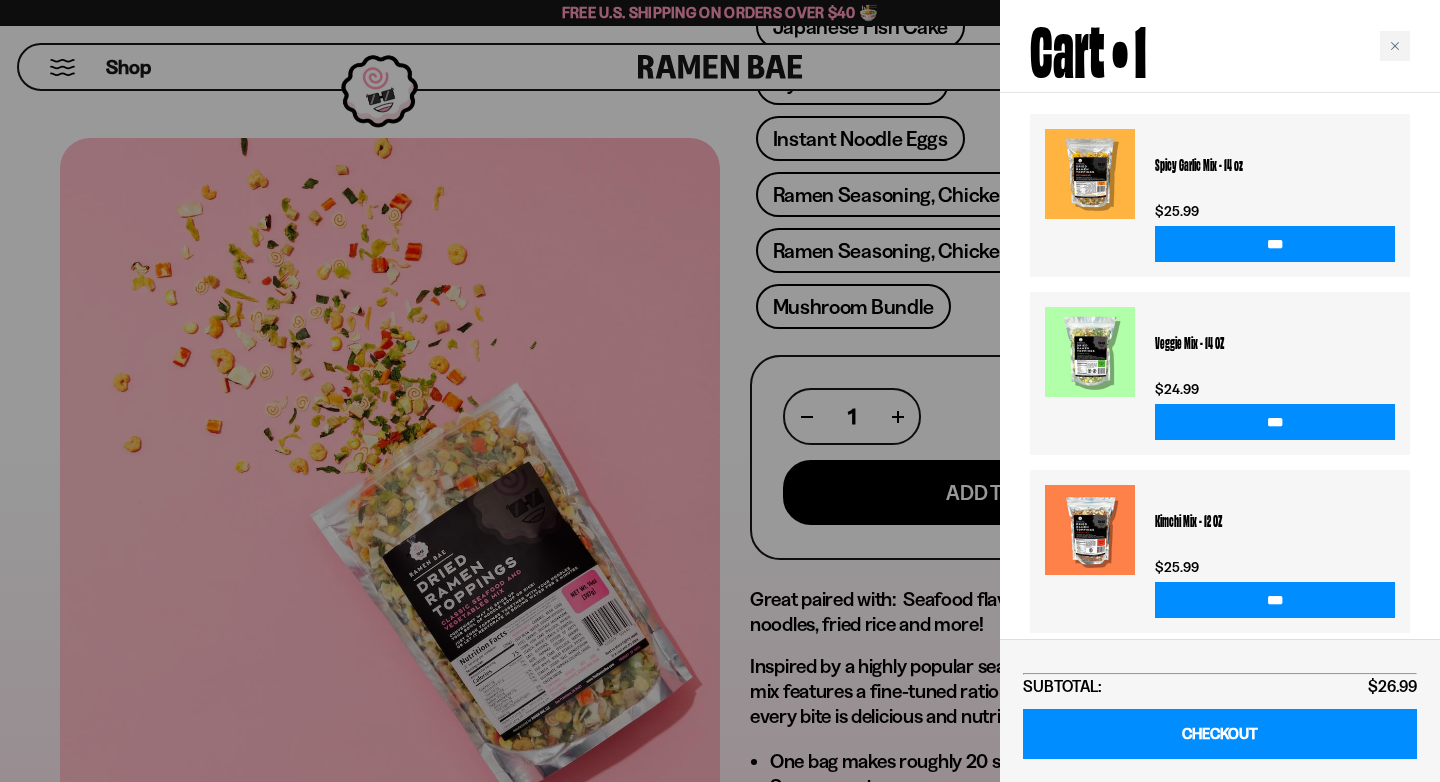 scroll, scrollTop: 0, scrollLeft: 0, axis: both 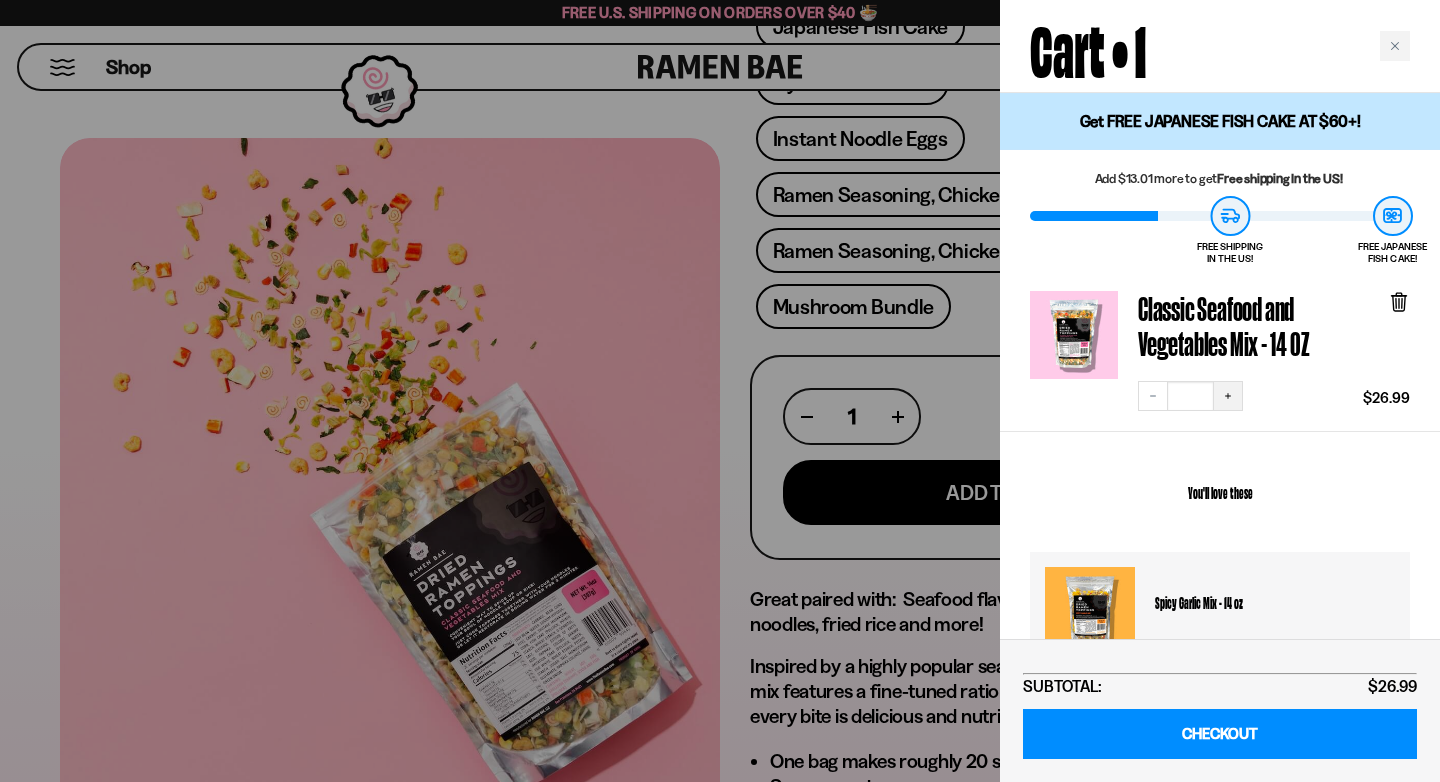 click 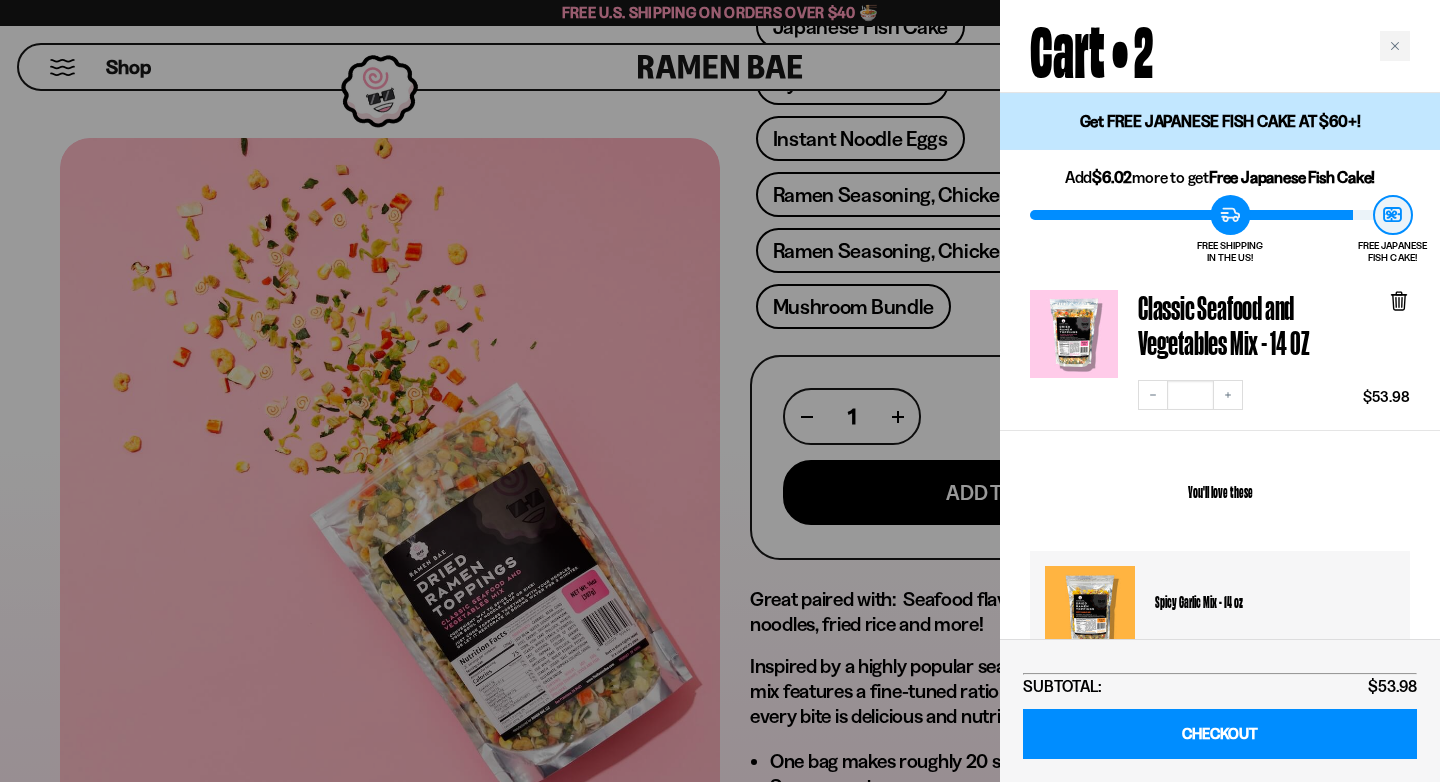 click on "Get FREE JAPANESE FISH CAKE AT $60+!" at bounding box center [1220, 121] 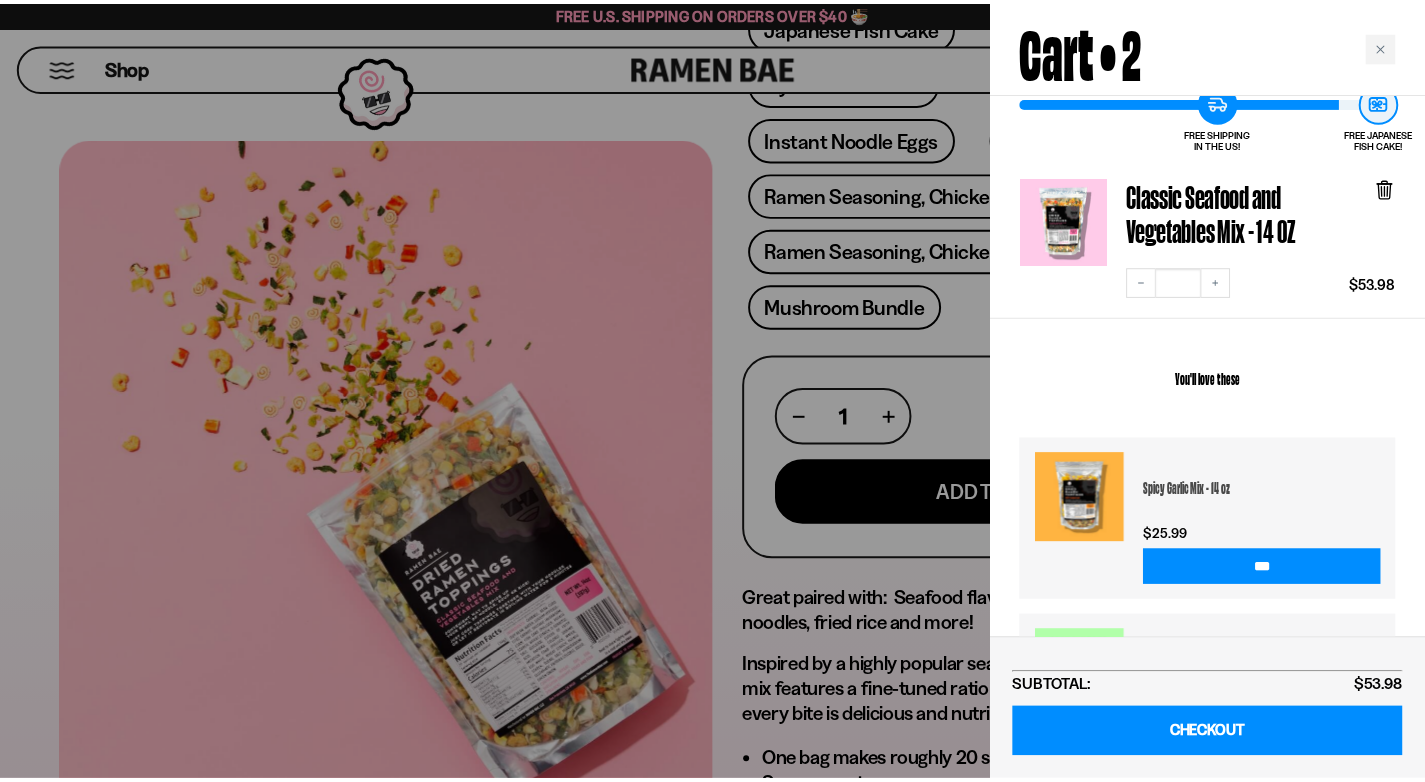 scroll, scrollTop: 0, scrollLeft: 0, axis: both 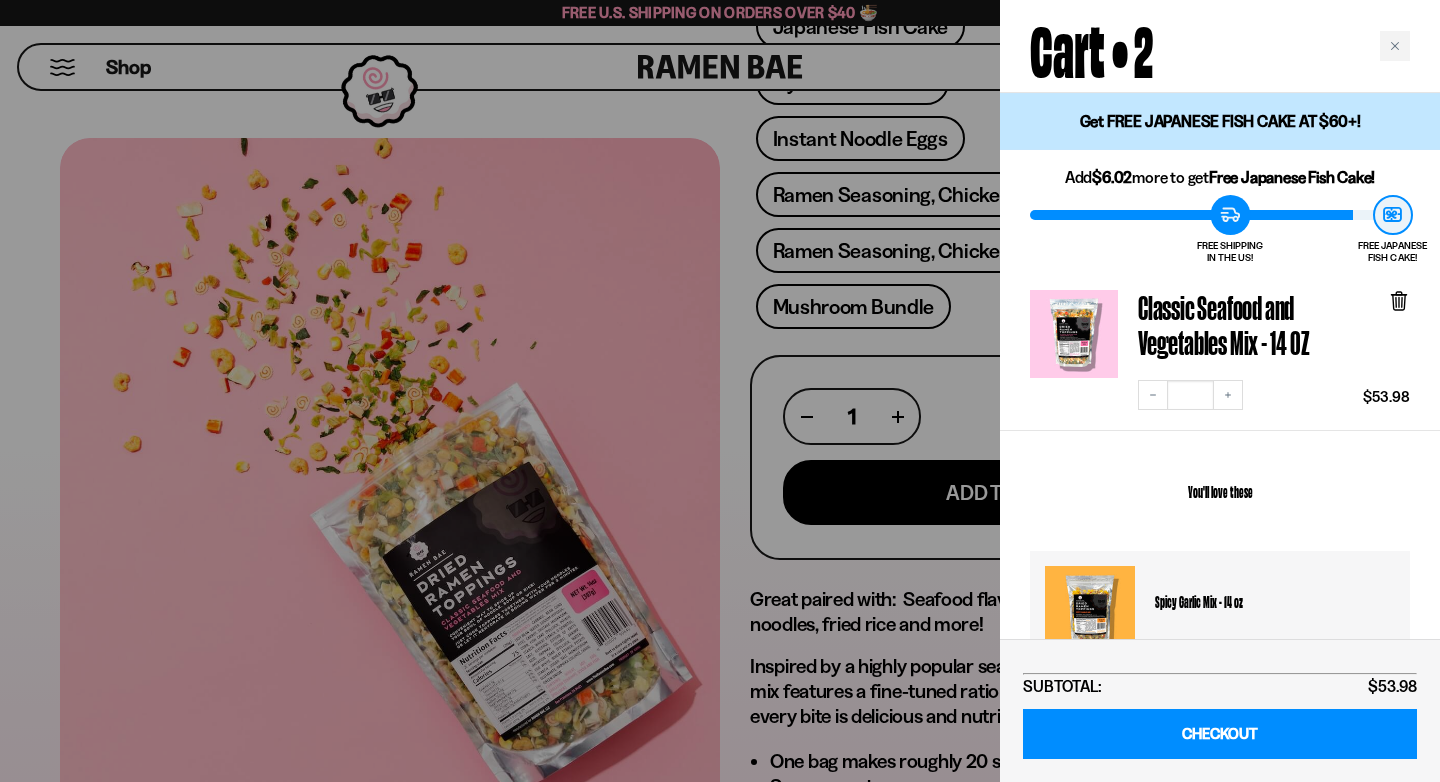 click at bounding box center (720, 391) 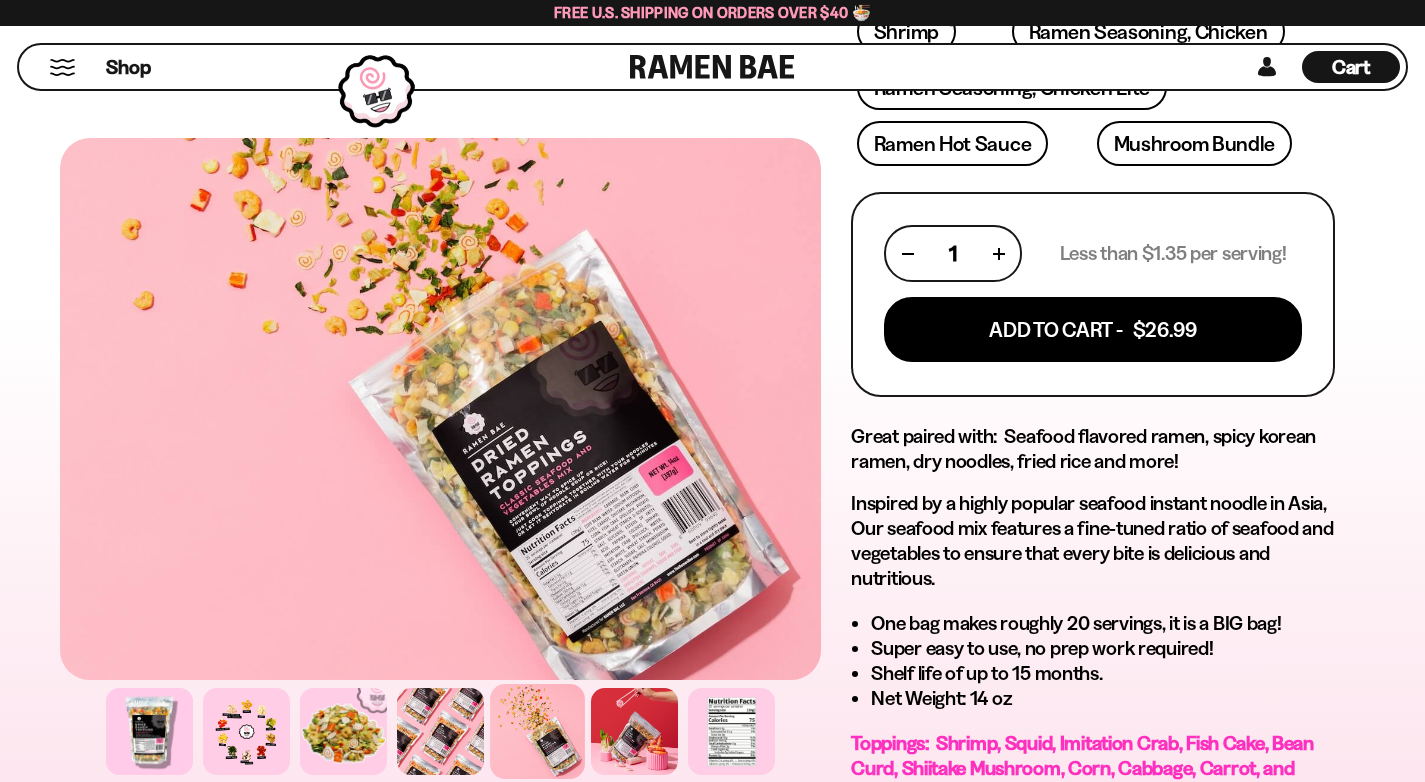 scroll, scrollTop: 628, scrollLeft: 0, axis: vertical 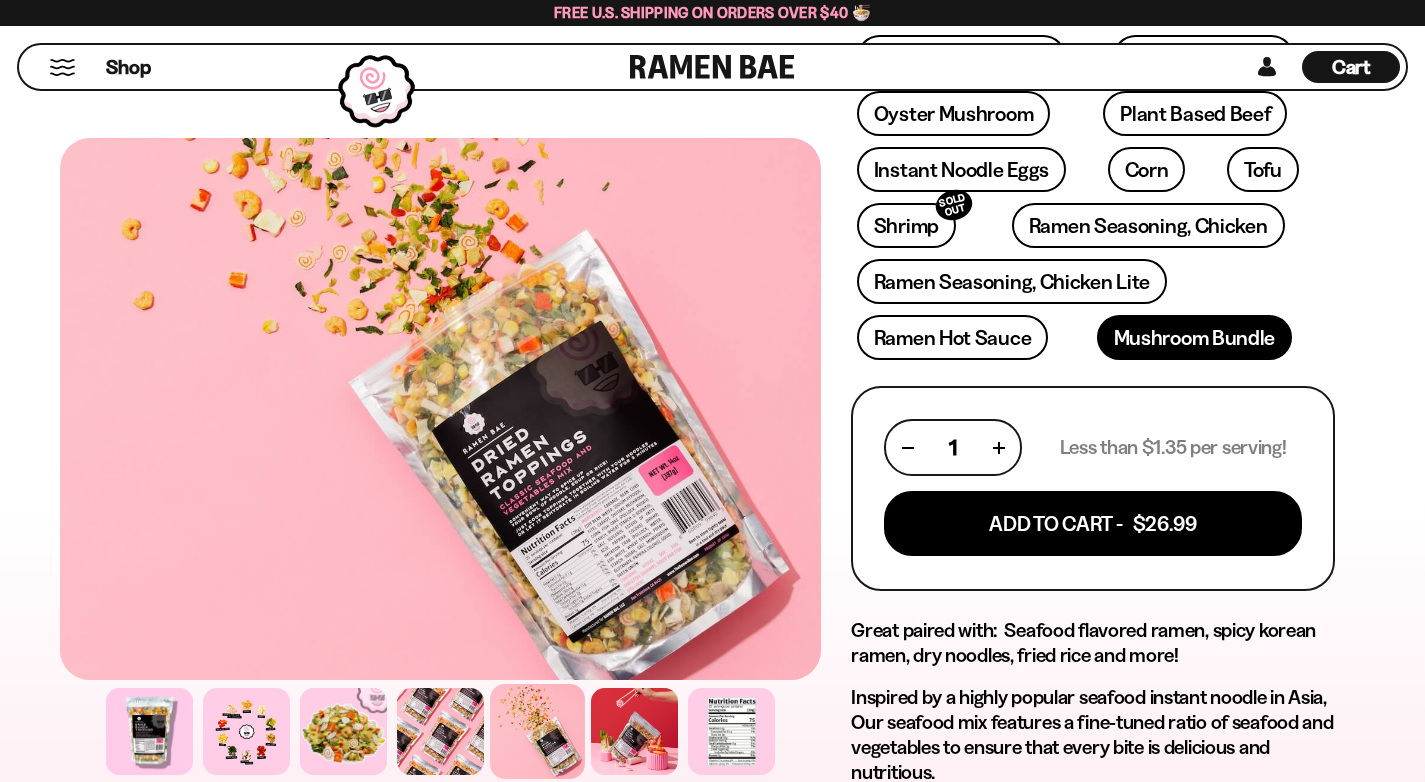 click on "Mushroom Bundle" at bounding box center (1195, 337) 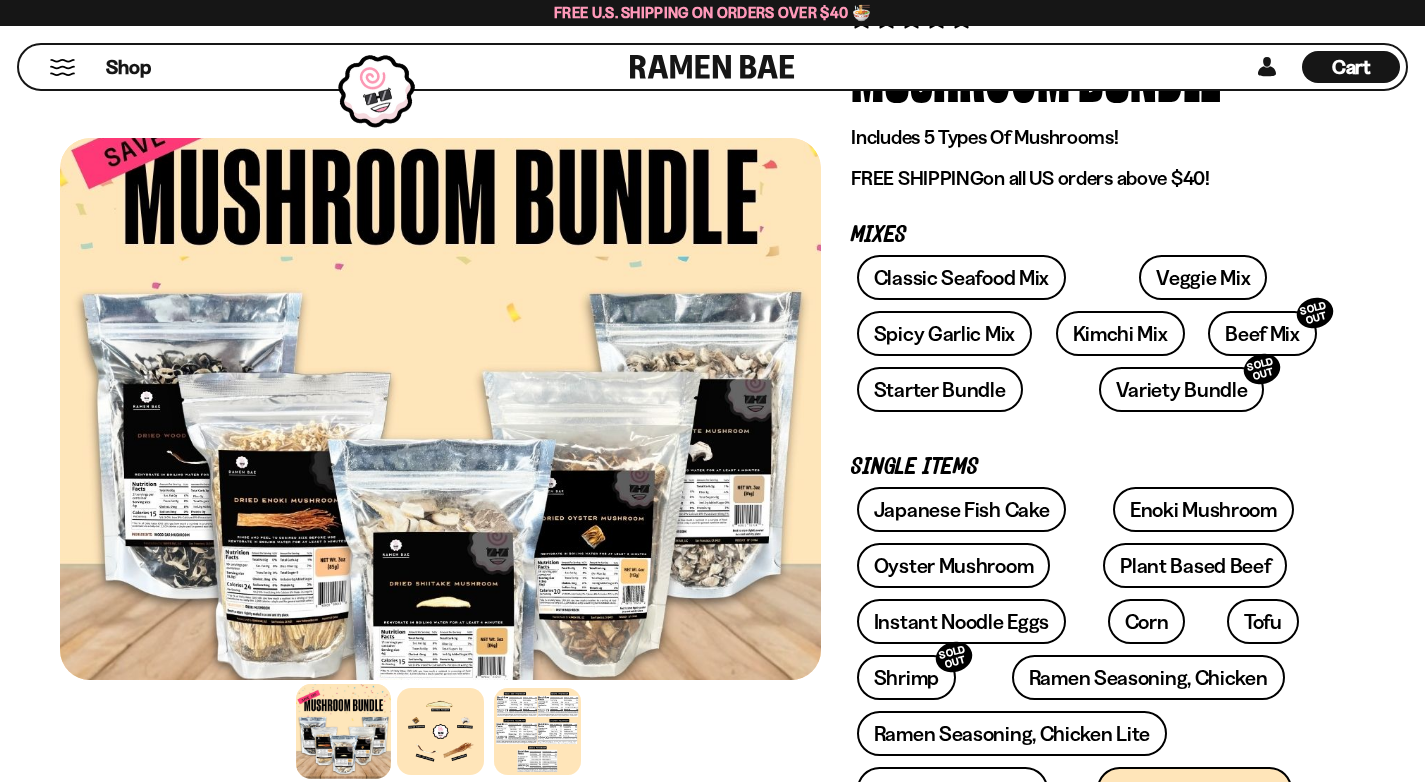 scroll, scrollTop: 233, scrollLeft: 0, axis: vertical 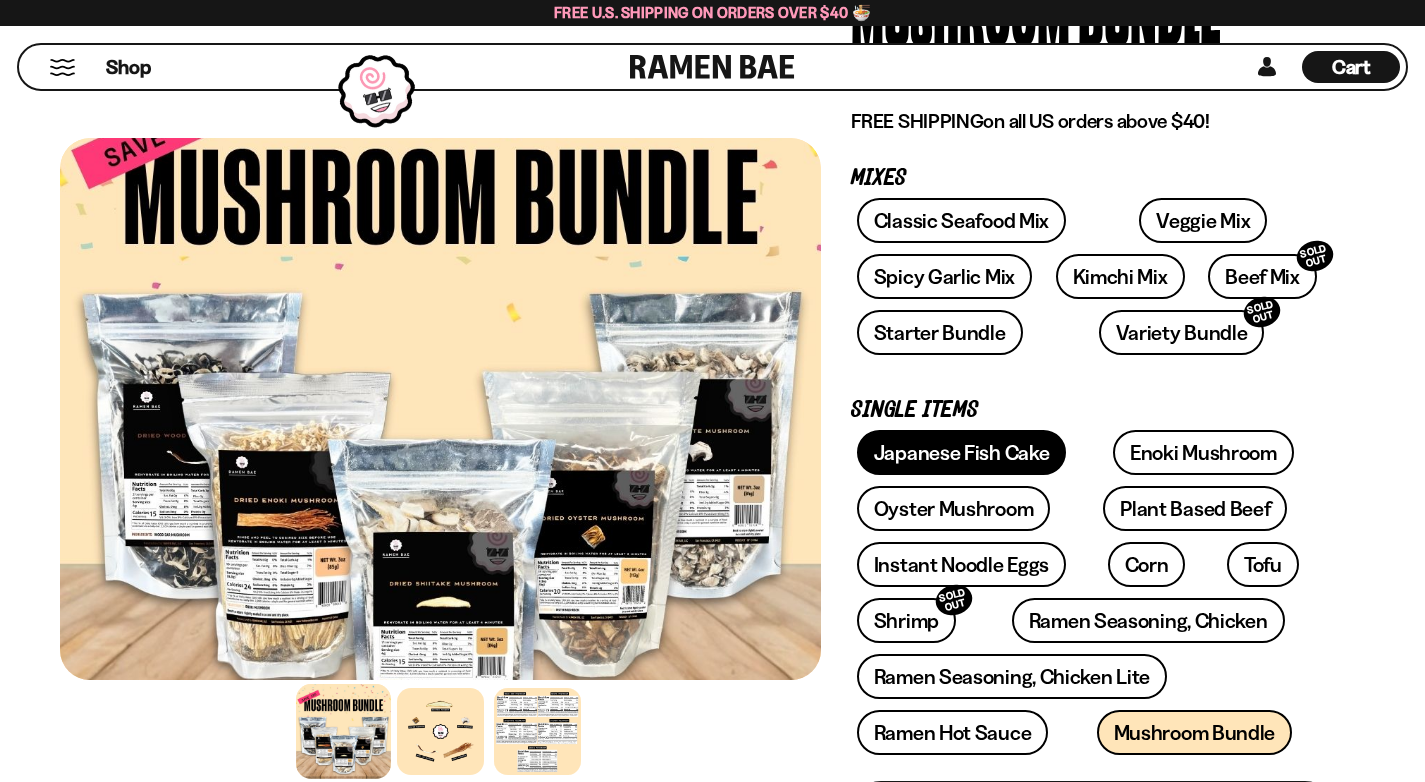 click on "Japanese Fish Cake" at bounding box center [962, 452] 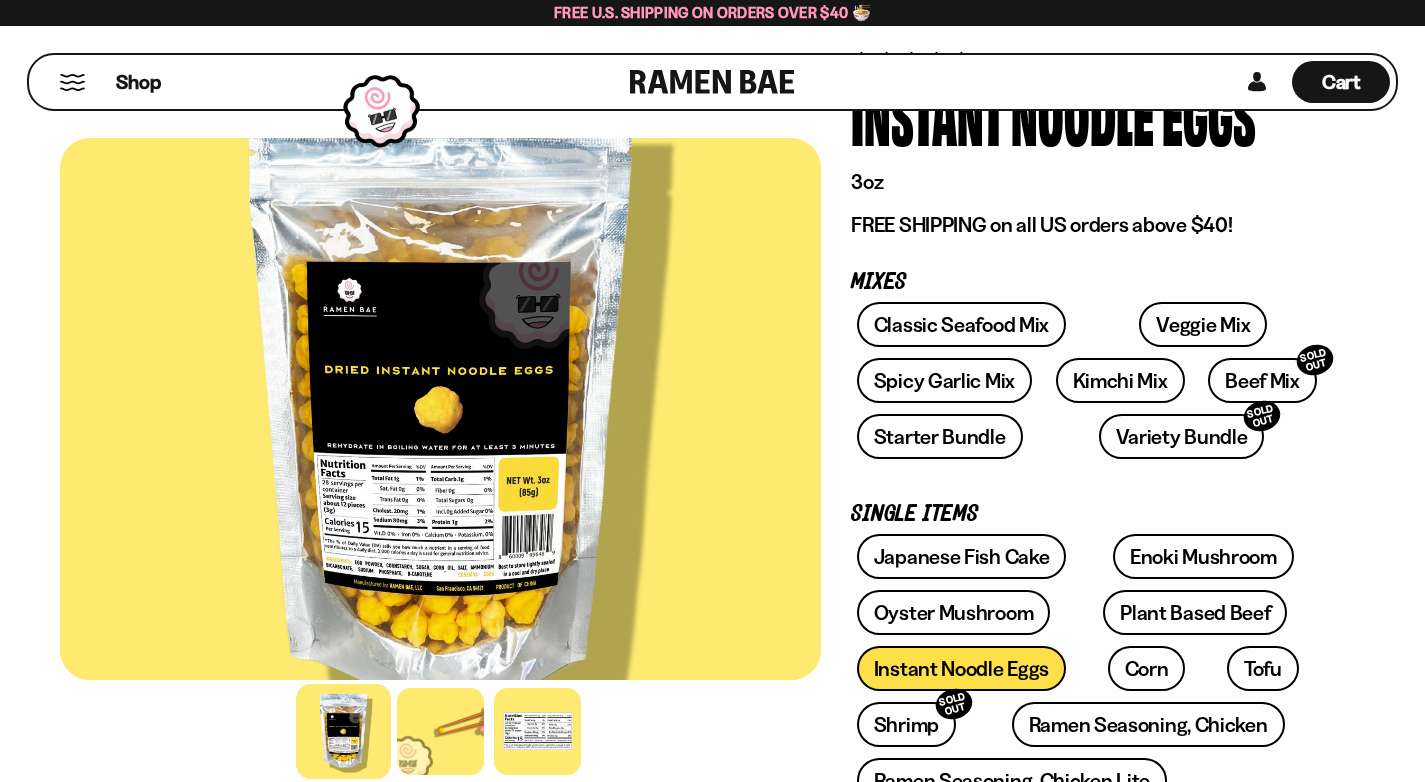 scroll, scrollTop: 351, scrollLeft: 0, axis: vertical 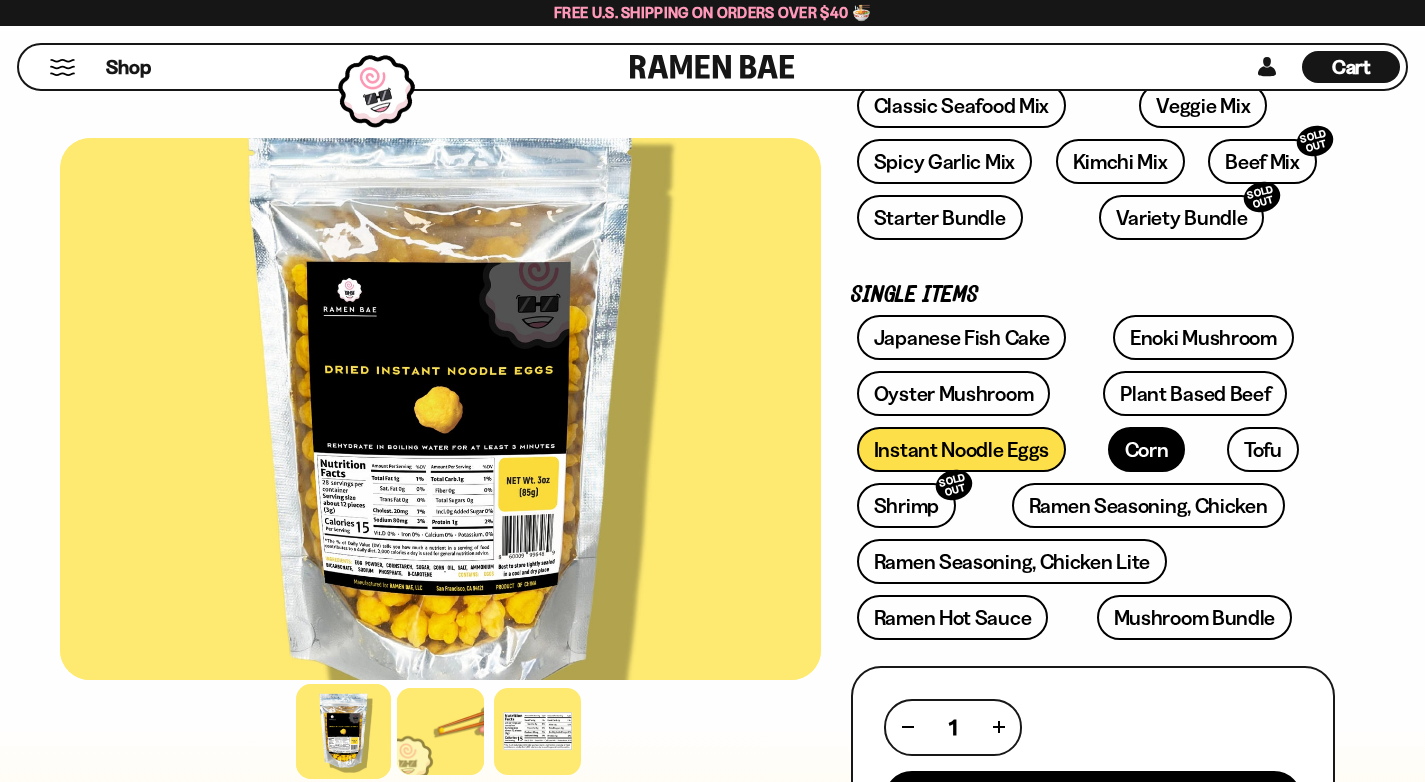 click on "Corn" at bounding box center [1147, 449] 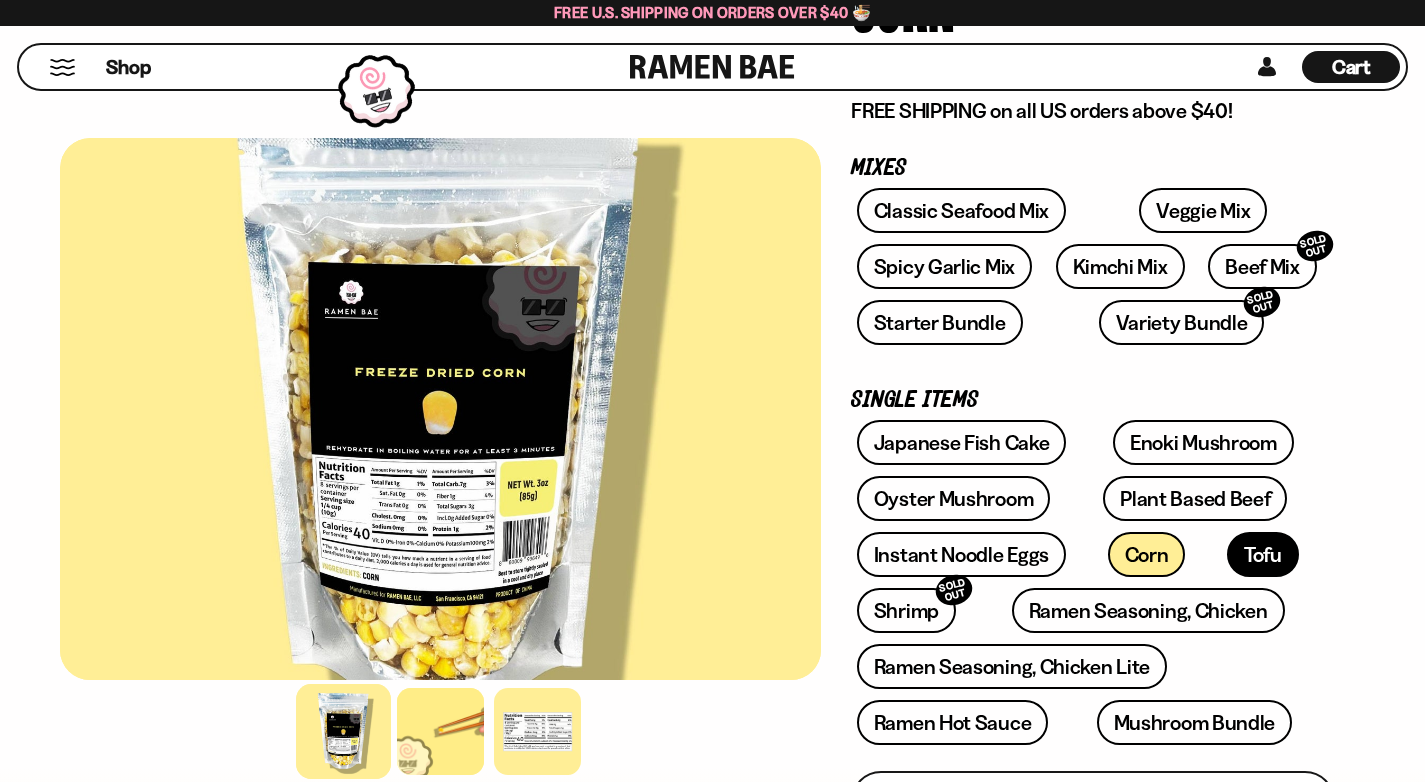 scroll, scrollTop: 259, scrollLeft: 0, axis: vertical 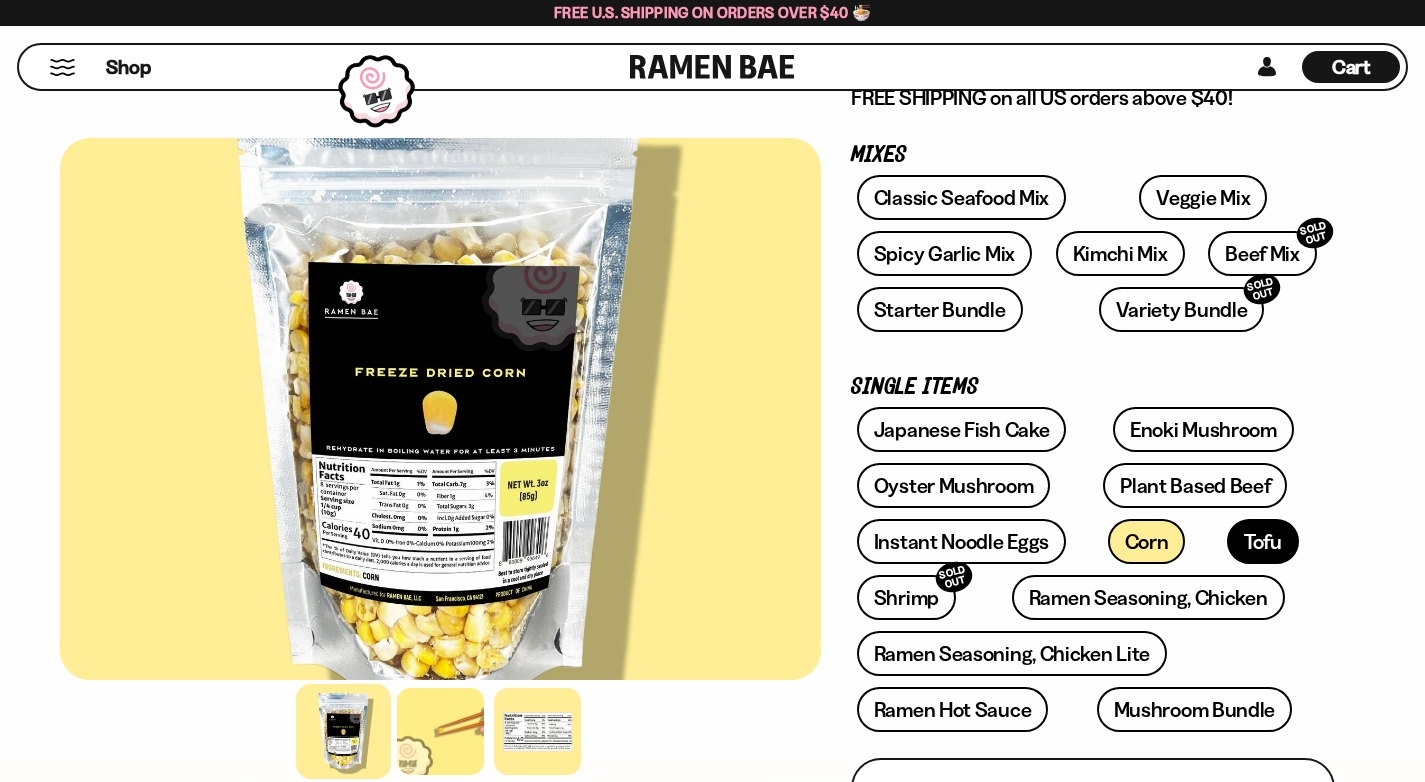 click on "Tofu" at bounding box center [1263, 541] 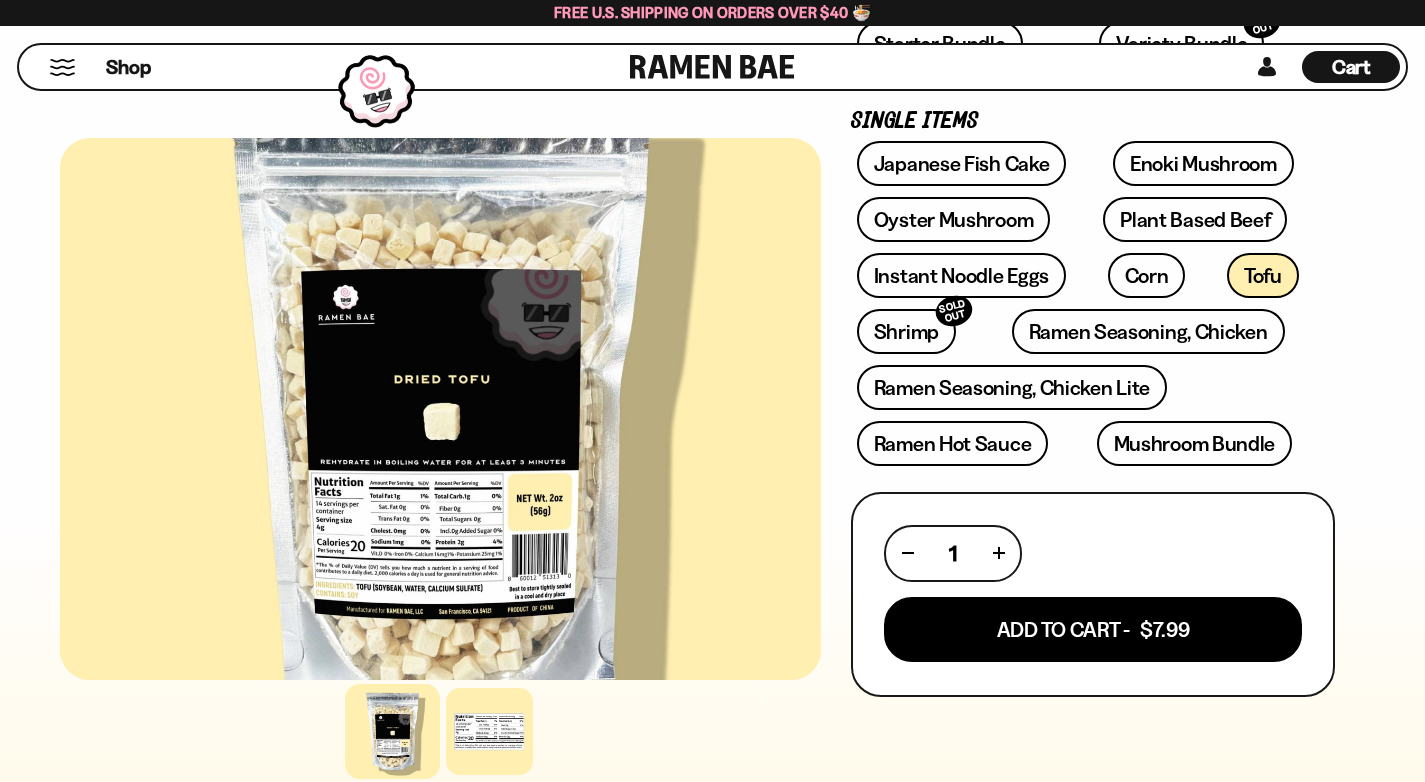 scroll, scrollTop: 500, scrollLeft: 0, axis: vertical 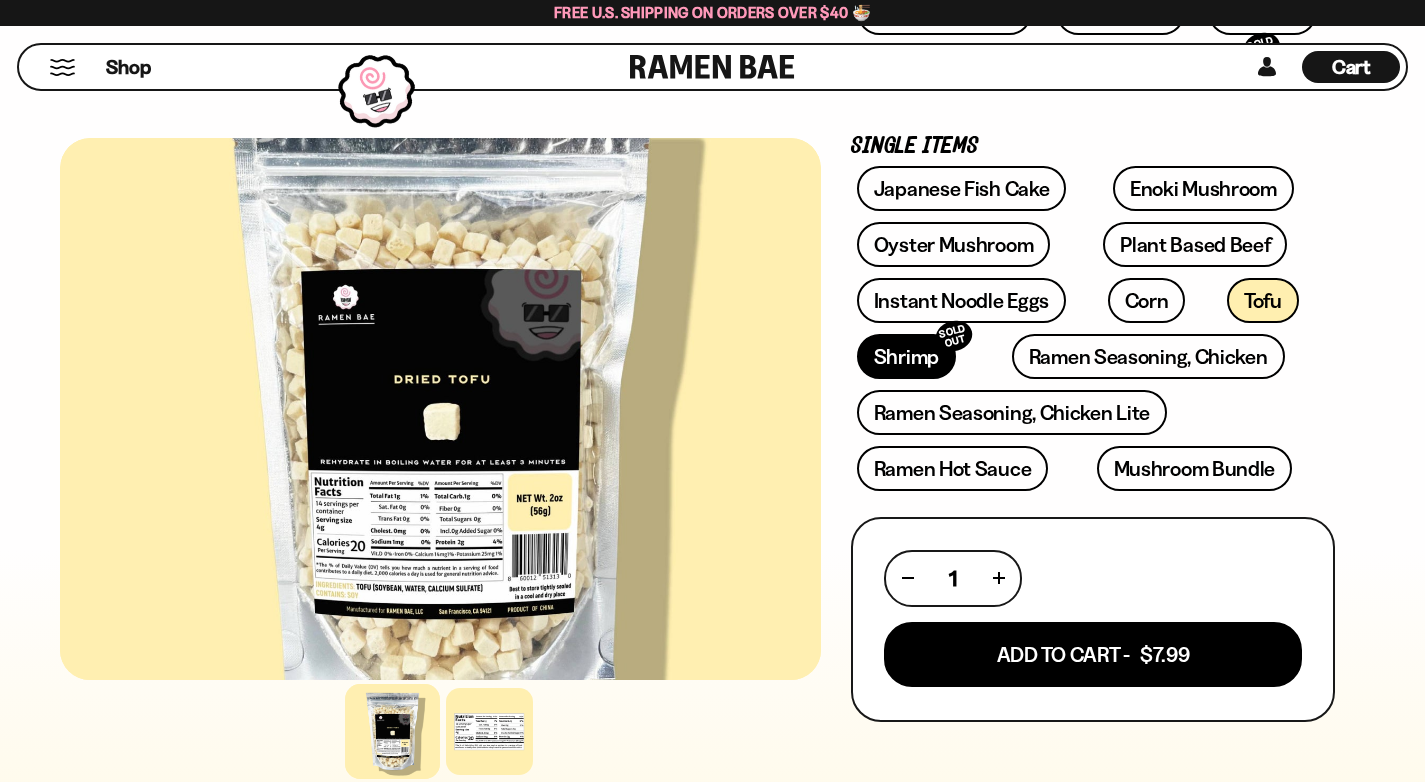 click on "Shrimp
SOLD OUT" at bounding box center [906, 356] 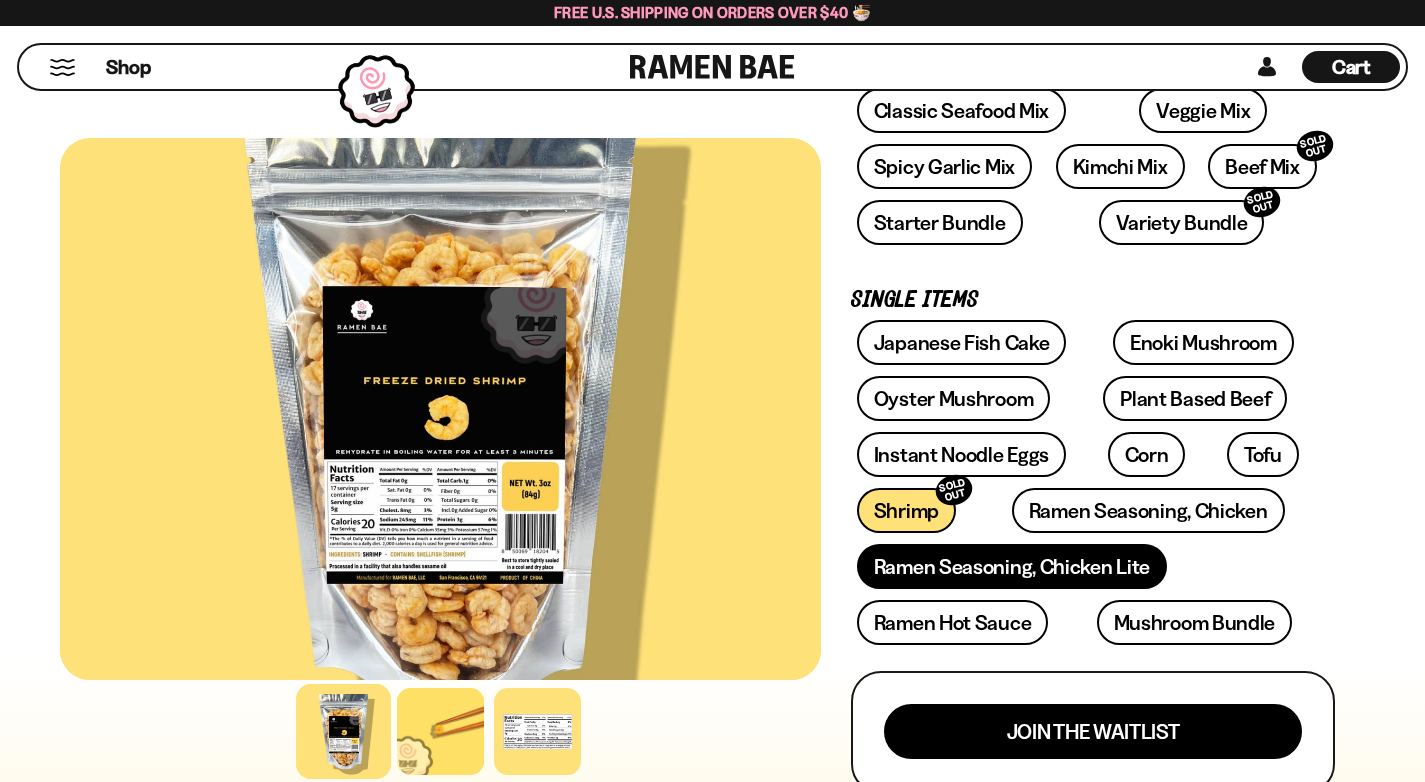 scroll, scrollTop: 391, scrollLeft: 0, axis: vertical 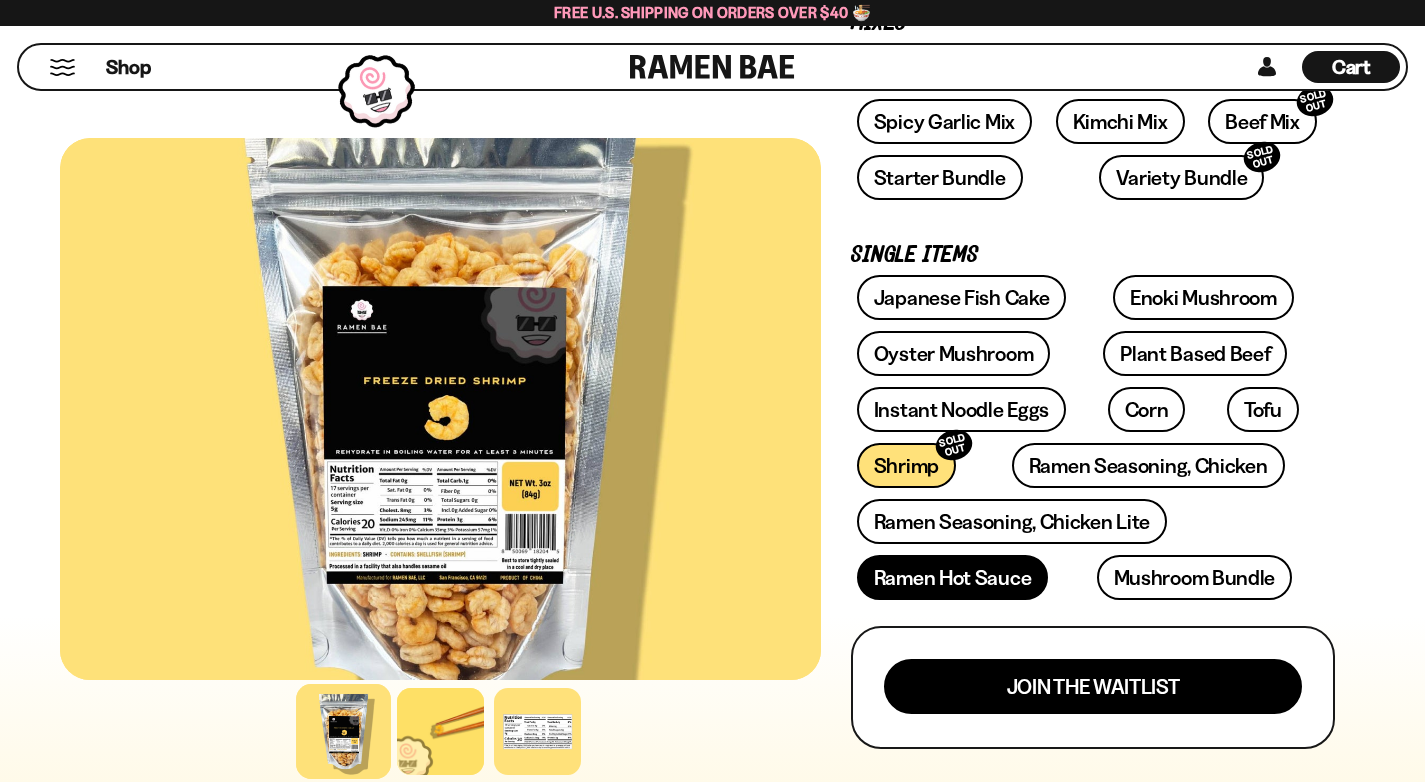 click on "Ramen Hot Sauce" at bounding box center [953, 577] 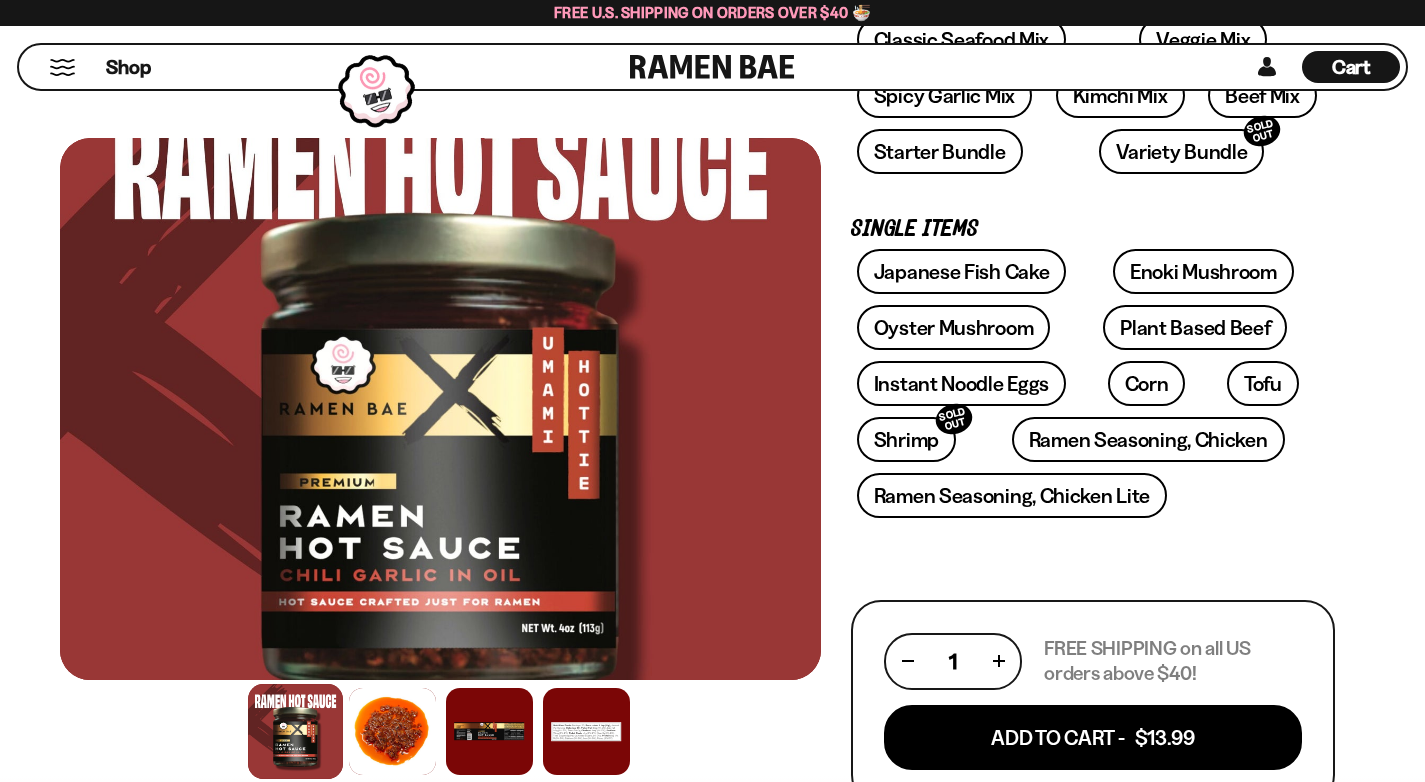 scroll, scrollTop: 496, scrollLeft: 0, axis: vertical 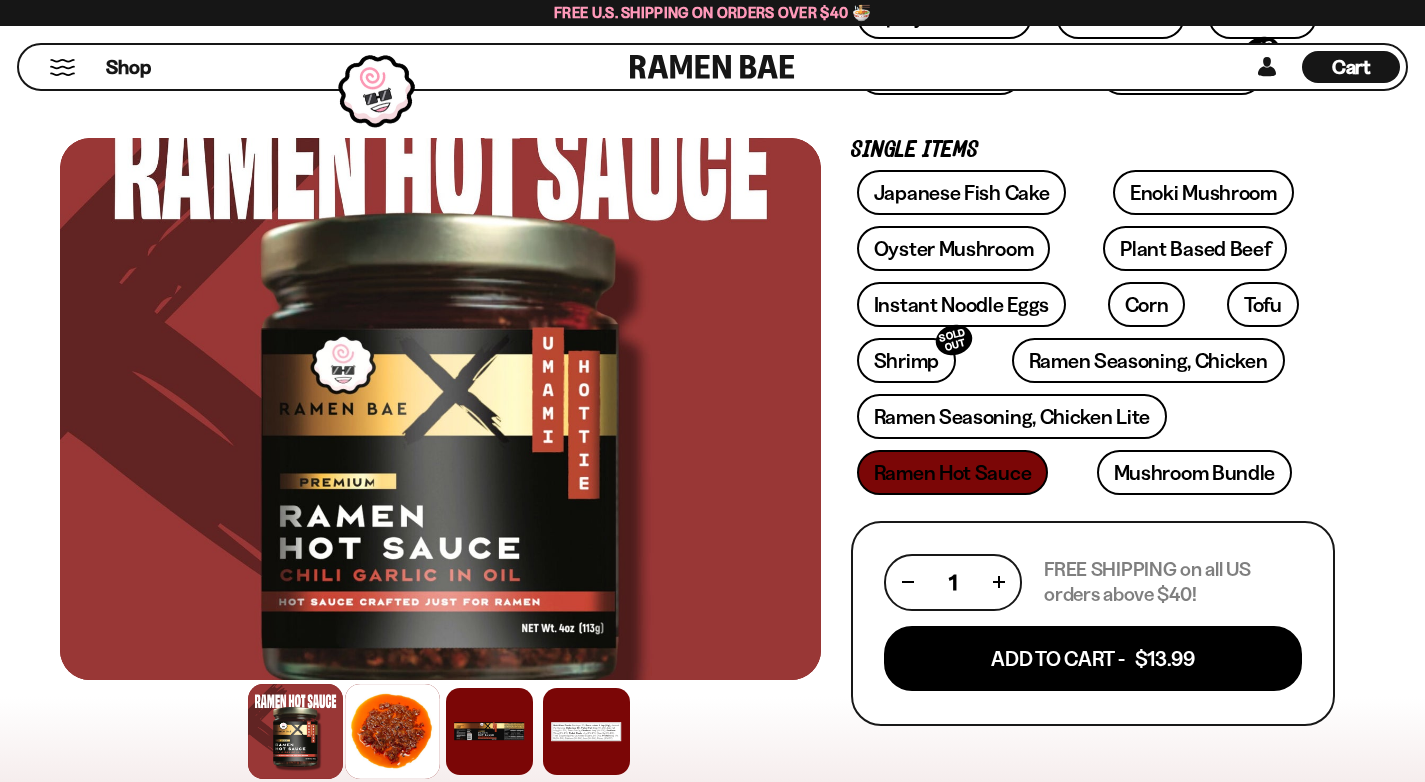 click at bounding box center (392, 731) 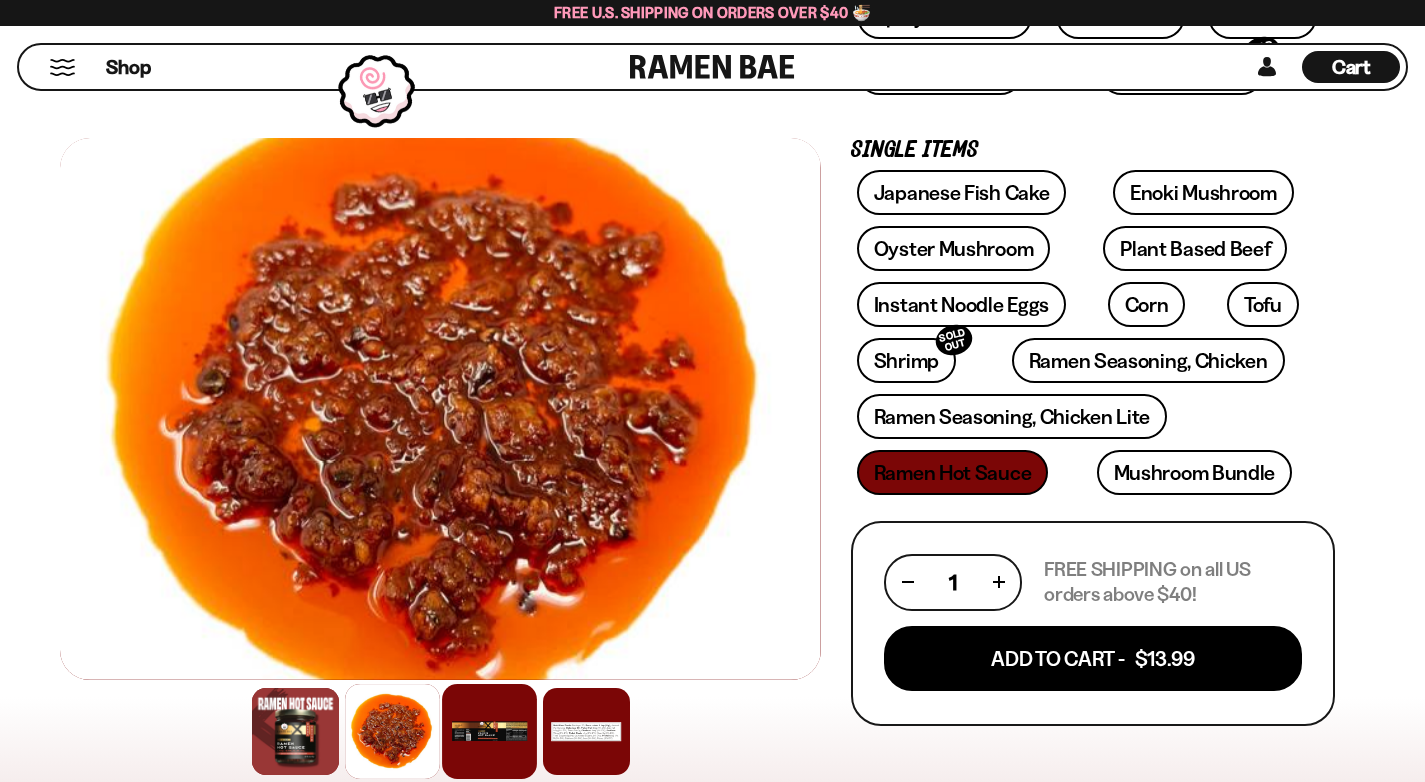 click at bounding box center [489, 731] 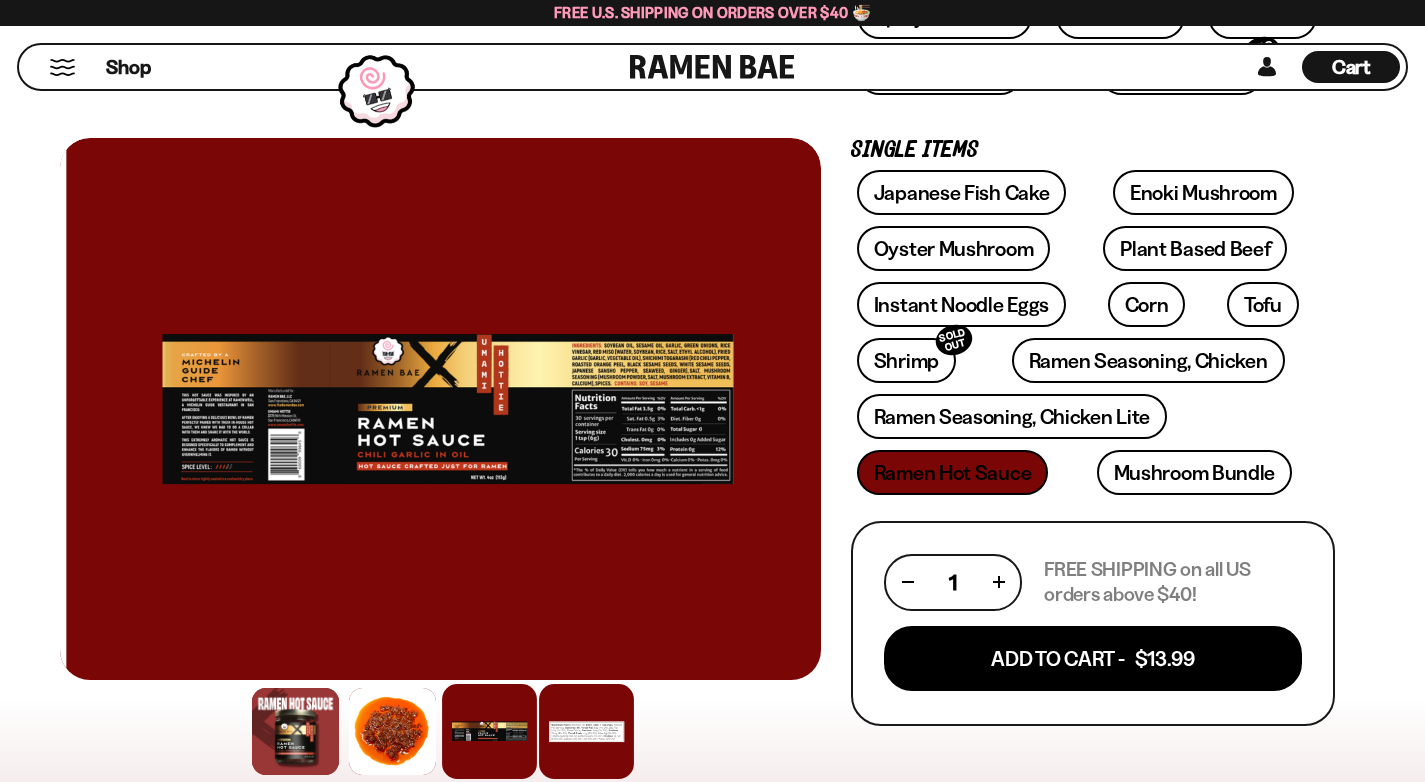 click at bounding box center (586, 731) 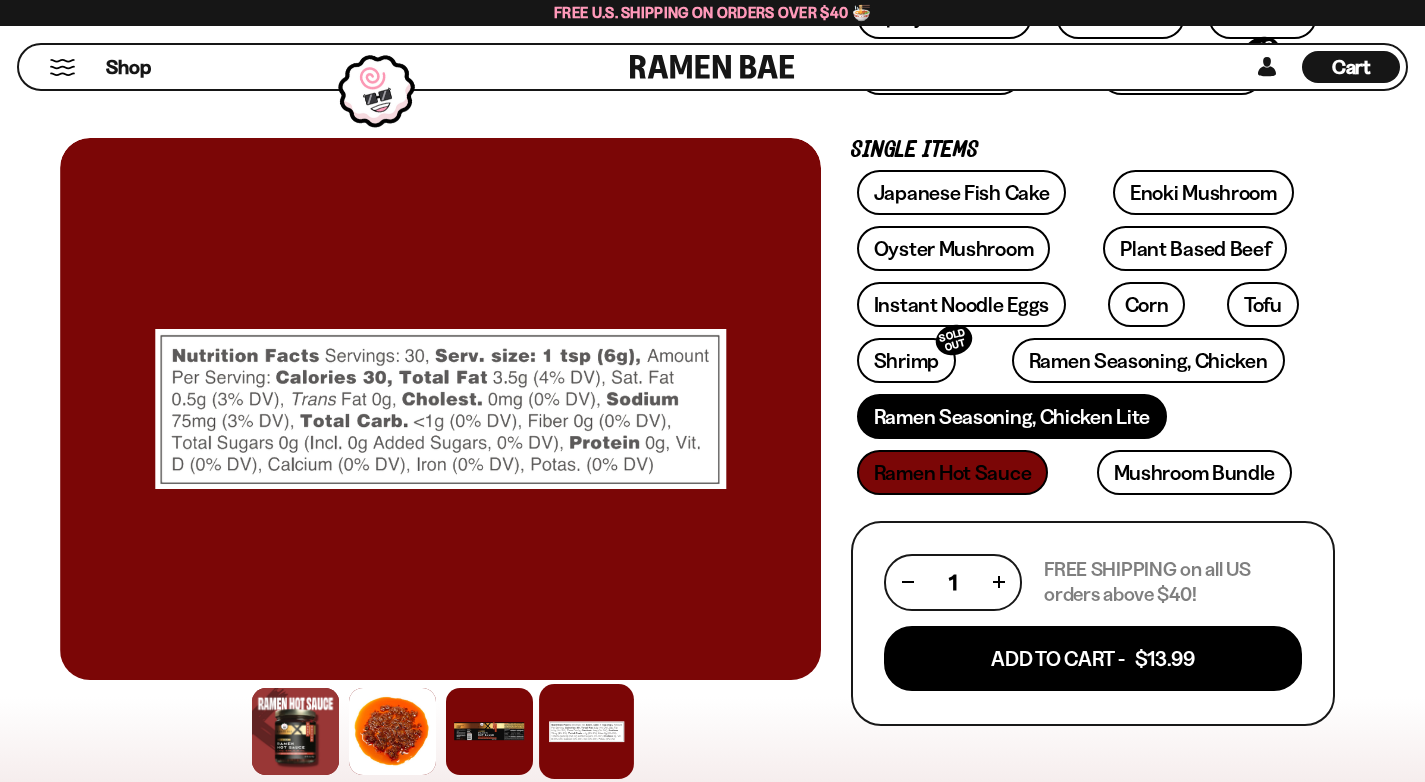click on "Ramen Seasoning, Chicken Lite" at bounding box center [1012, 416] 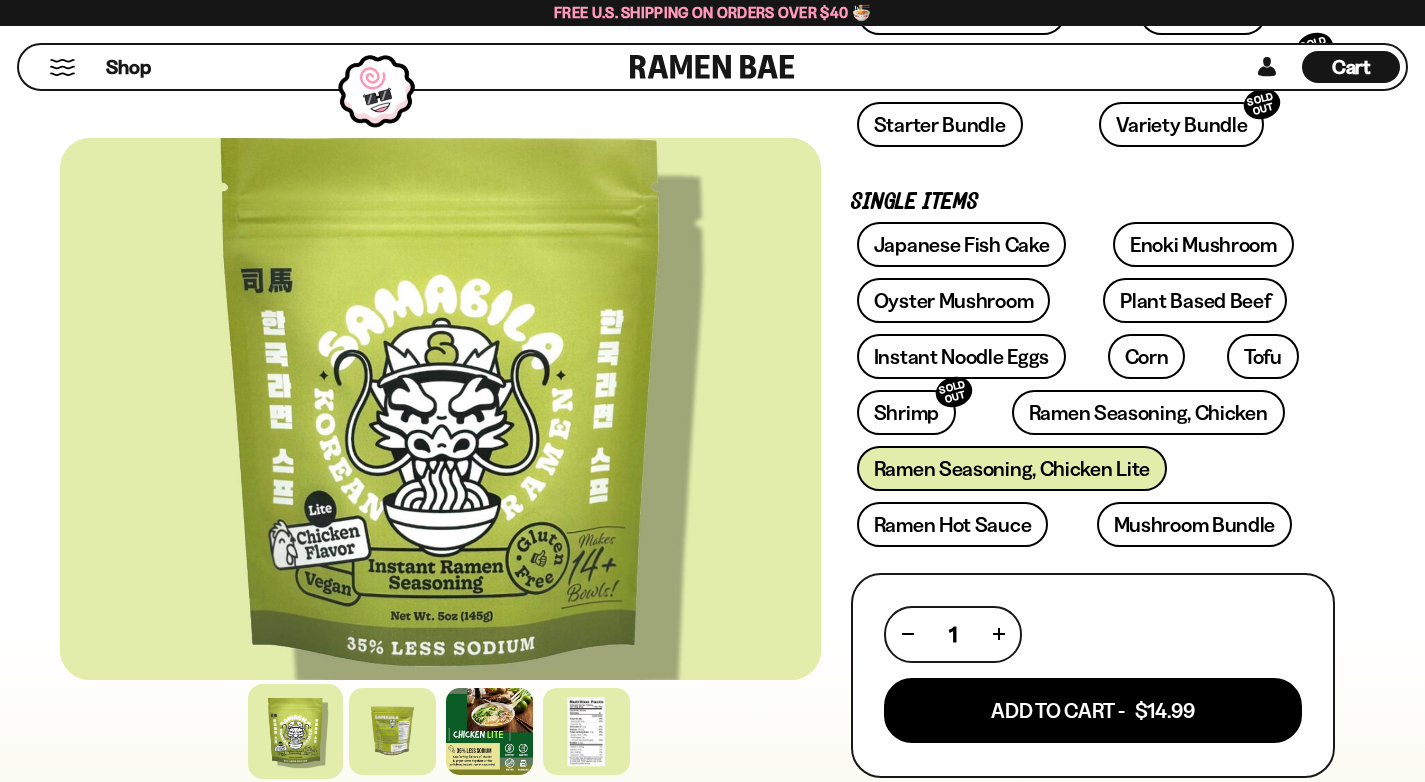 scroll, scrollTop: 622, scrollLeft: 0, axis: vertical 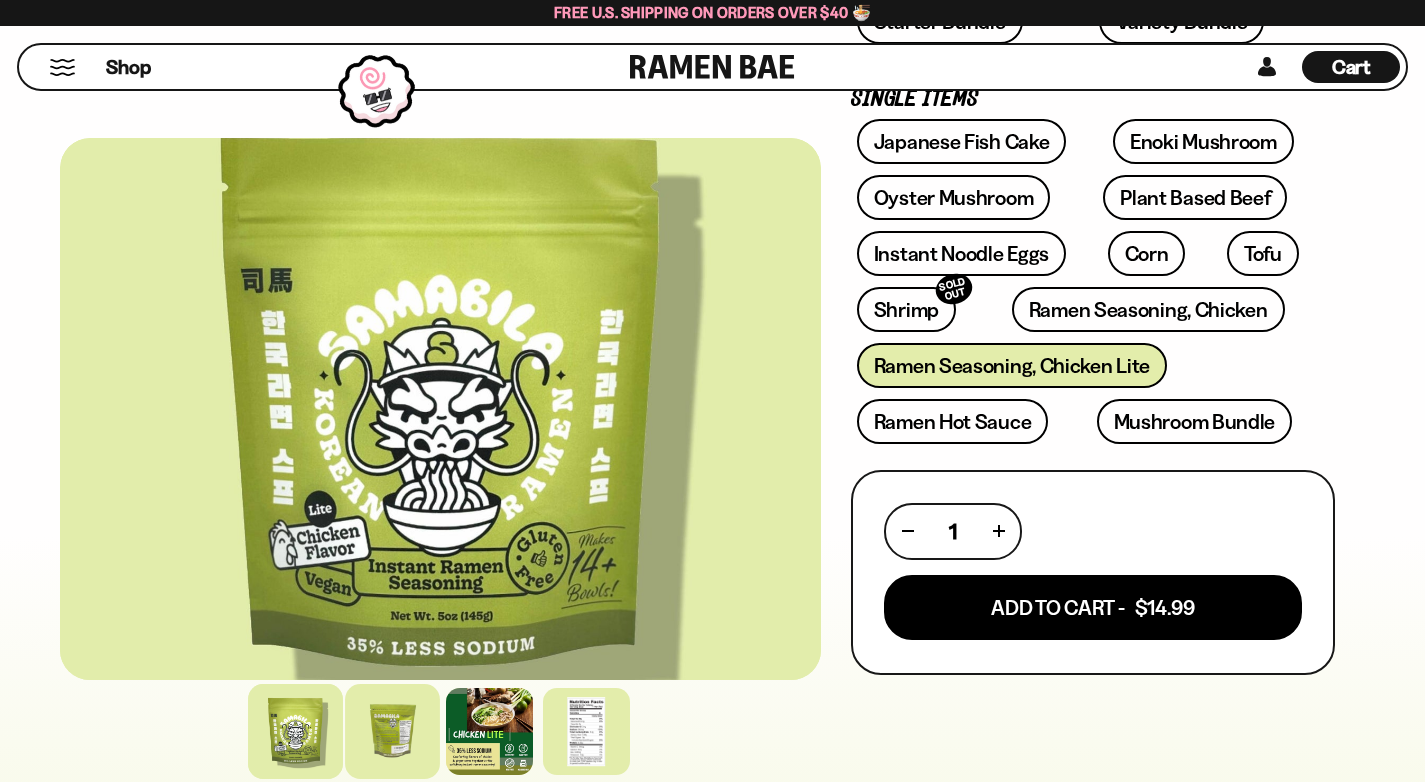 click at bounding box center (392, 731) 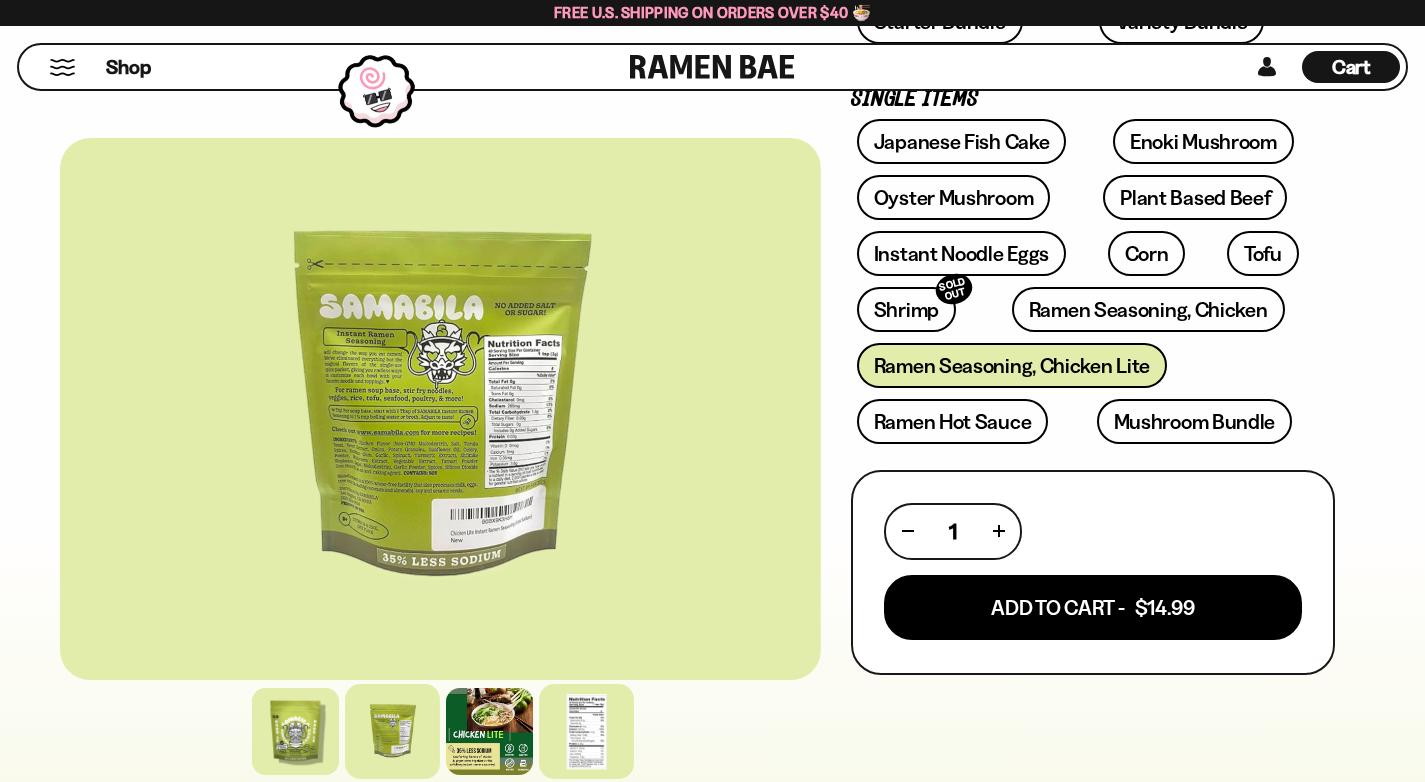 click at bounding box center [586, 731] 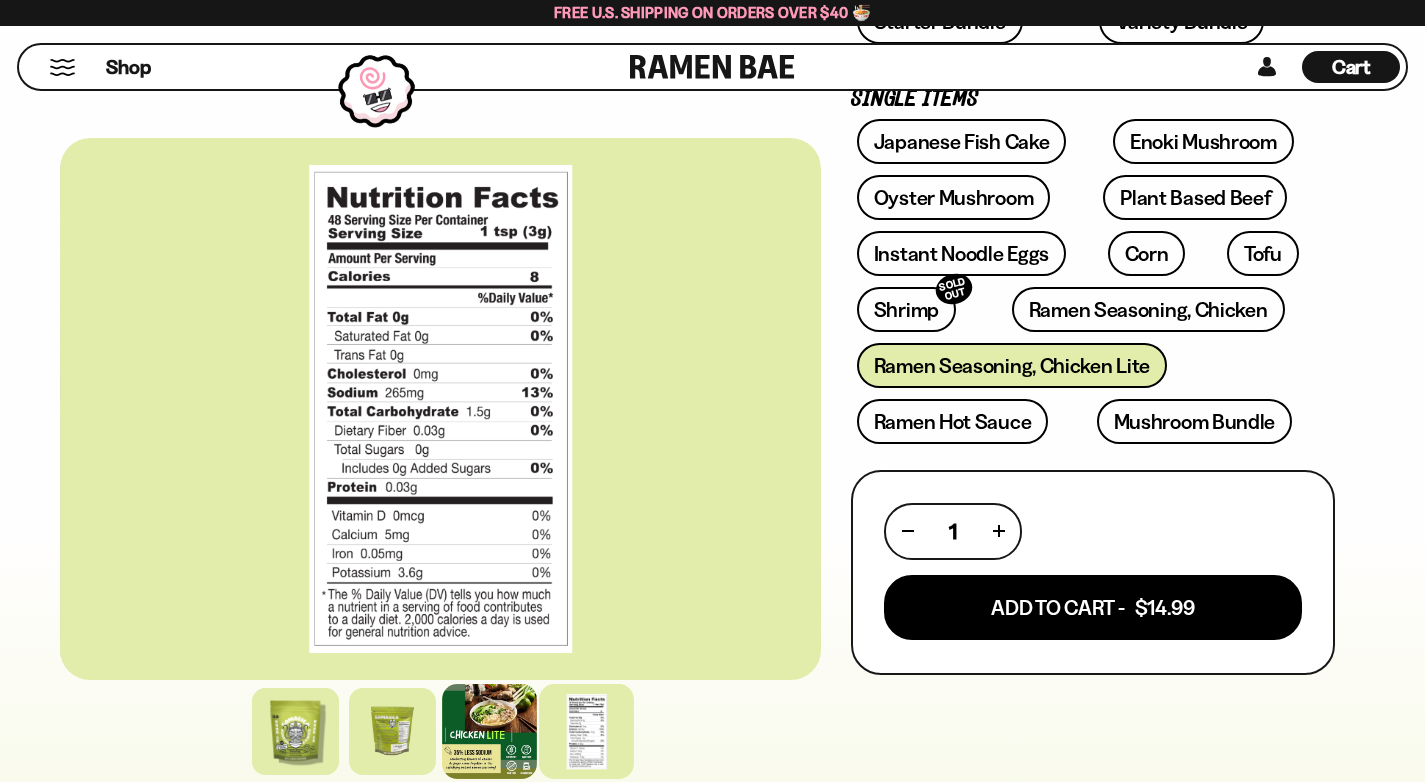 click at bounding box center (489, 731) 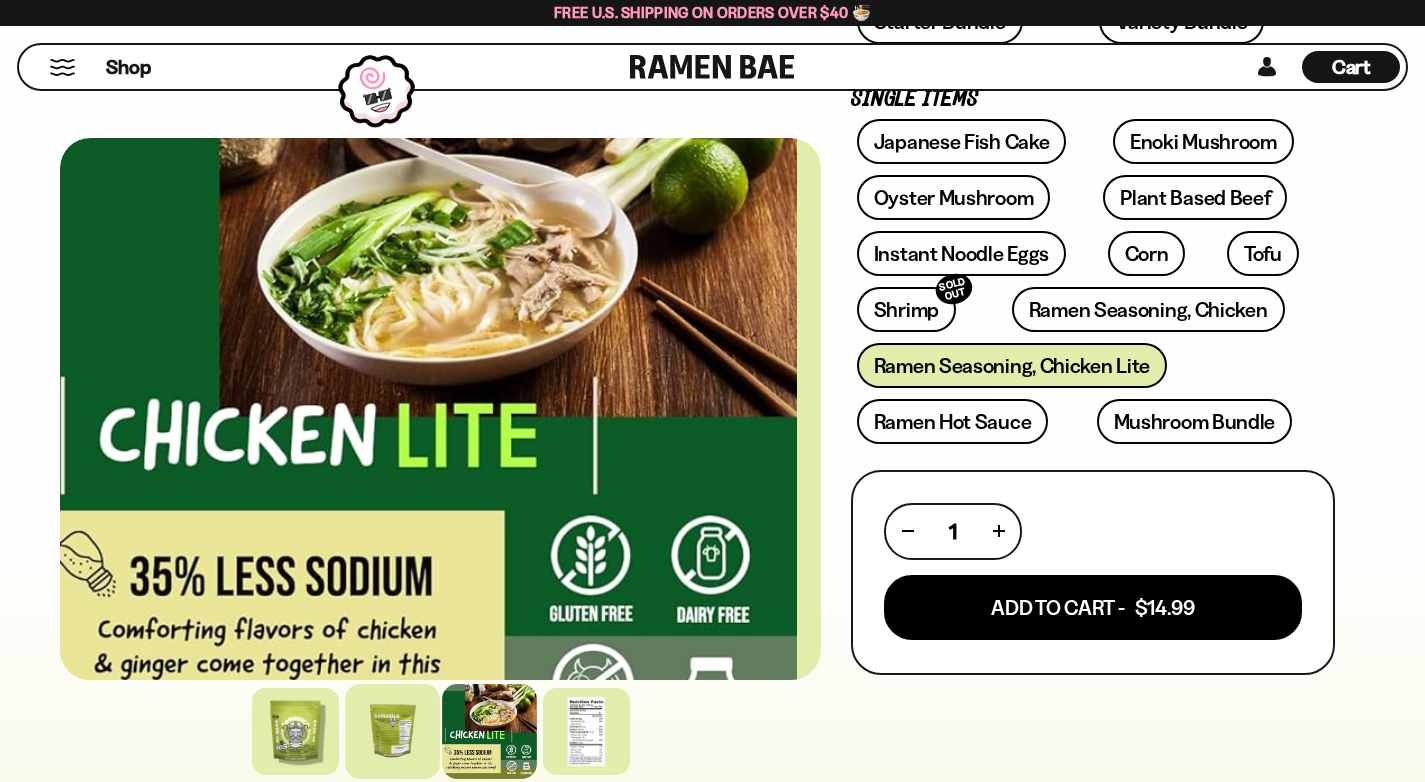 click at bounding box center (392, 731) 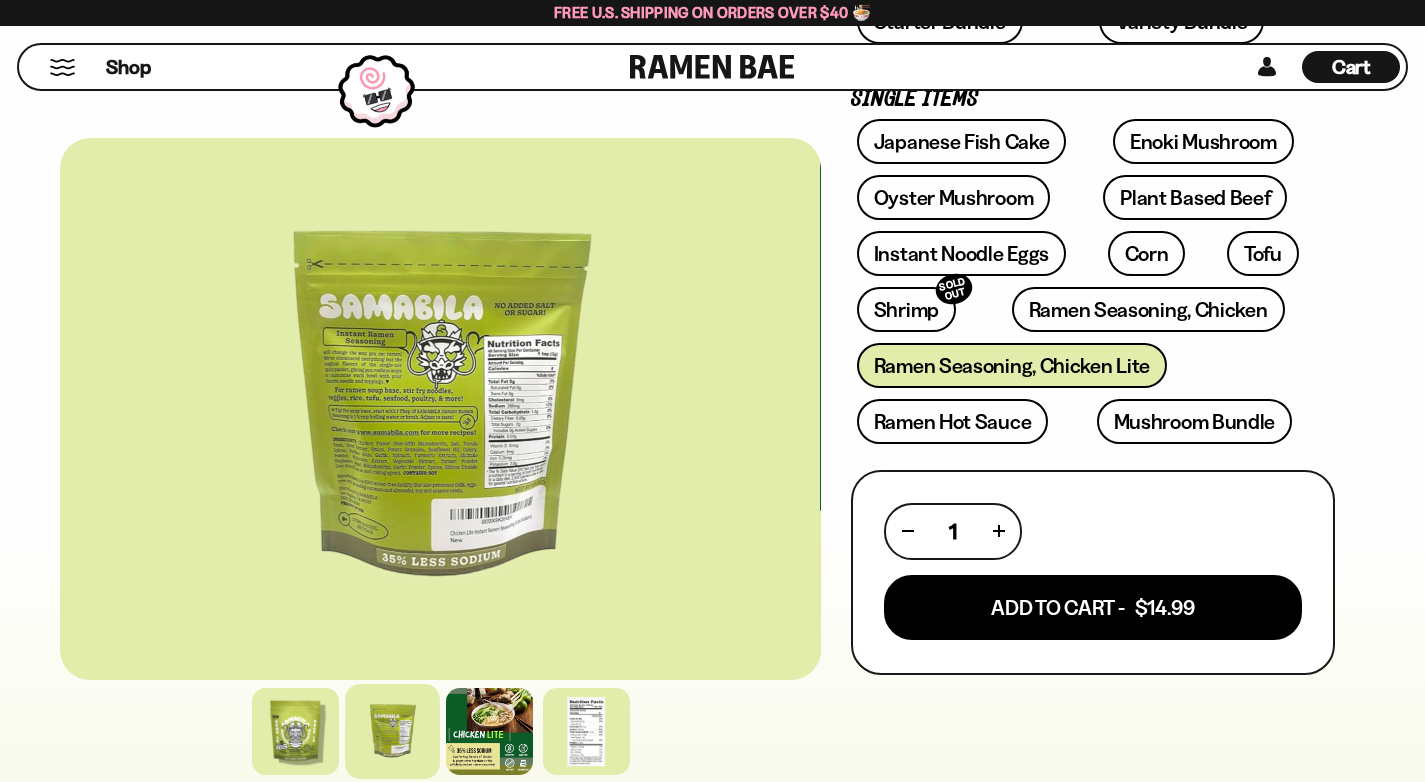 click at bounding box center (440, 731) 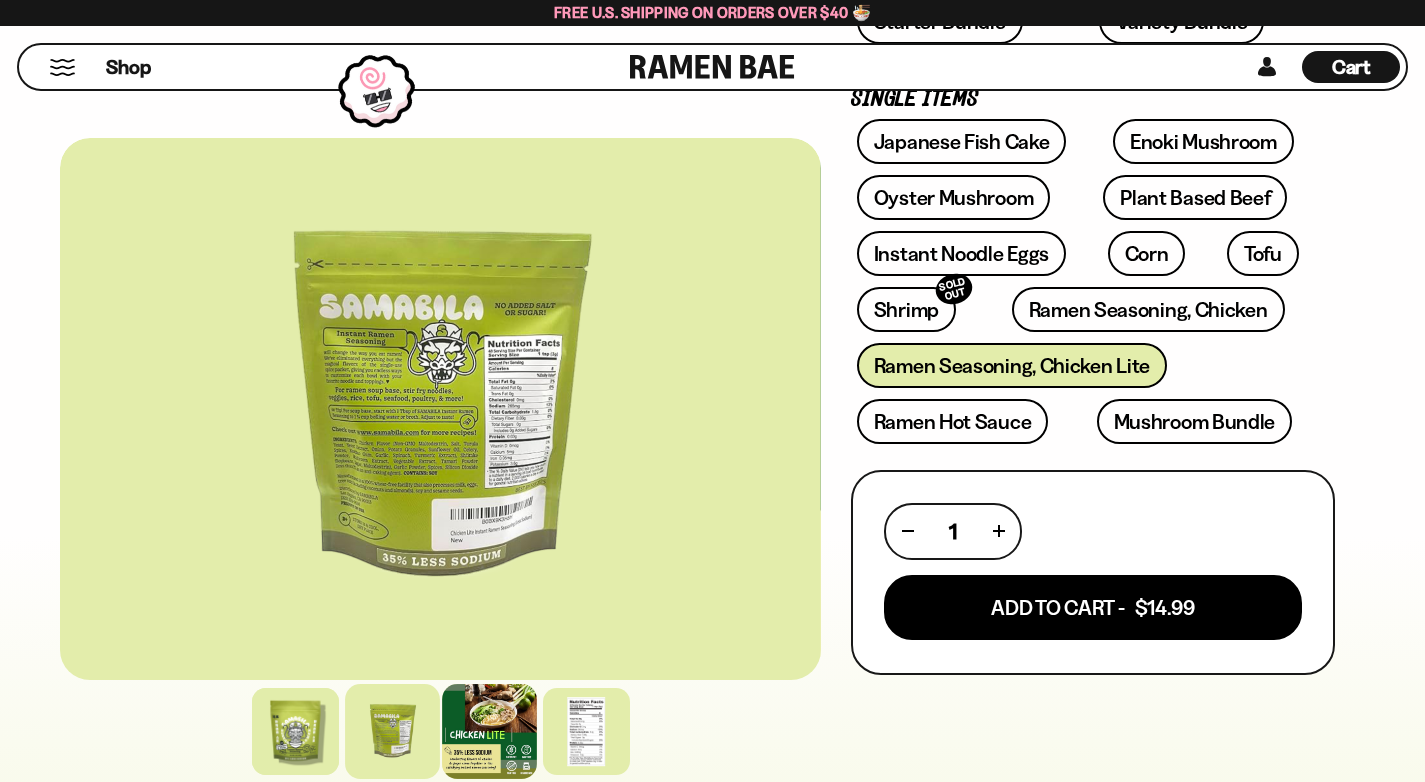 click at bounding box center (489, 731) 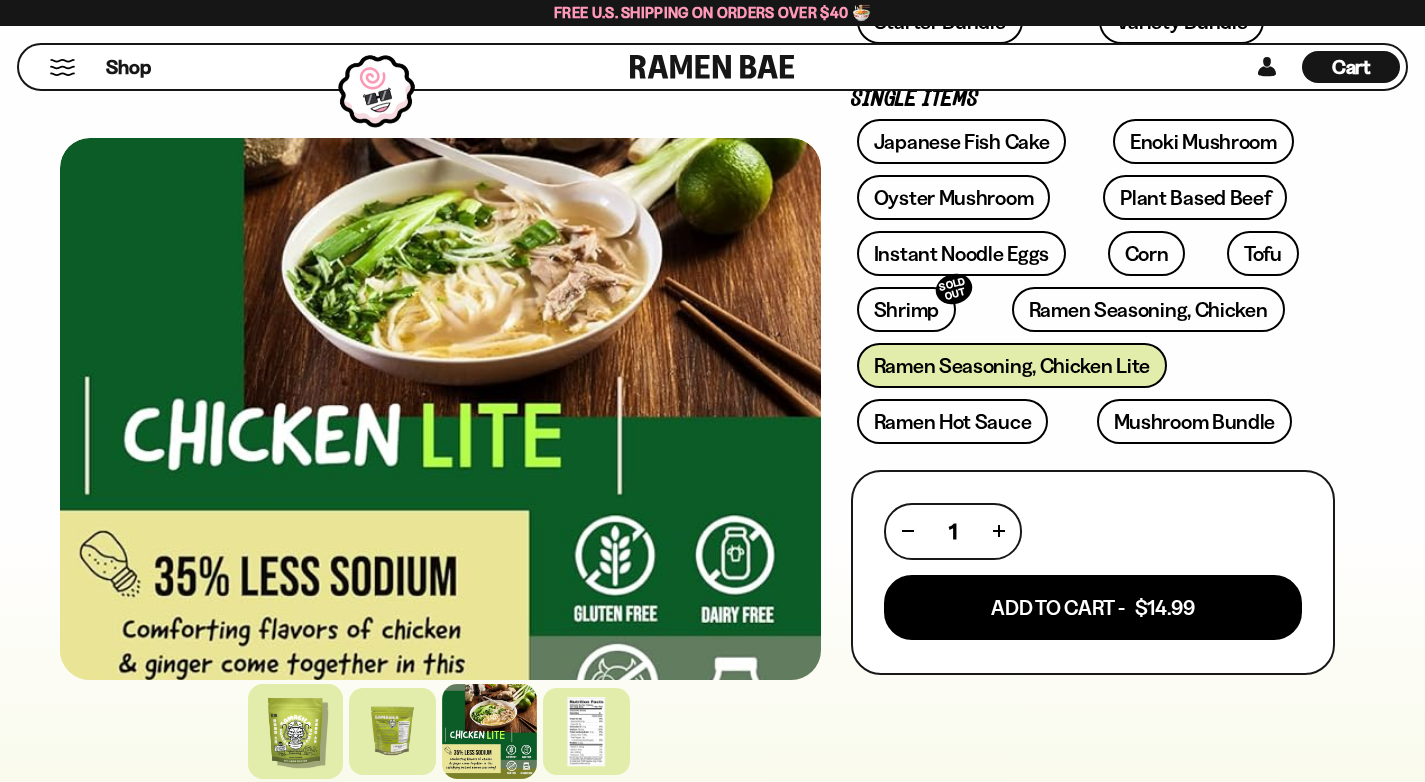 click at bounding box center [295, 731] 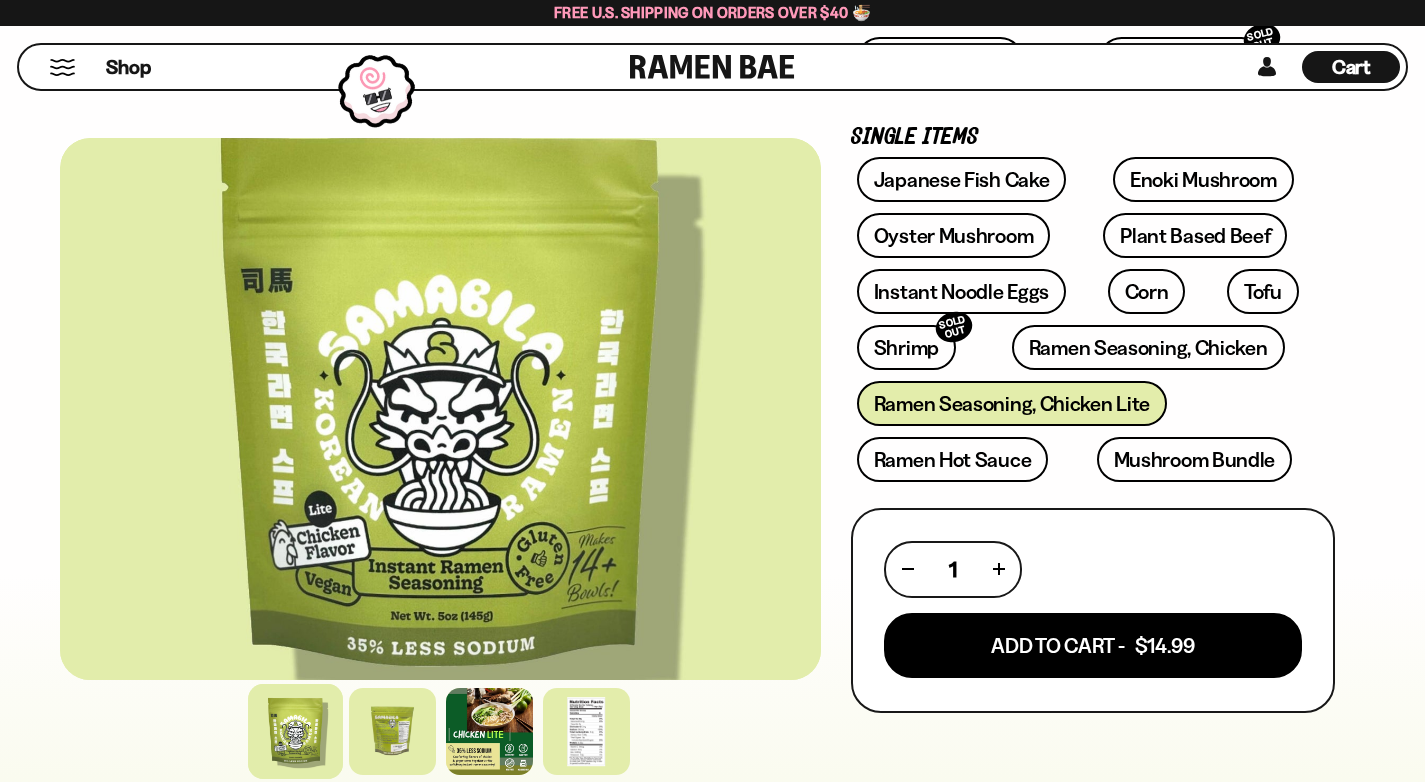 scroll, scrollTop: 543, scrollLeft: 0, axis: vertical 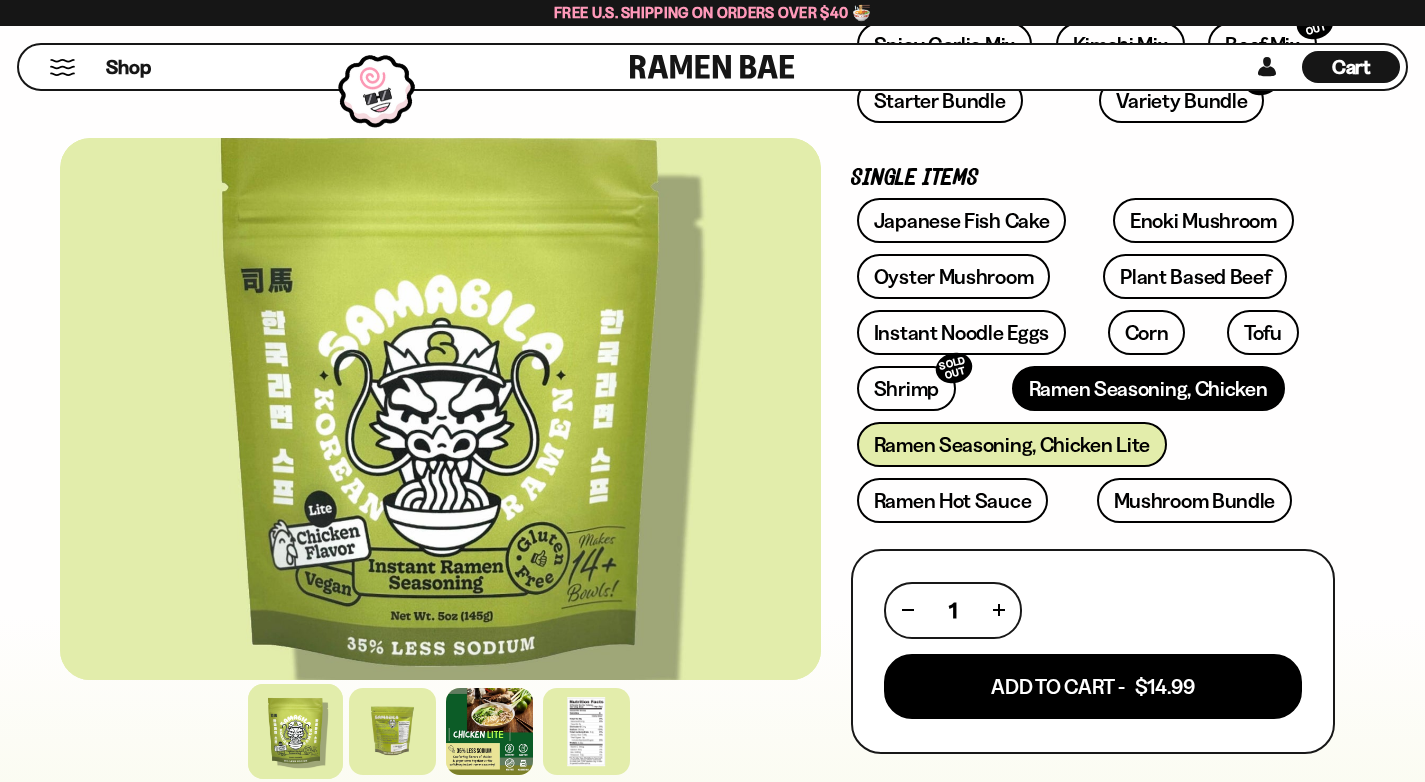 click on "Ramen Seasoning, Chicken" at bounding box center (1148, 388) 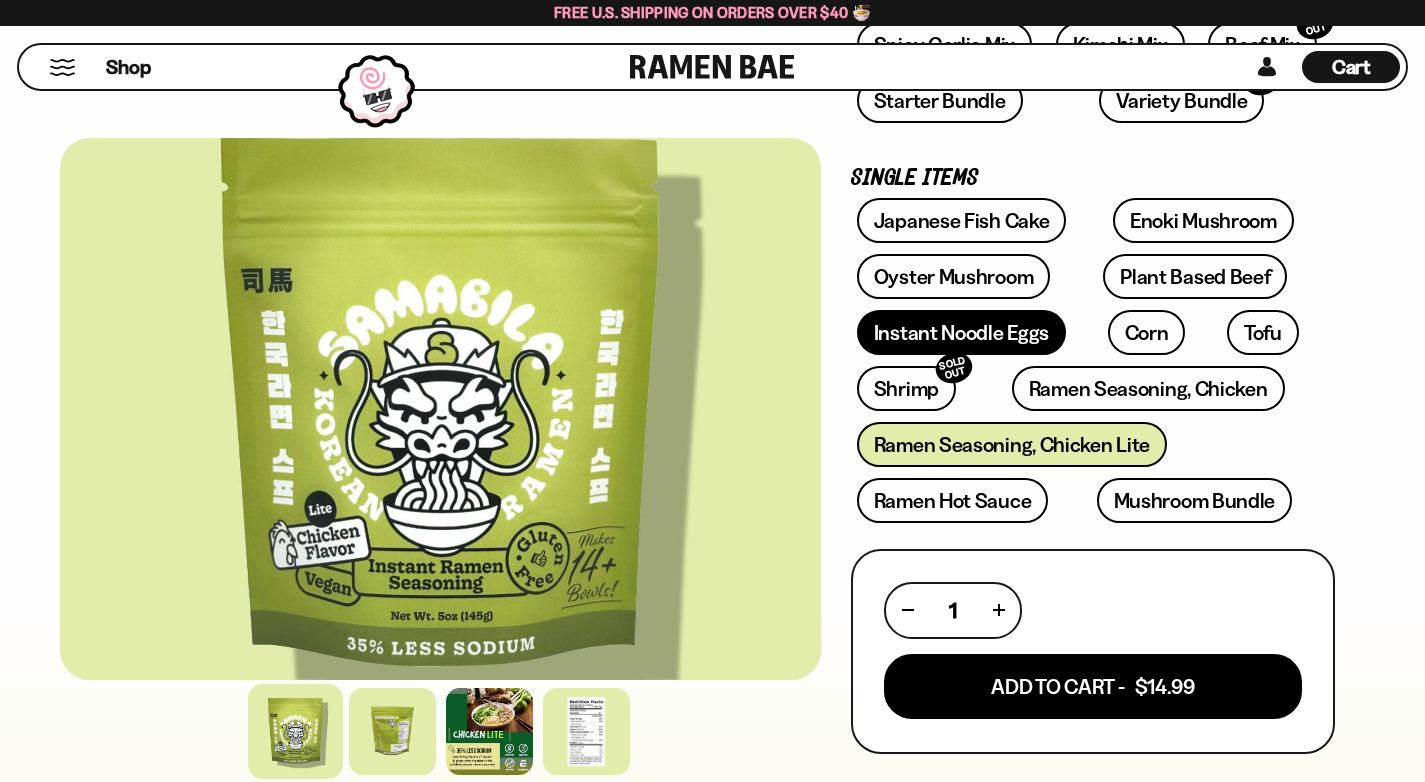 click on "Instant Noodle Eggs" at bounding box center (961, 332) 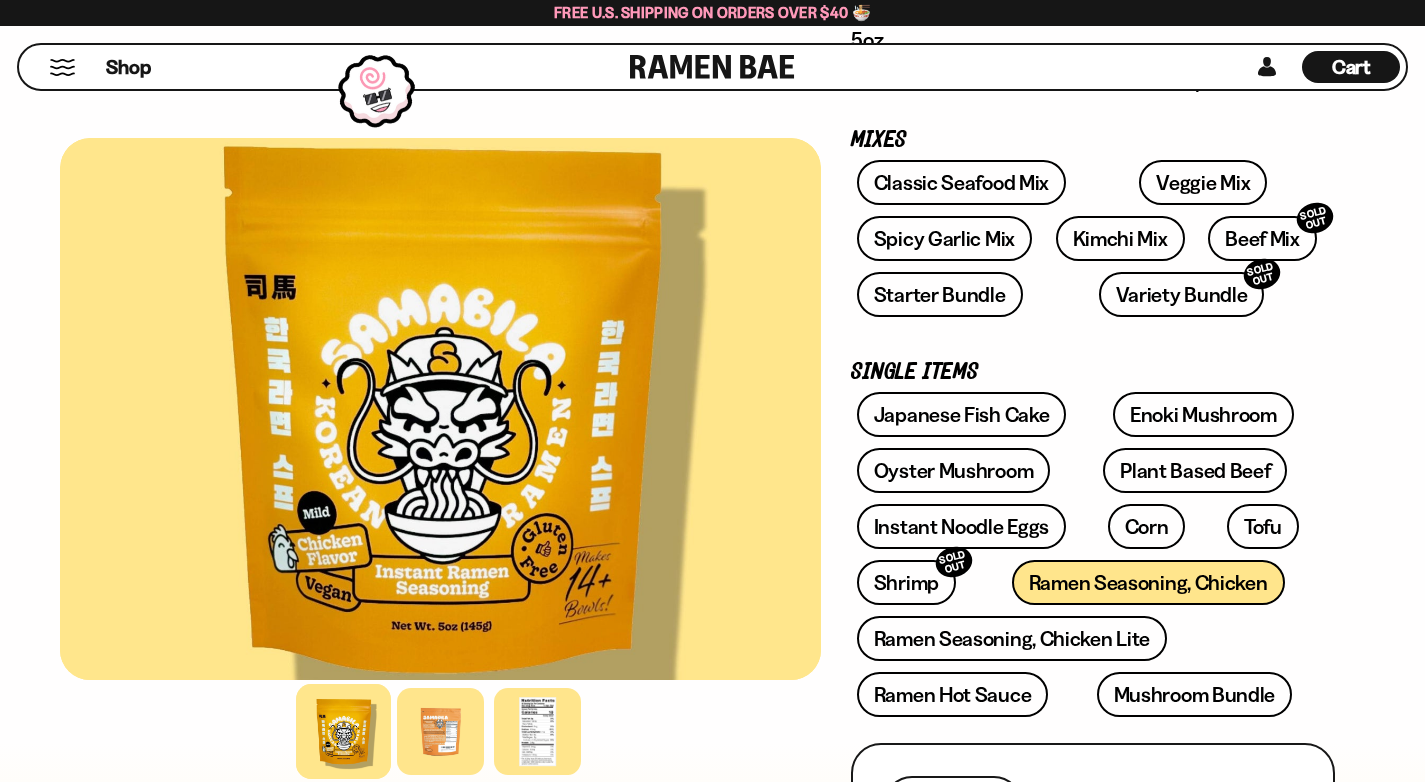 scroll, scrollTop: 742, scrollLeft: 0, axis: vertical 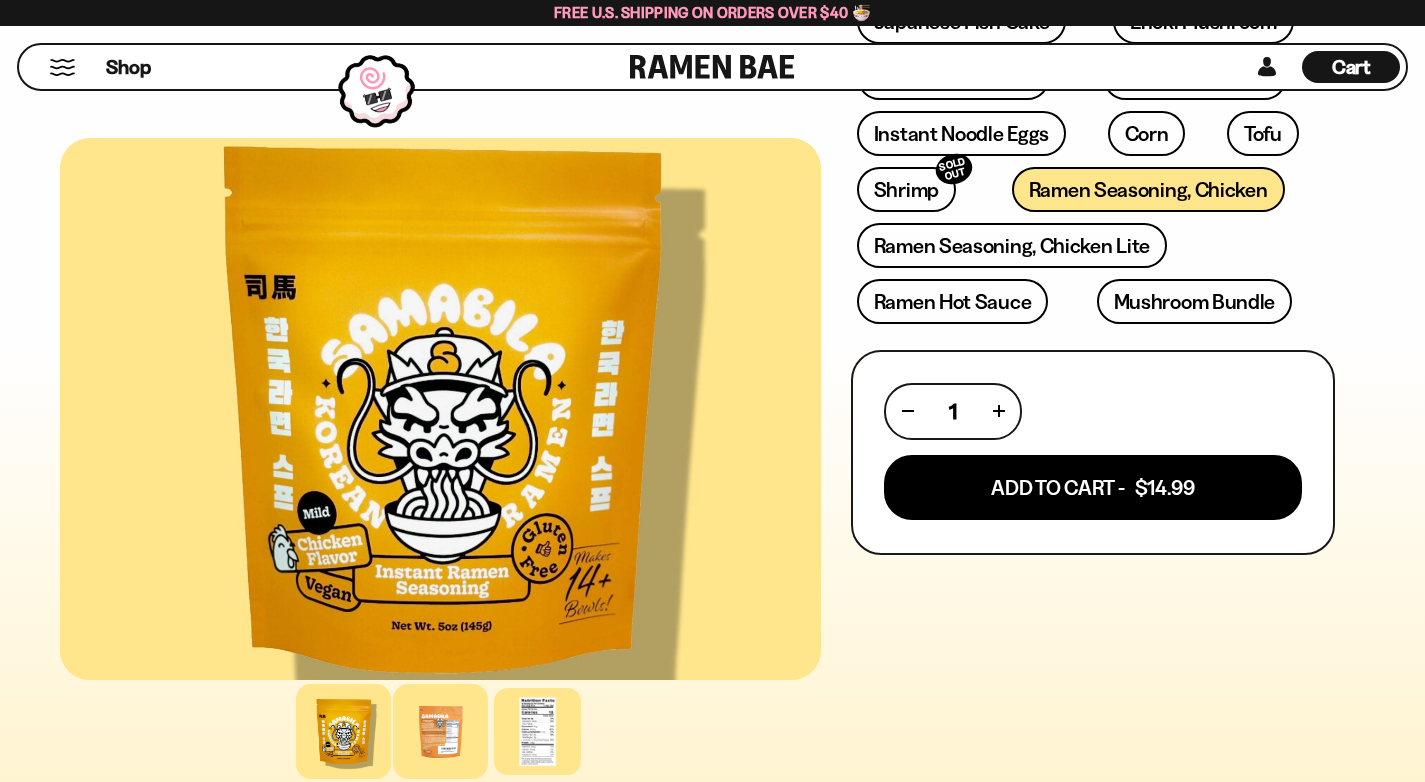 click at bounding box center [440, 731] 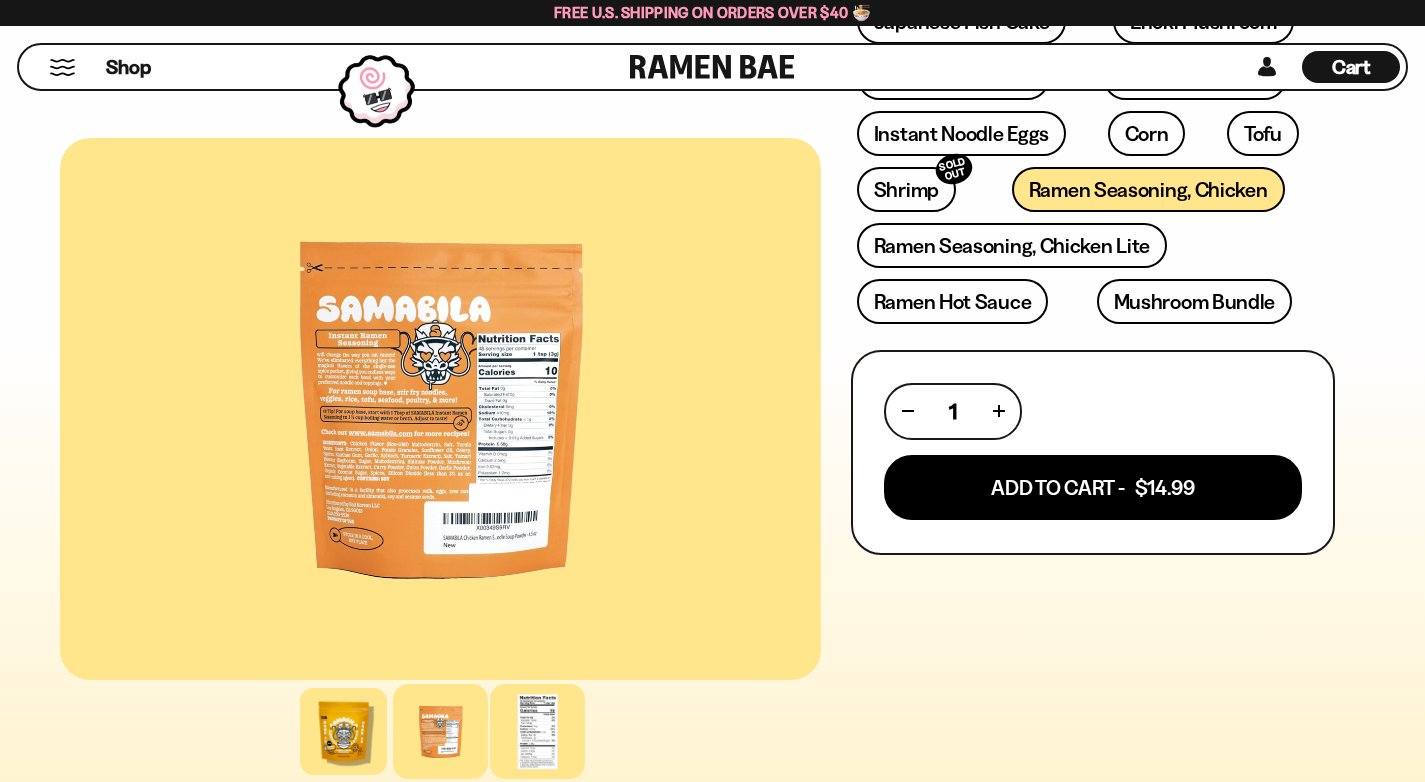 click at bounding box center (537, 731) 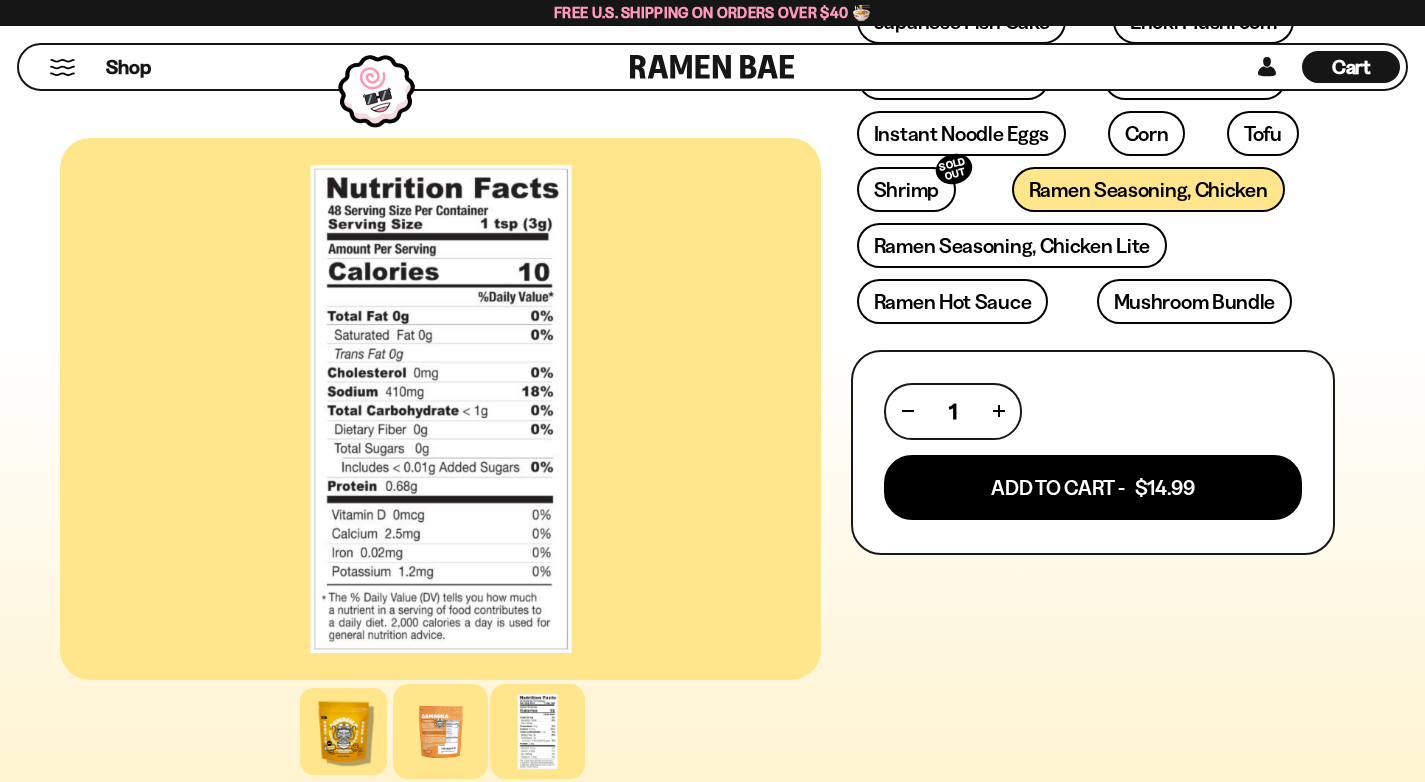 click at bounding box center (440, 731) 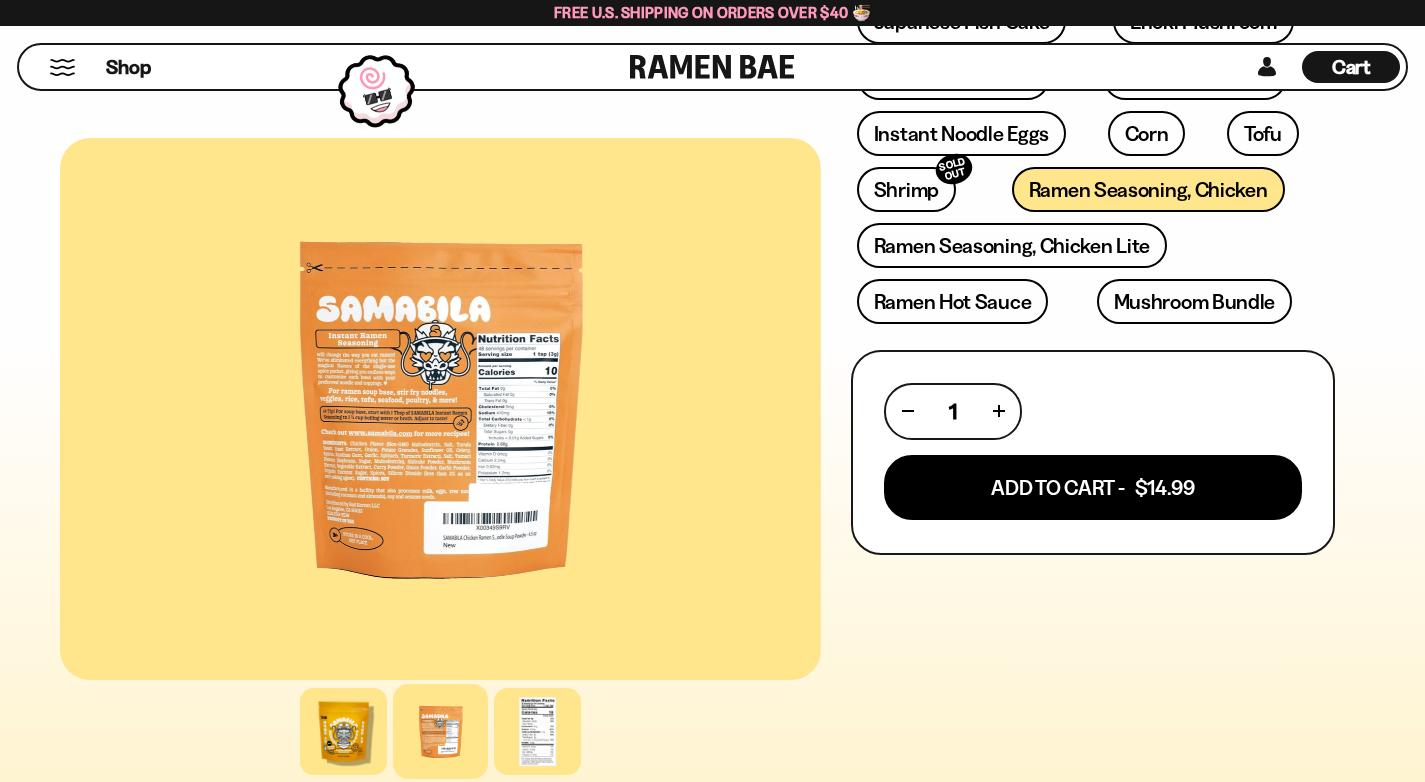 click at bounding box center [440, 409] 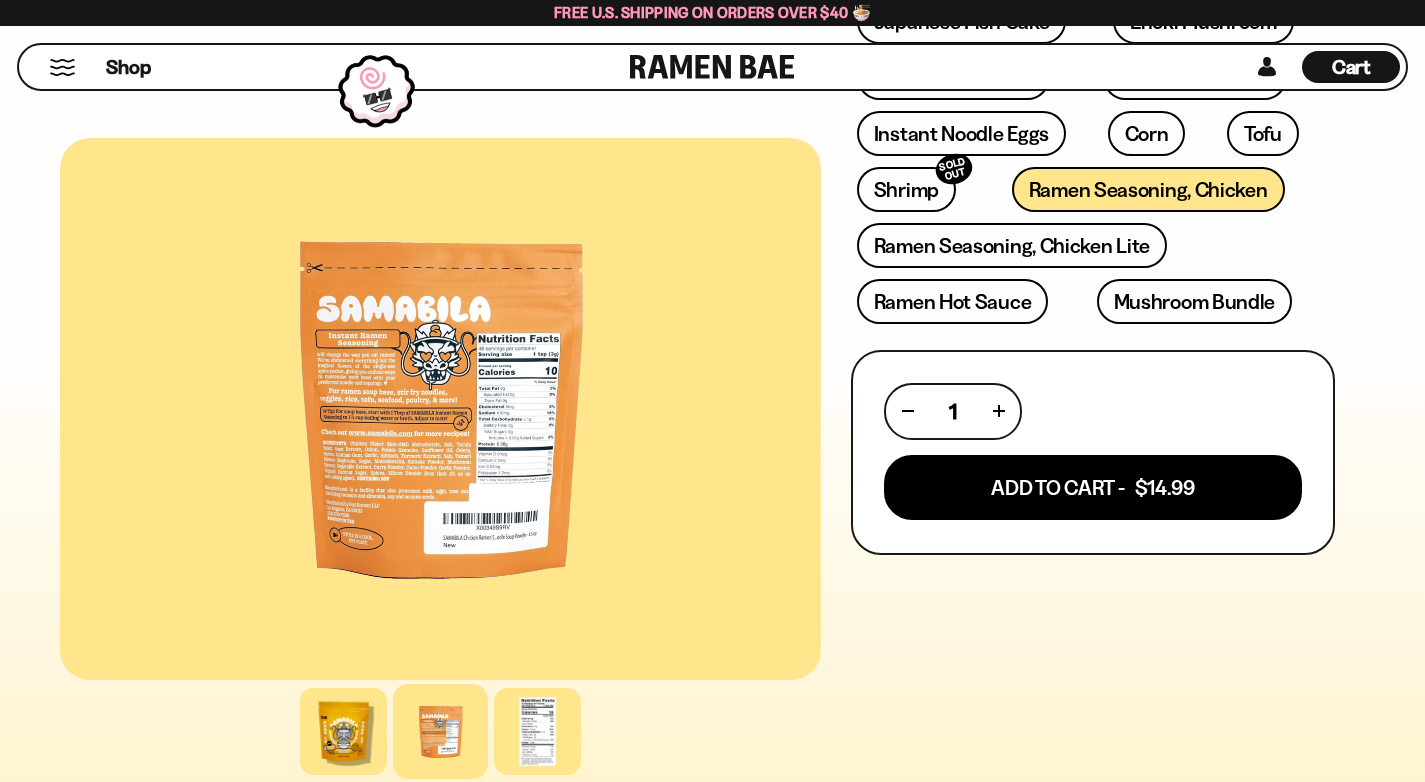 click at bounding box center [440, 409] 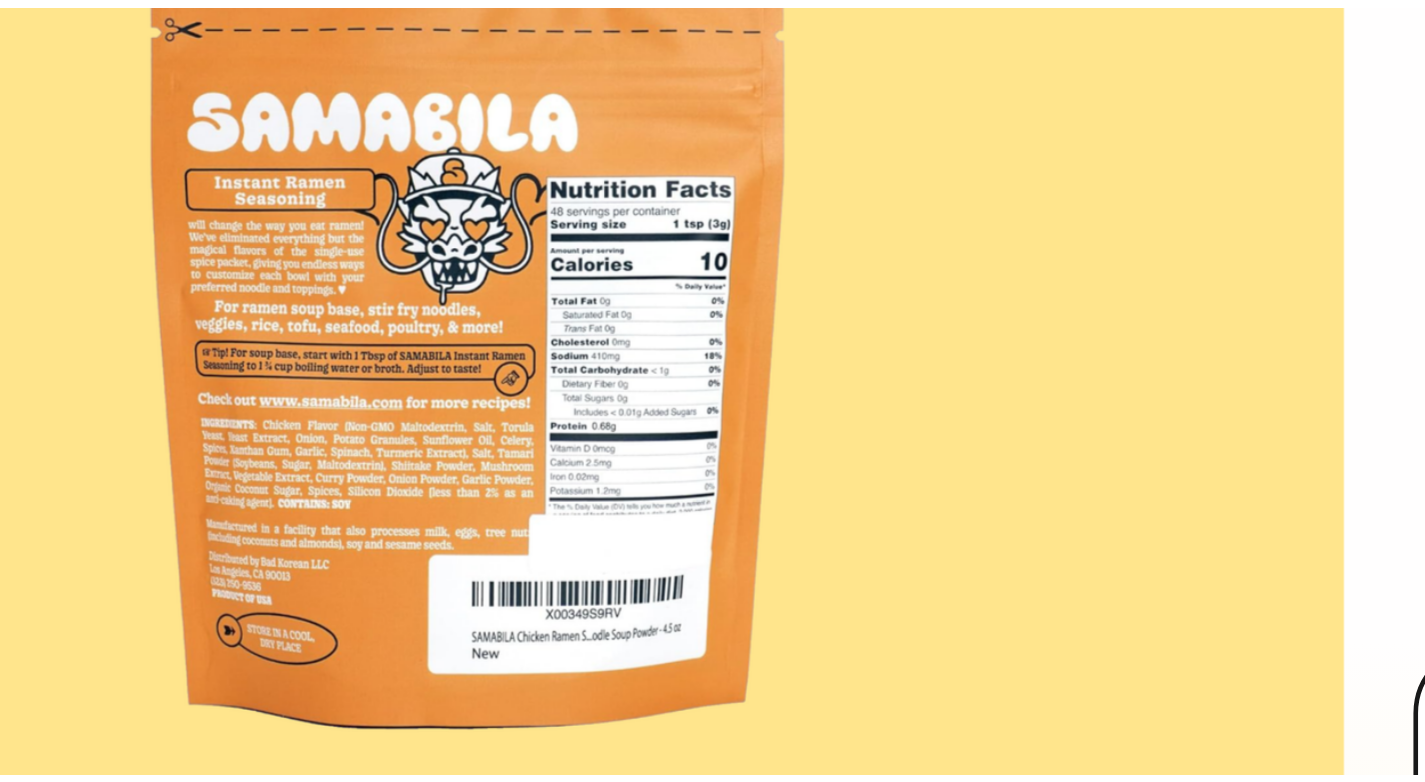 scroll, scrollTop: 592, scrollLeft: 0, axis: vertical 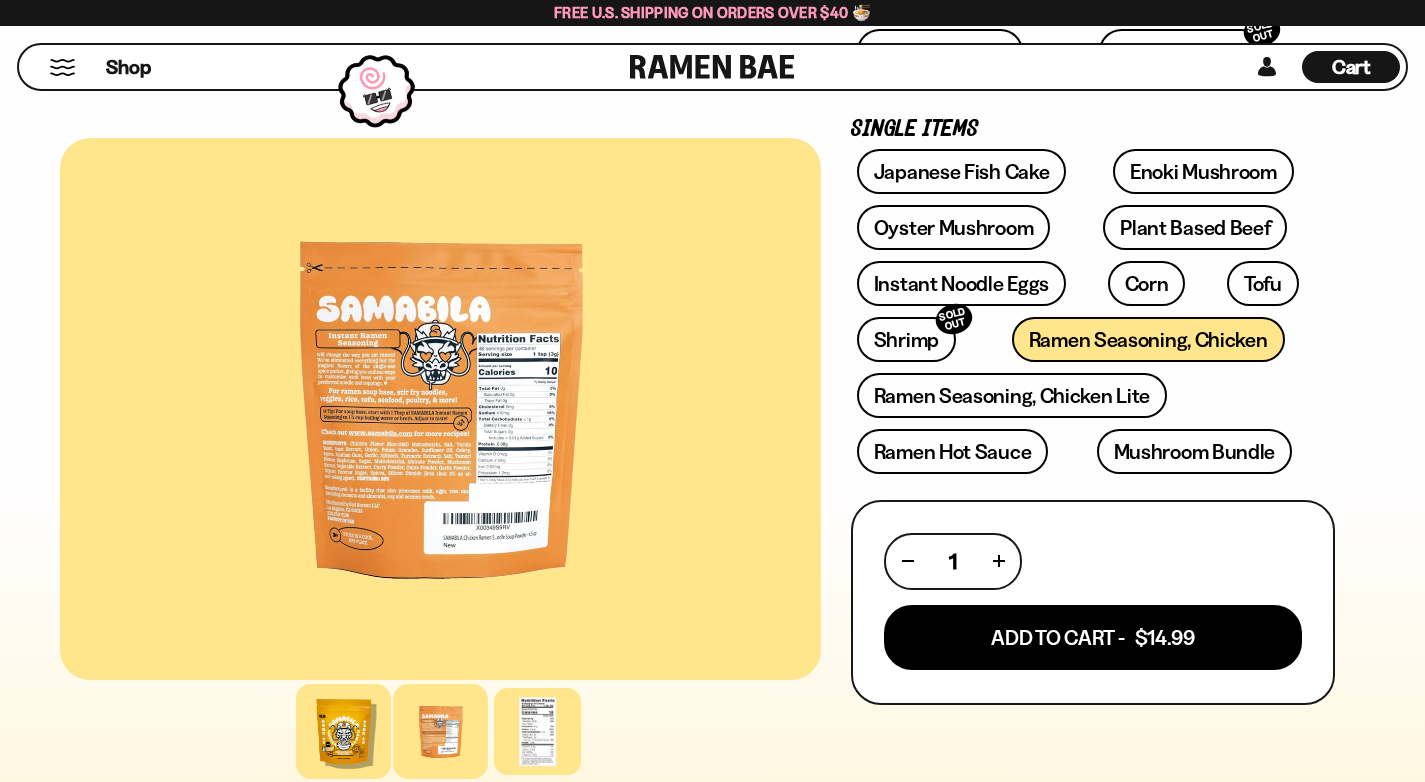 click at bounding box center (343, 731) 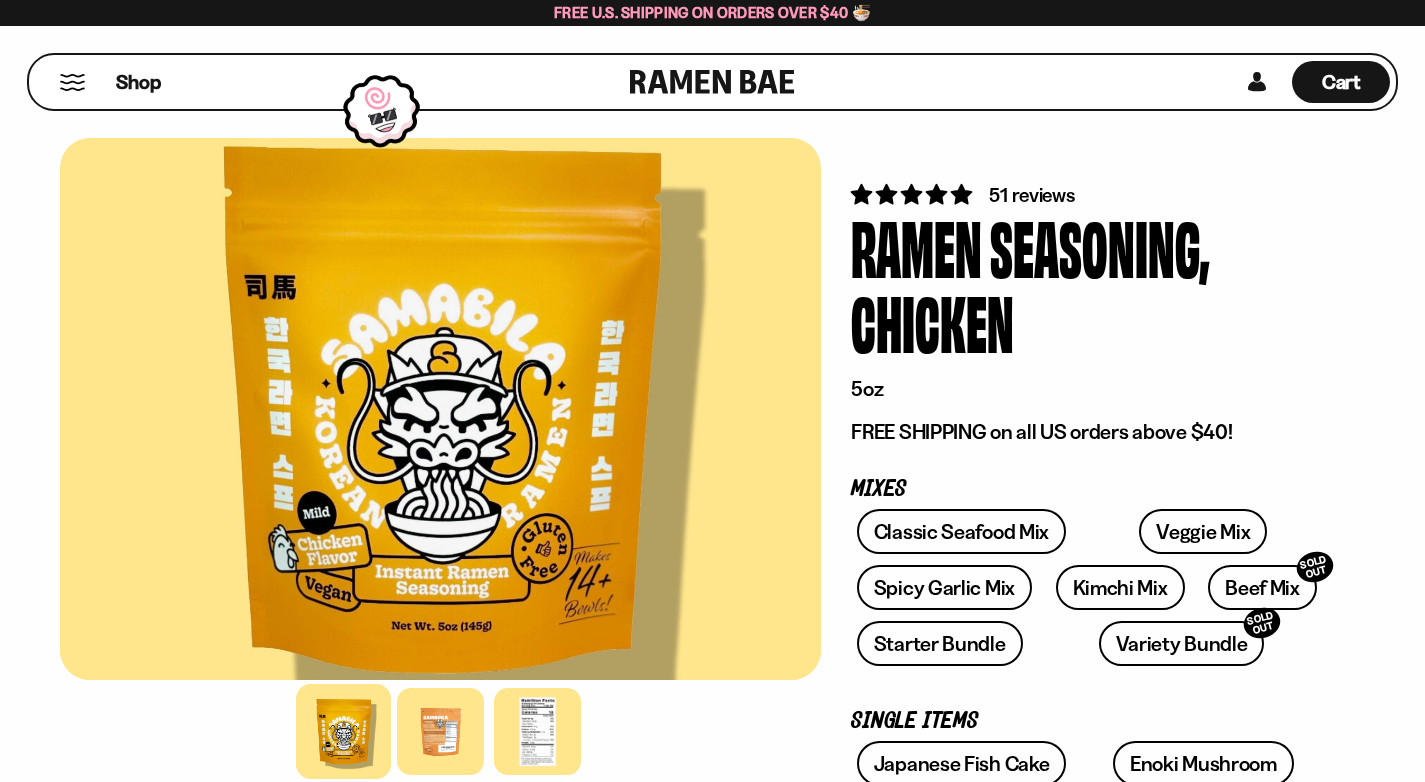 scroll, scrollTop: 0, scrollLeft: 0, axis: both 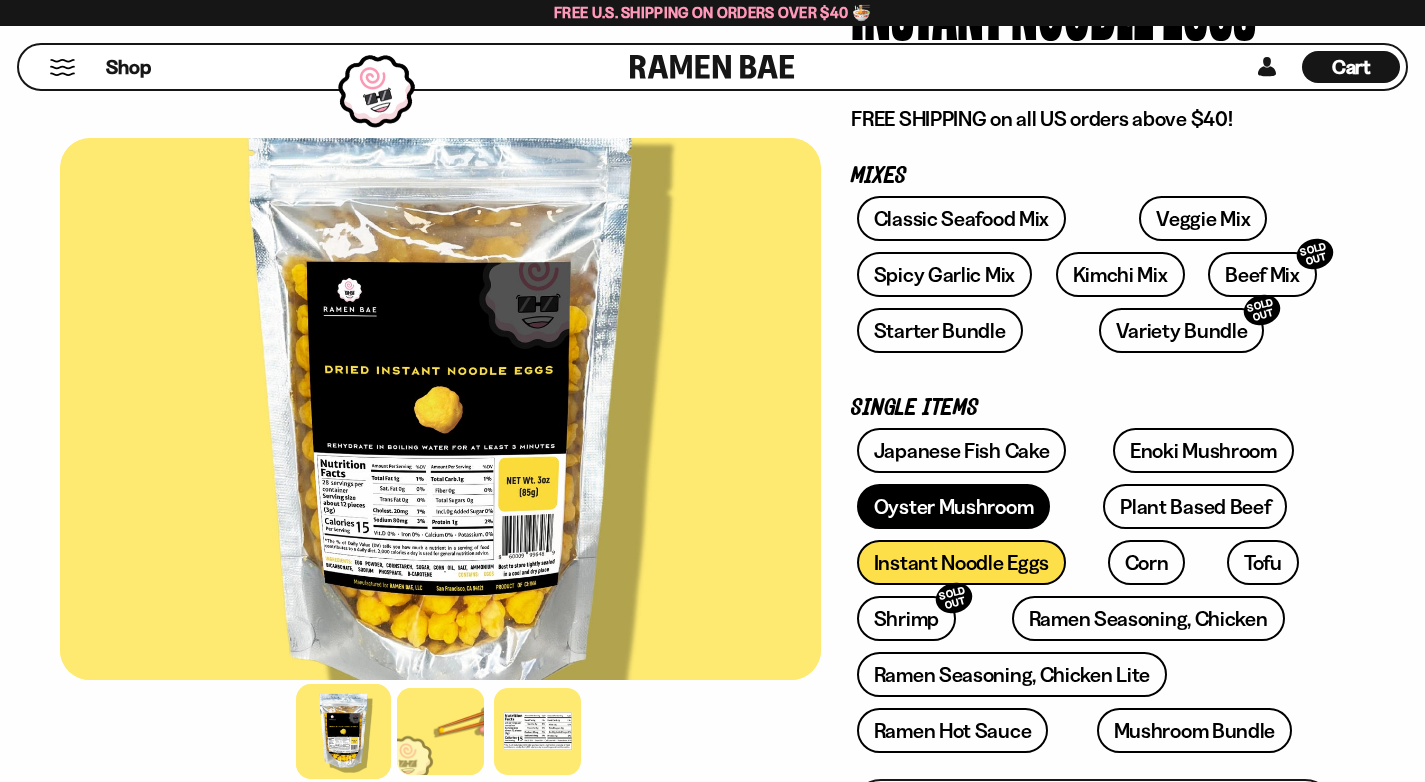 click on "Oyster Mushroom" at bounding box center [954, 506] 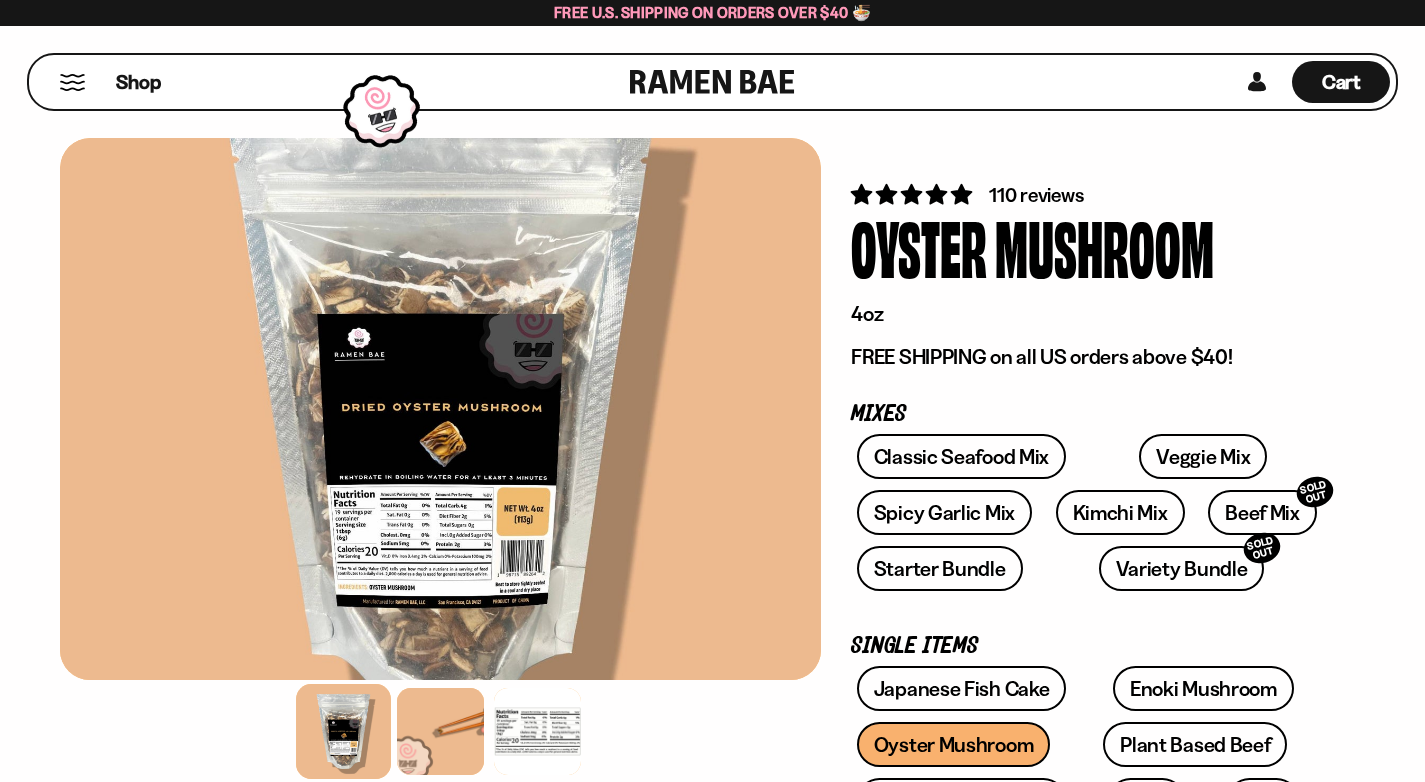 scroll, scrollTop: 245, scrollLeft: 0, axis: vertical 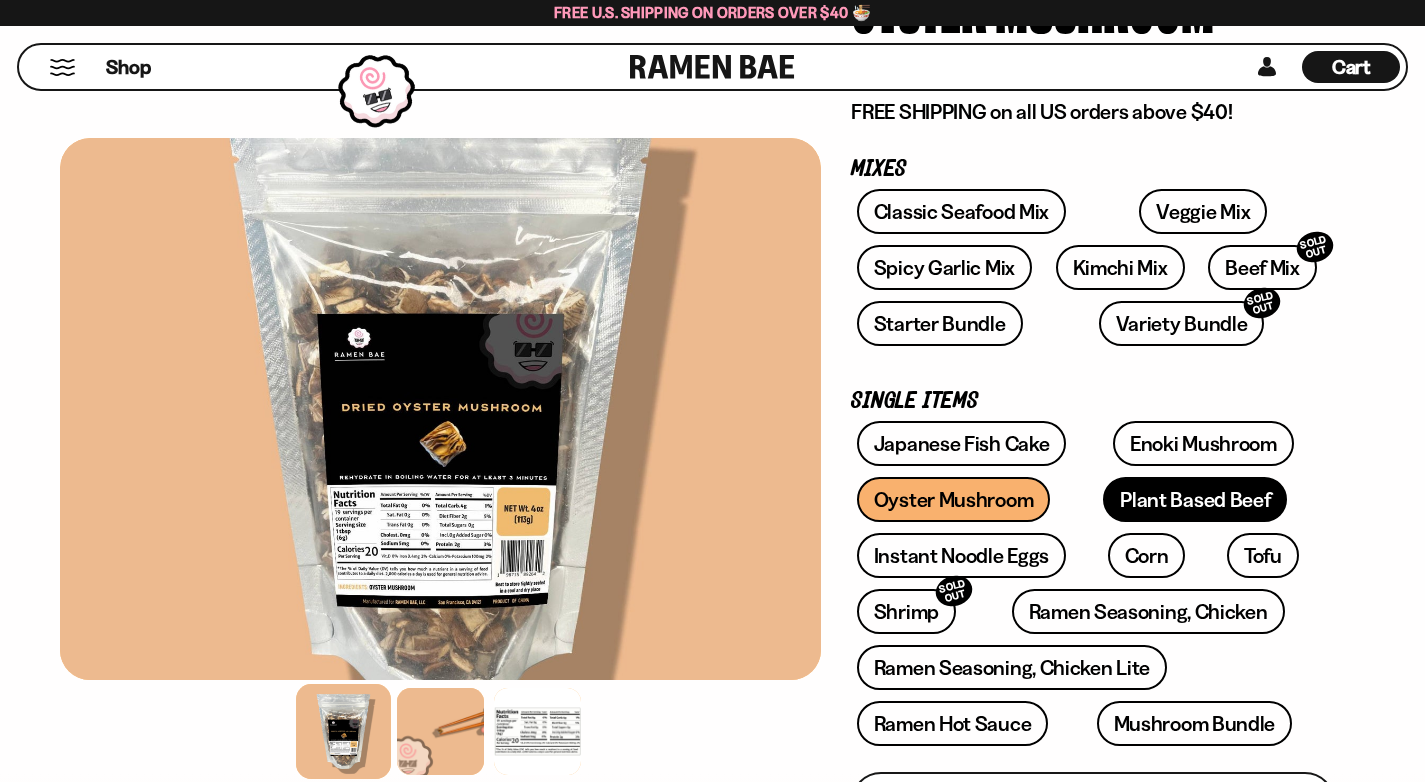 click on "Plant Based Beef" at bounding box center [1195, 499] 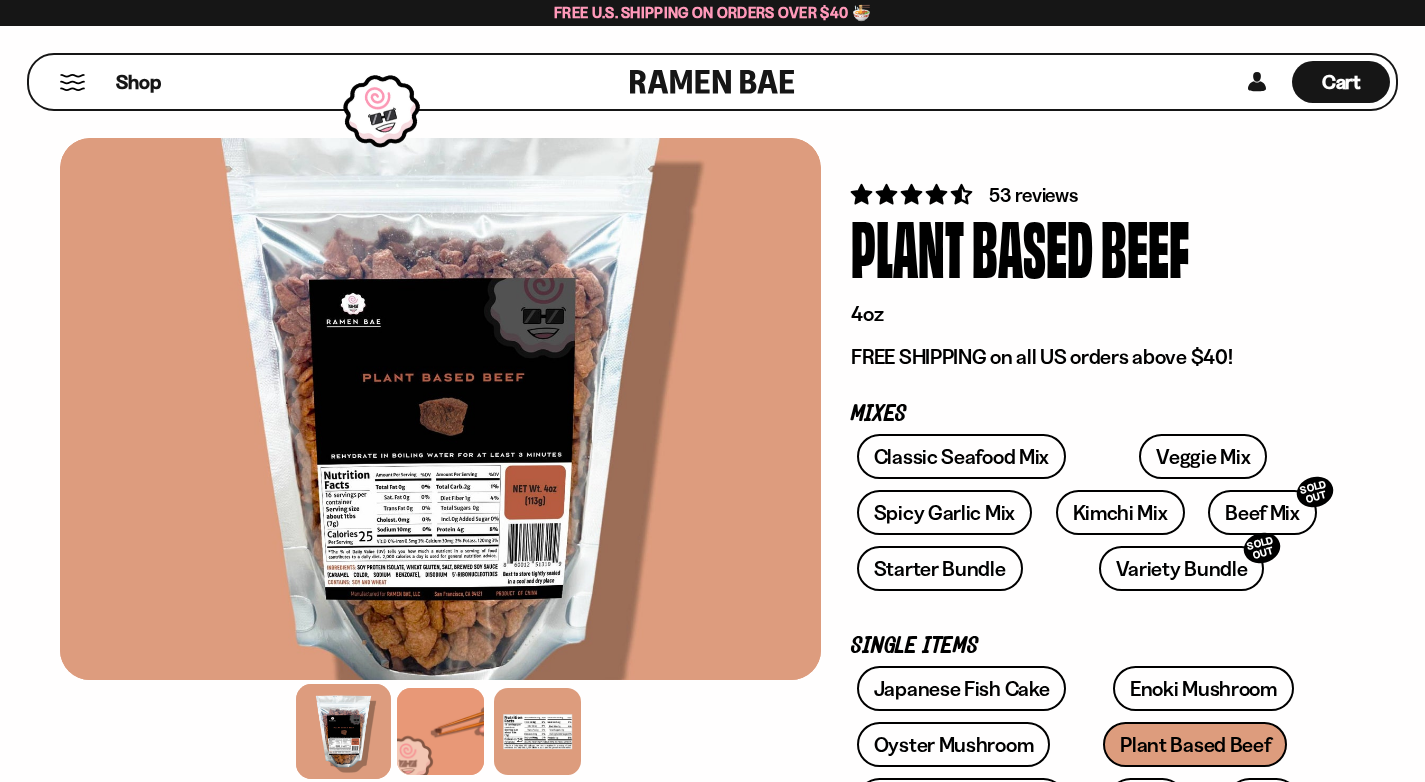 scroll, scrollTop: 26, scrollLeft: 0, axis: vertical 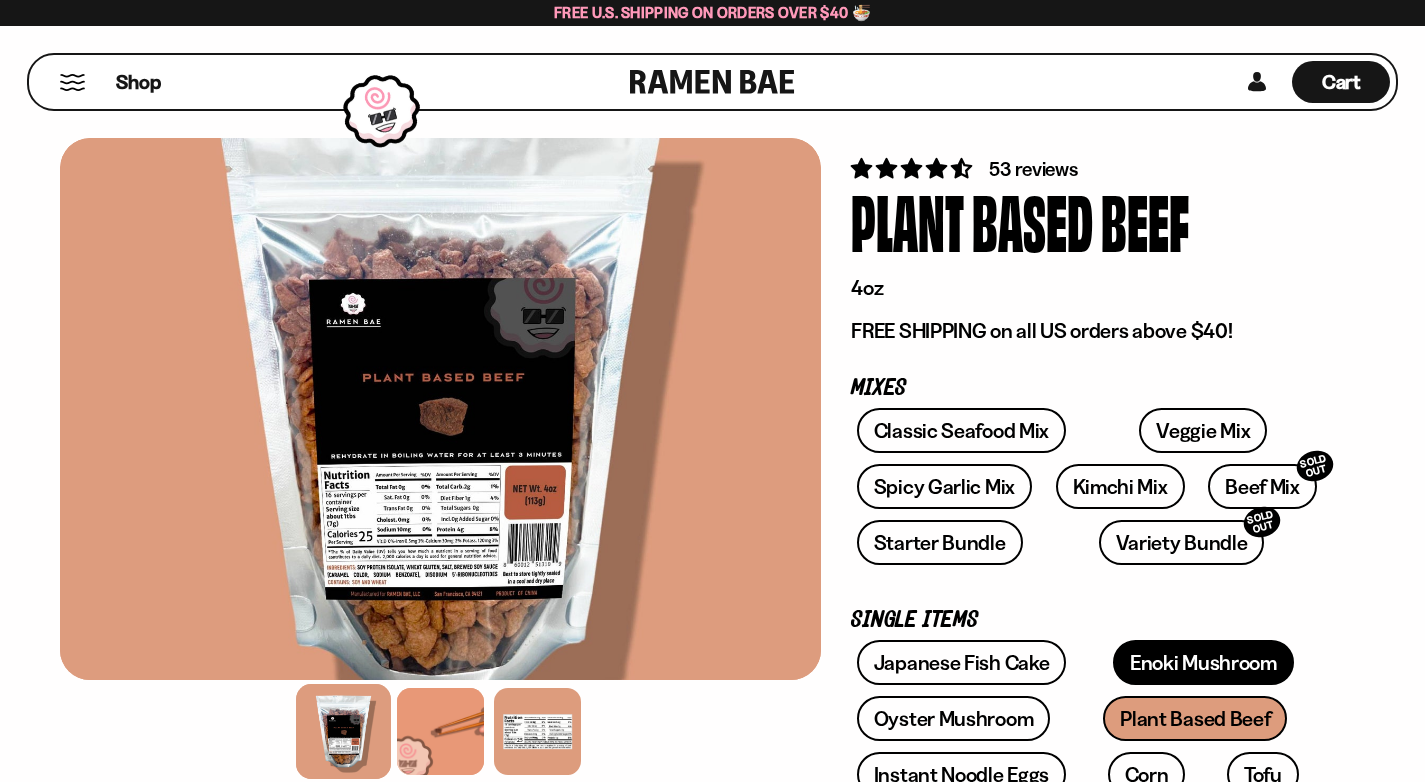 click on "Enoki Mushroom" at bounding box center (1203, 662) 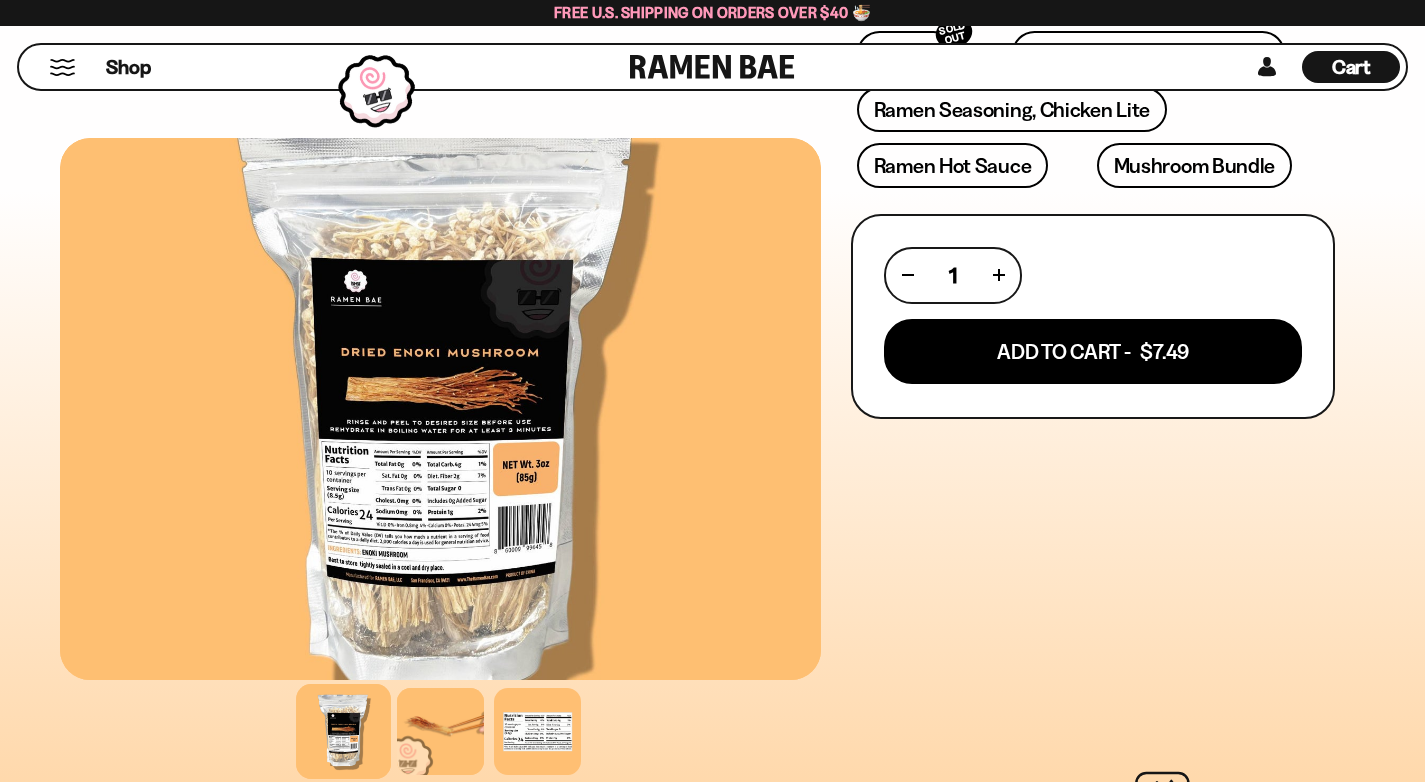 scroll, scrollTop: 562, scrollLeft: 0, axis: vertical 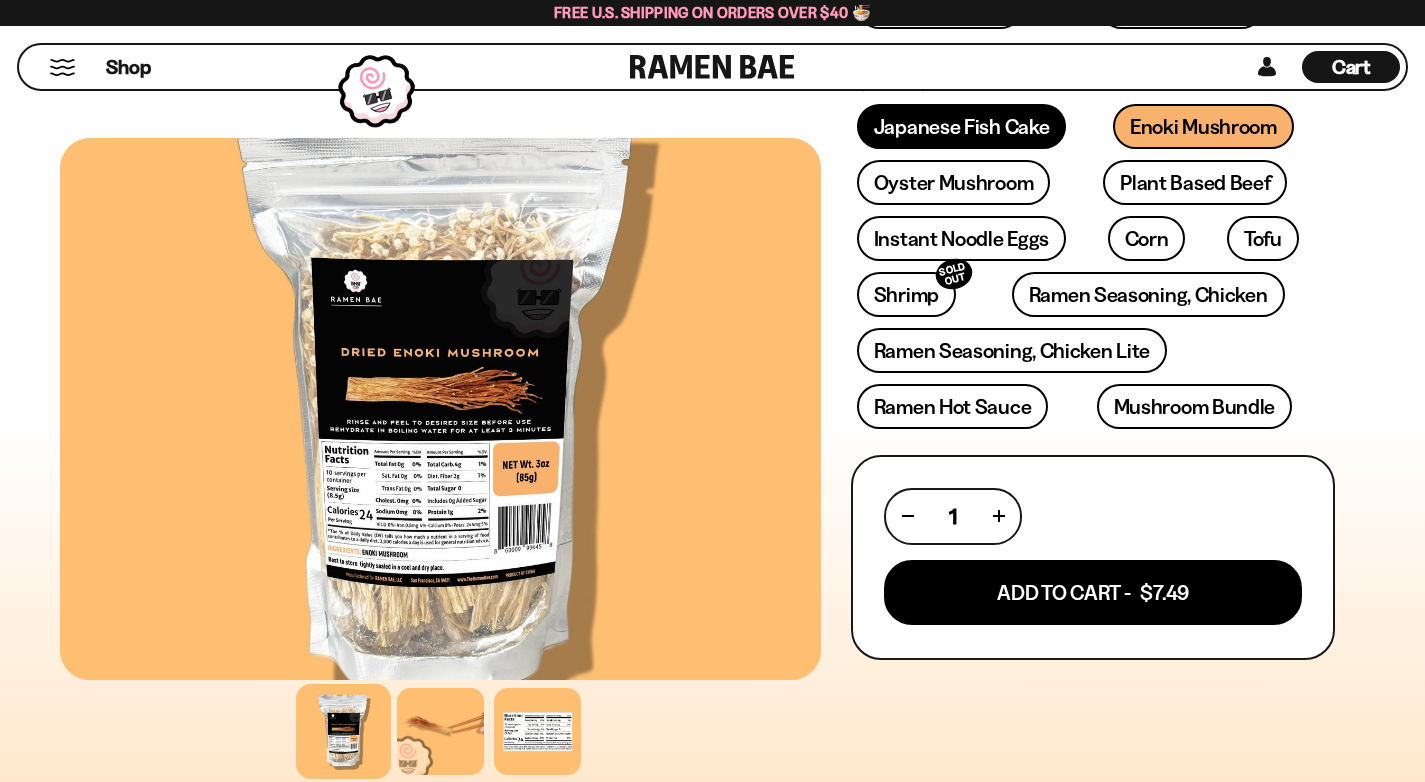 click on "Japanese Fish Cake" at bounding box center [962, 126] 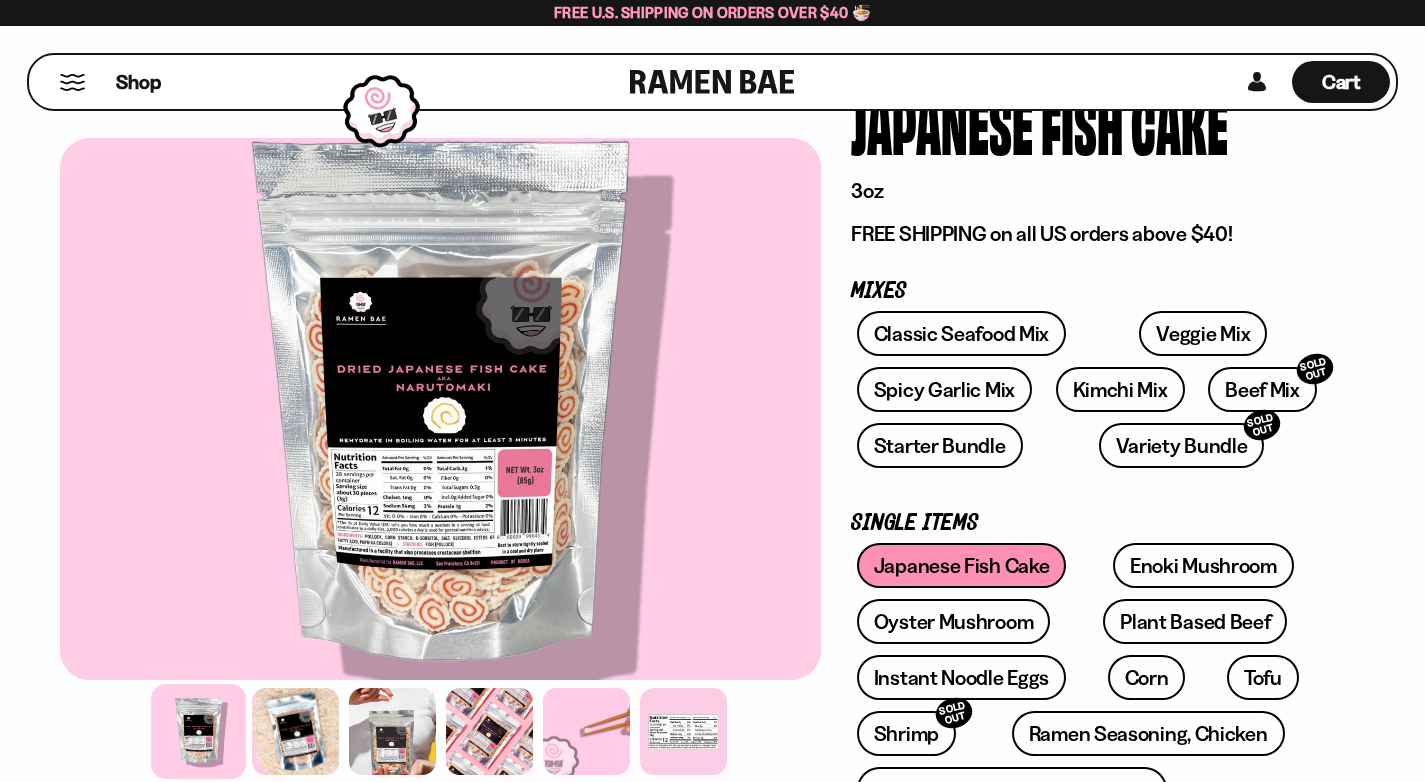 scroll, scrollTop: 225, scrollLeft: 0, axis: vertical 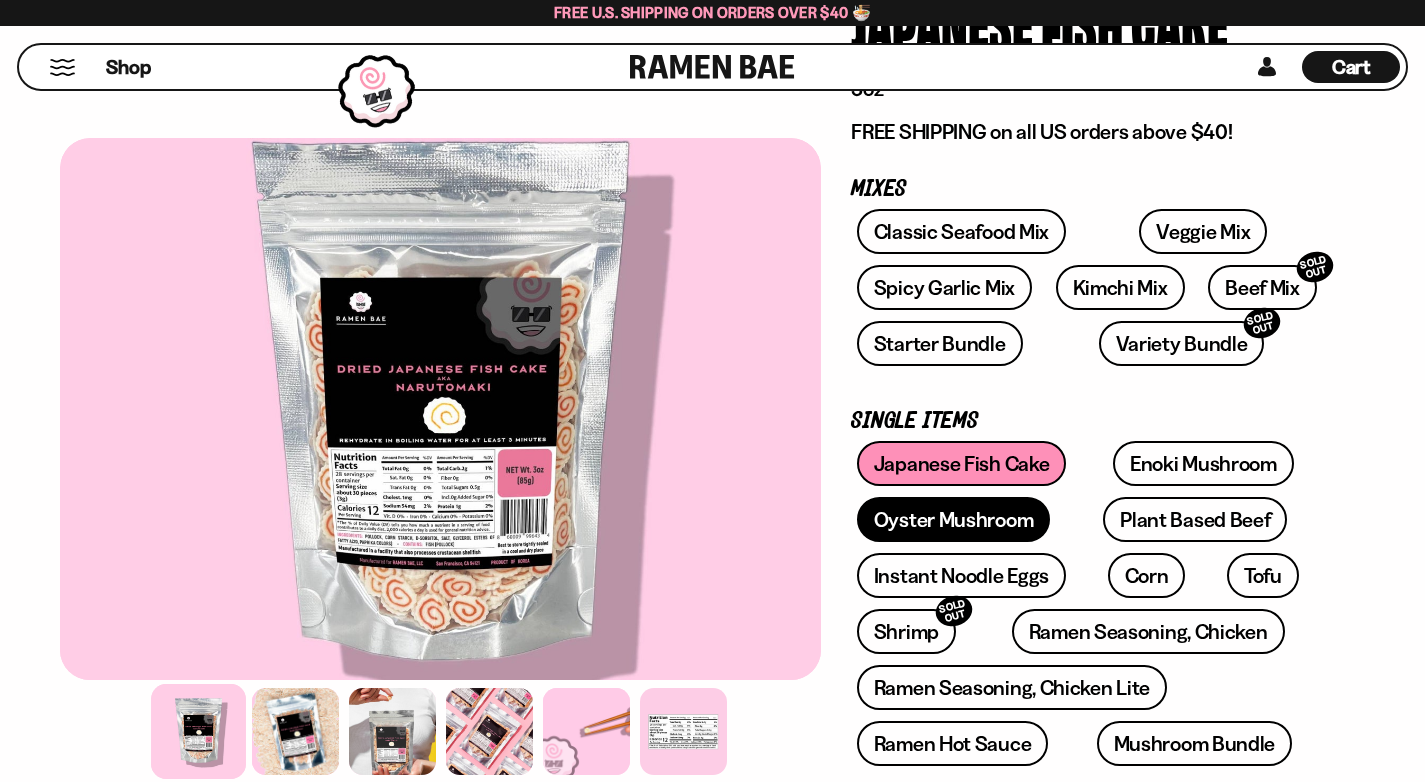 click on "Oyster Mushroom" at bounding box center [954, 519] 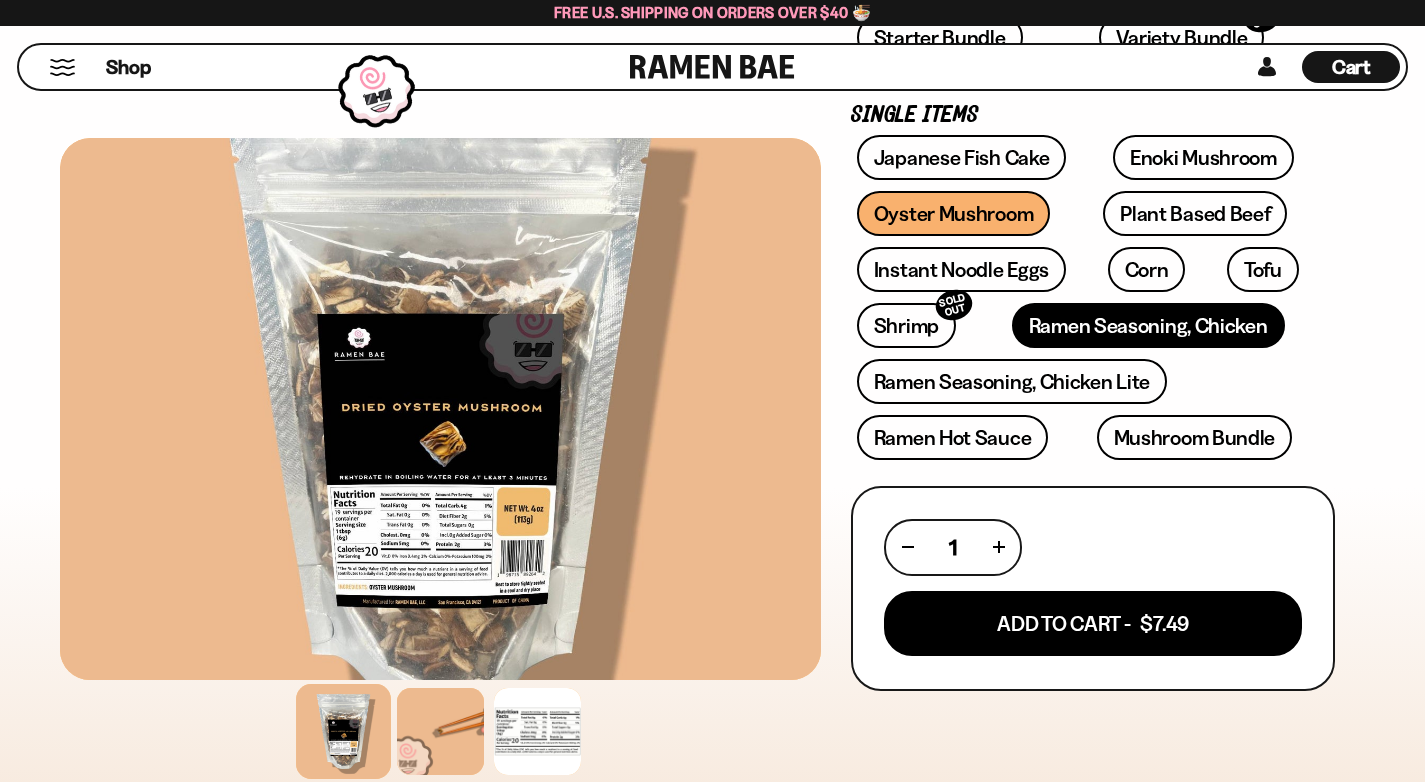 scroll, scrollTop: 505, scrollLeft: 0, axis: vertical 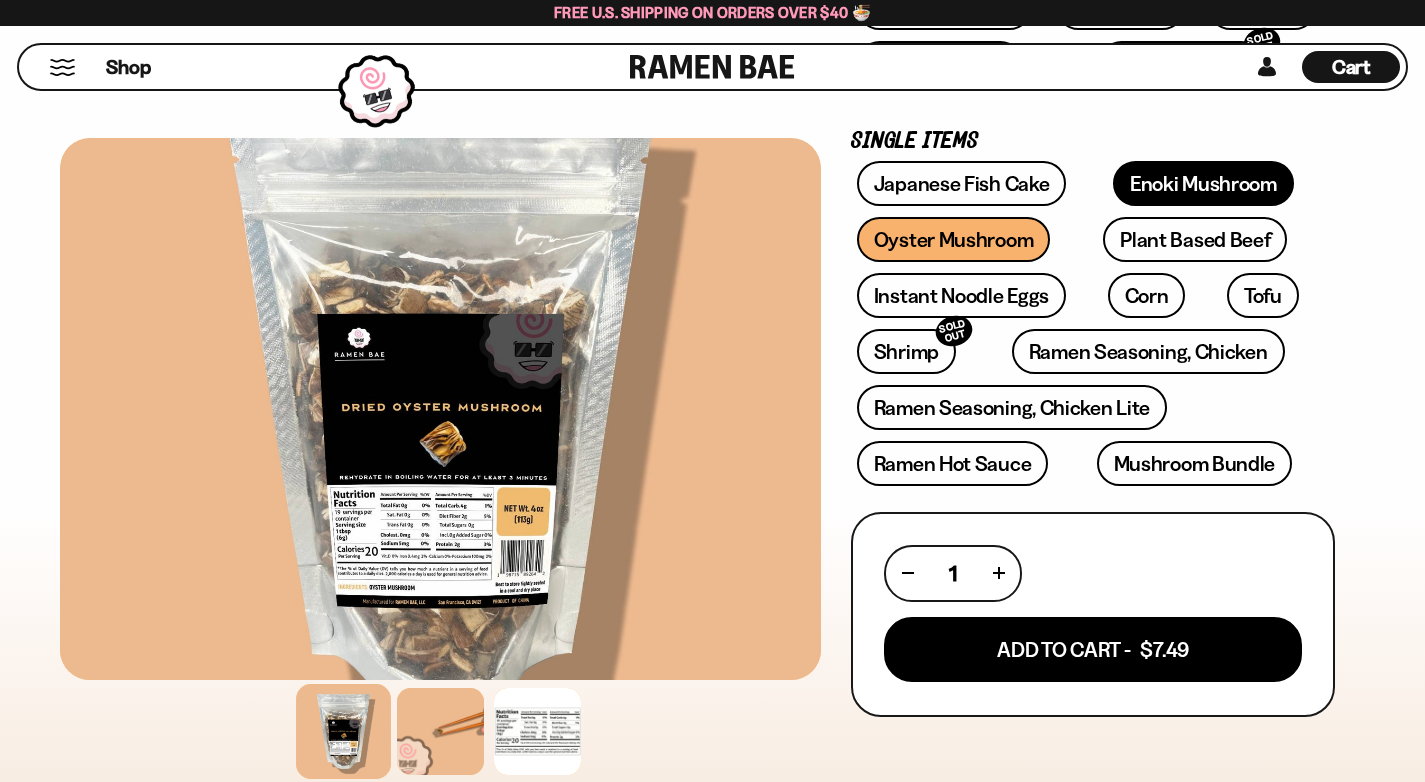 click on "Enoki Mushroom" at bounding box center [1203, 183] 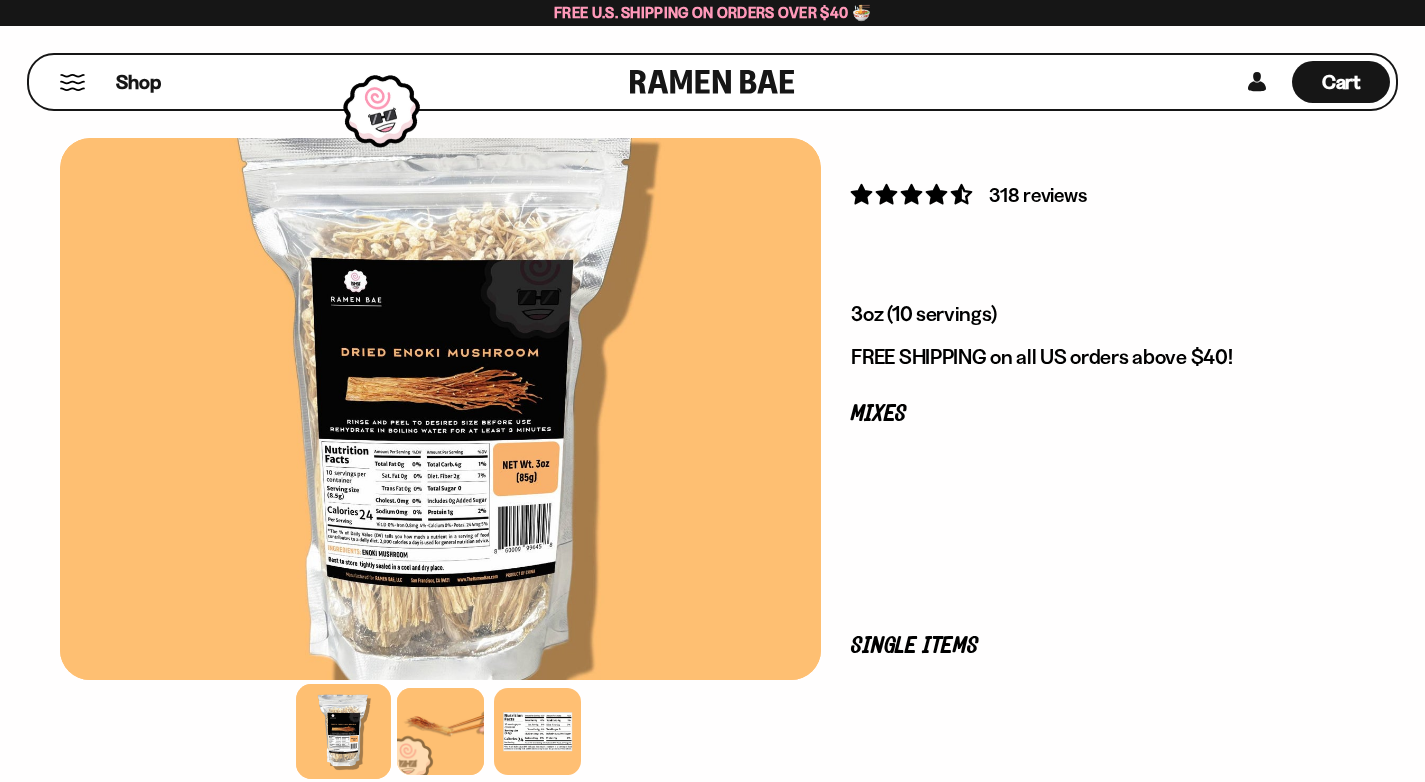 scroll, scrollTop: 0, scrollLeft: 0, axis: both 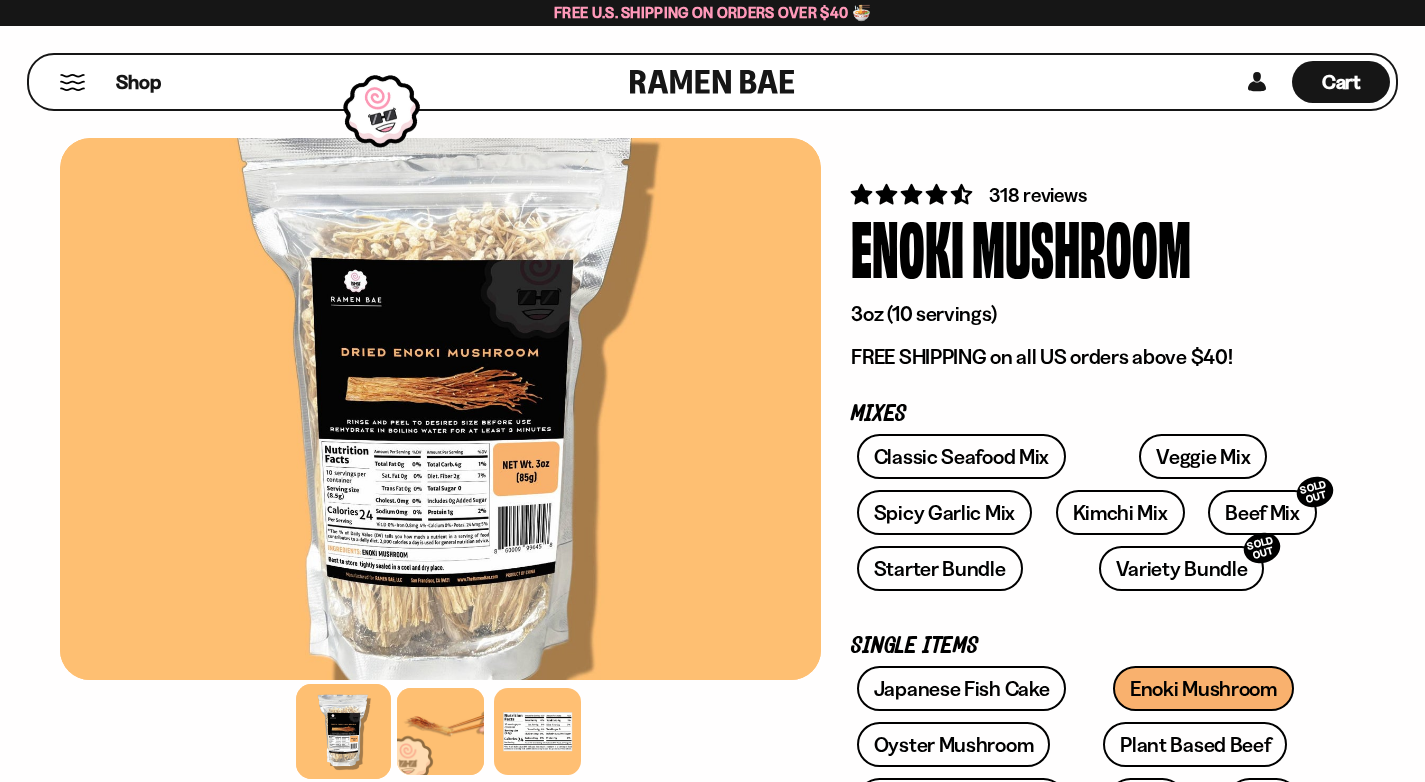 click at bounding box center [440, 409] 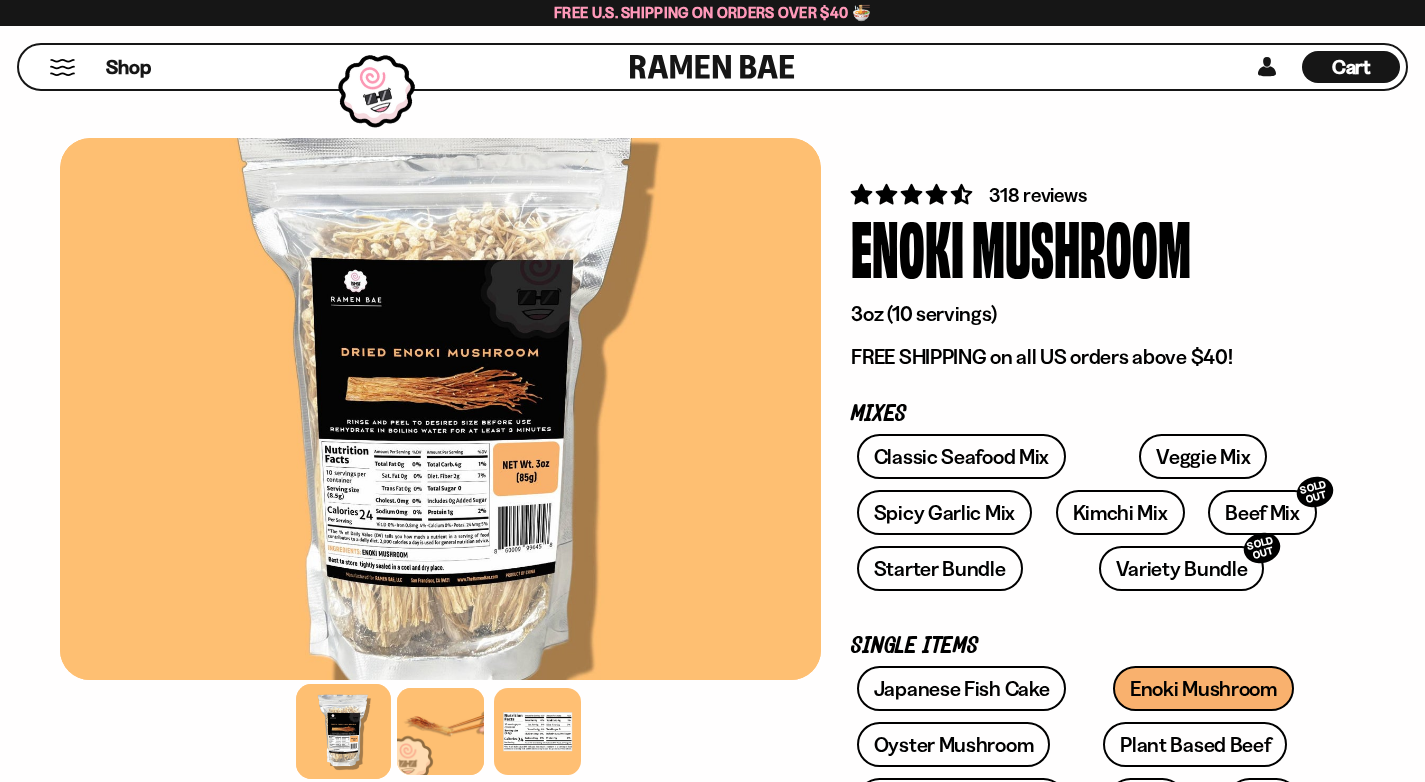 scroll, scrollTop: 181, scrollLeft: 0, axis: vertical 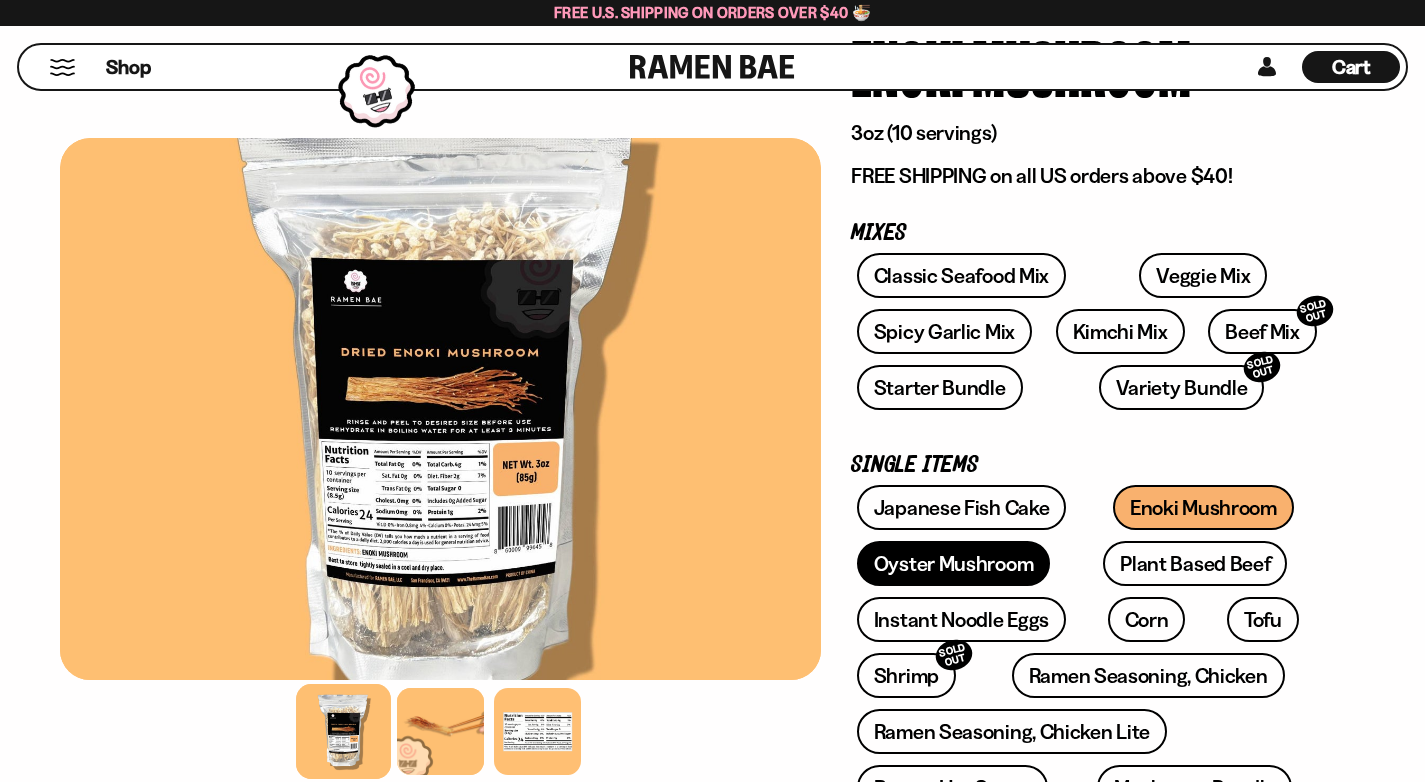 click on "Oyster Mushroom" at bounding box center (954, 563) 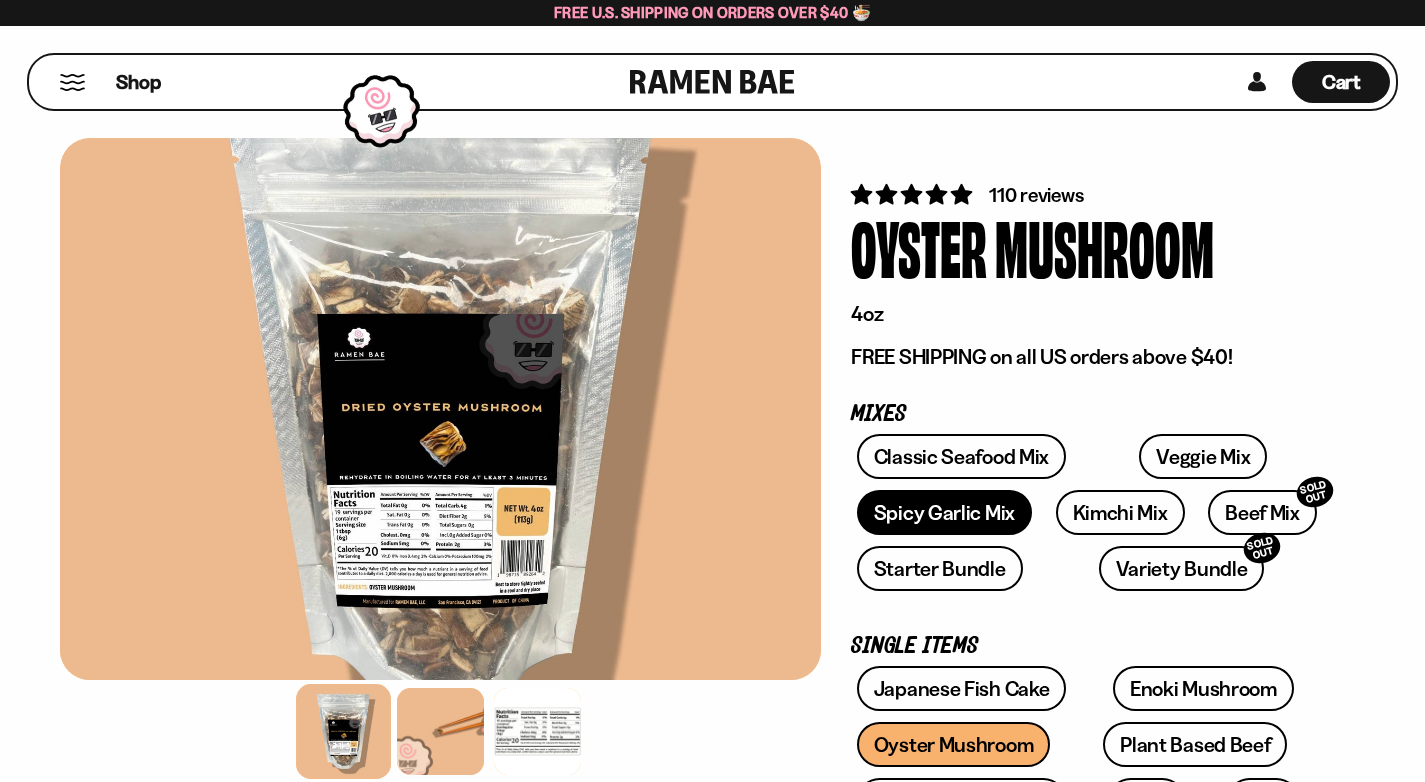 scroll, scrollTop: 240, scrollLeft: 0, axis: vertical 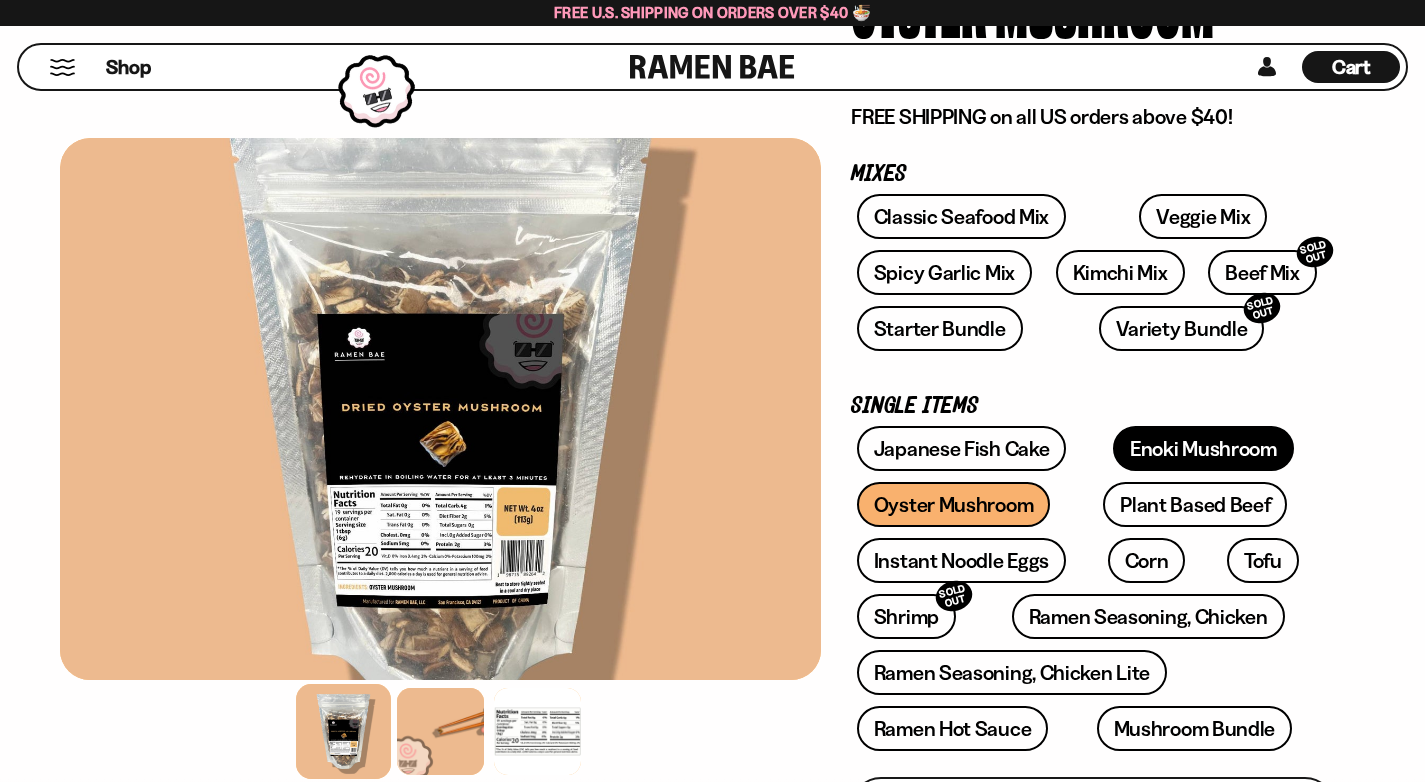 click on "Enoki Mushroom" at bounding box center (1203, 448) 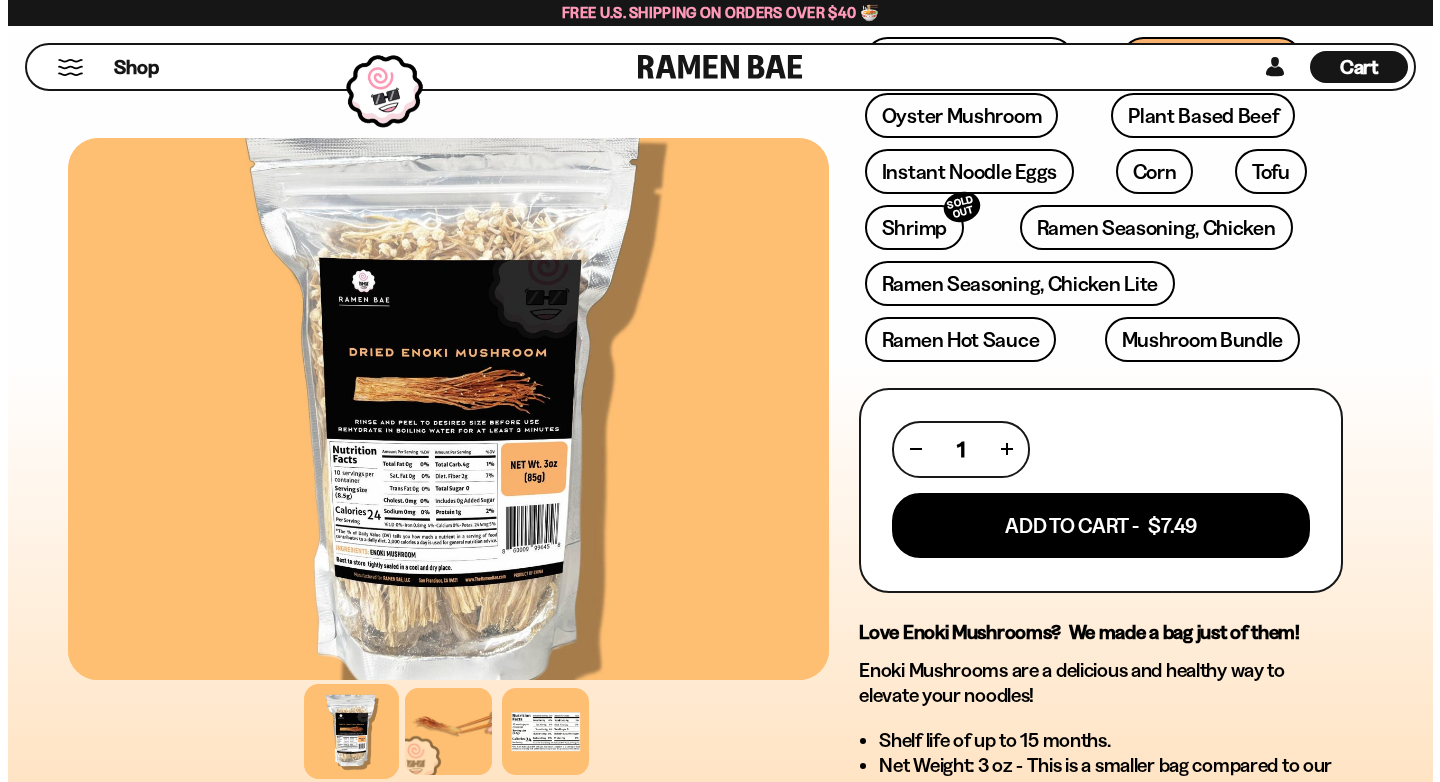 scroll, scrollTop: 732, scrollLeft: 0, axis: vertical 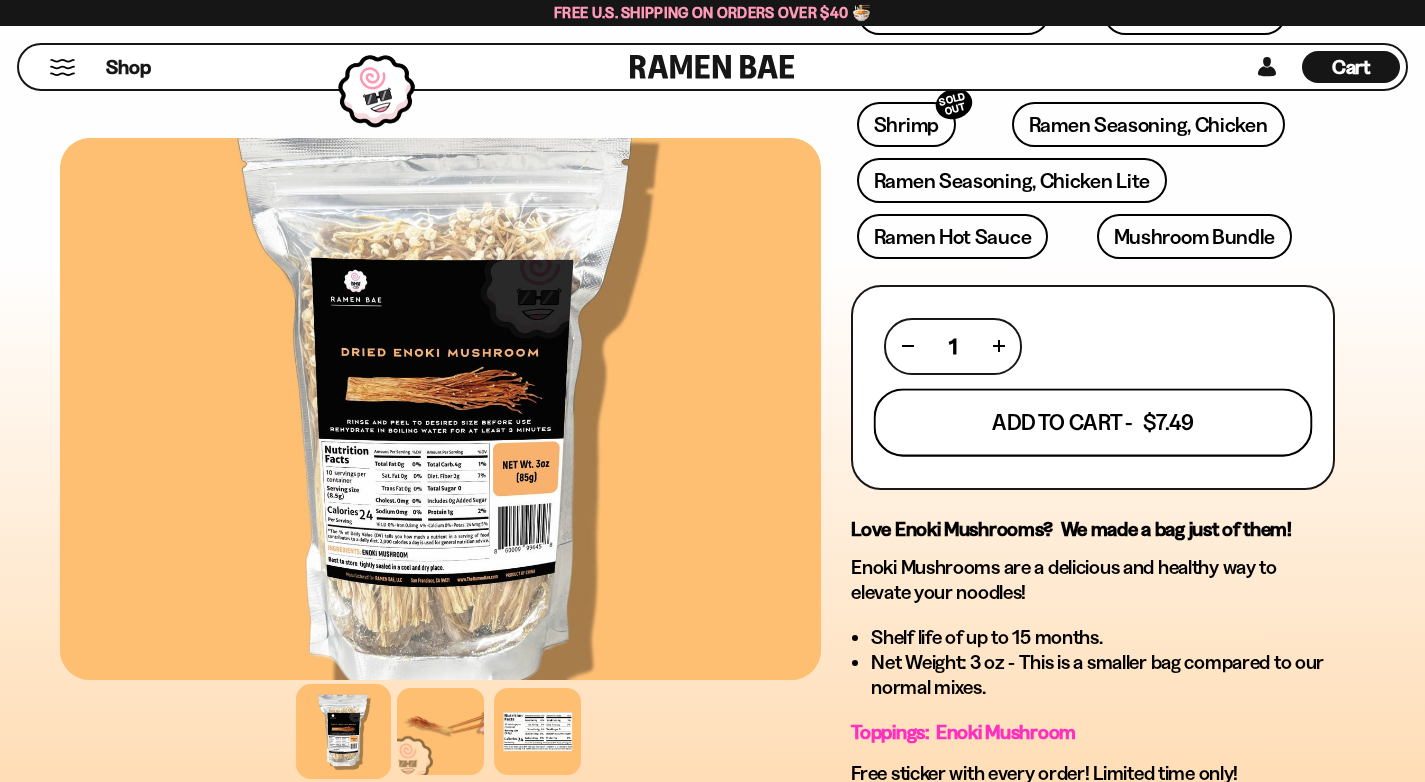 click on "Add To Cart -
$7.49" at bounding box center (1093, 422) 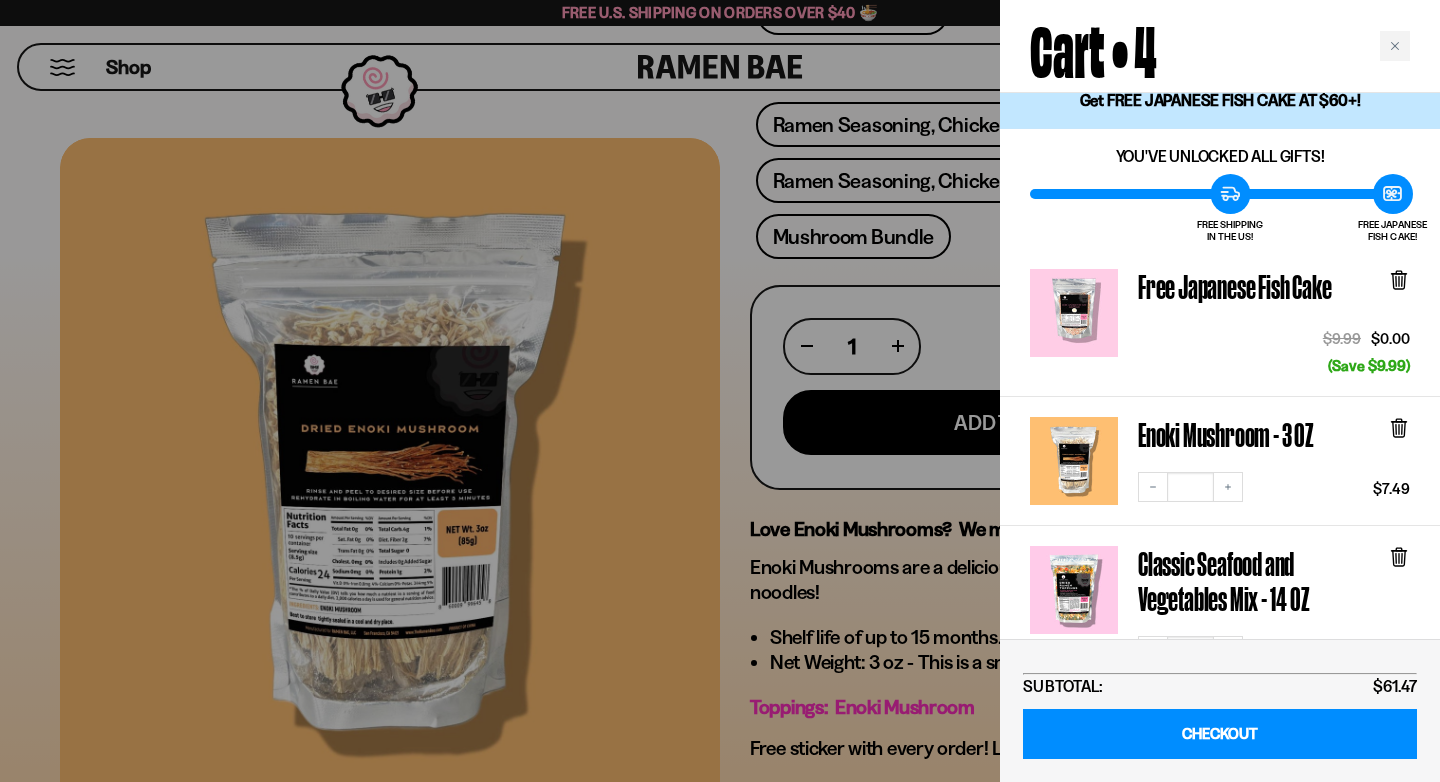 scroll, scrollTop: 0, scrollLeft: 0, axis: both 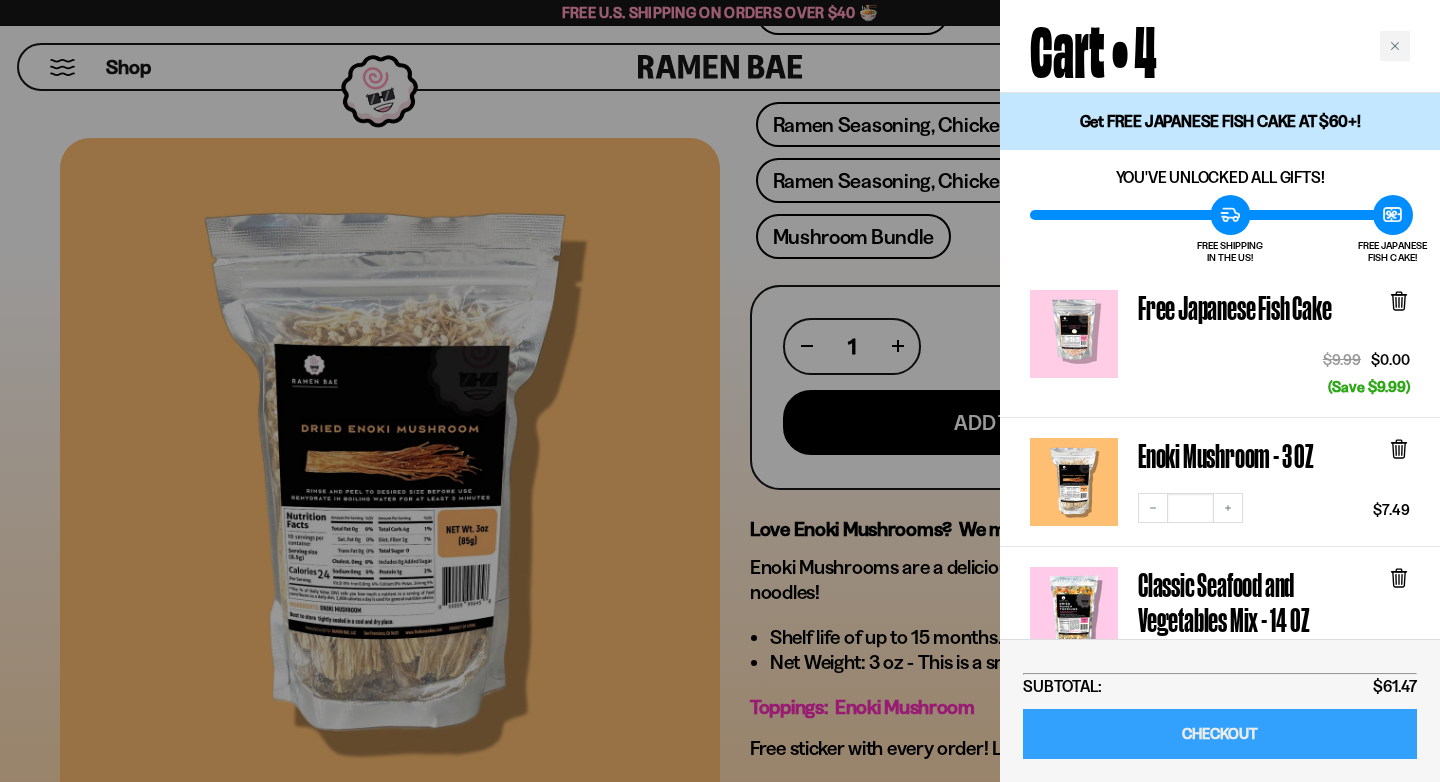 click on "CHECKOUT" at bounding box center (1220, 734) 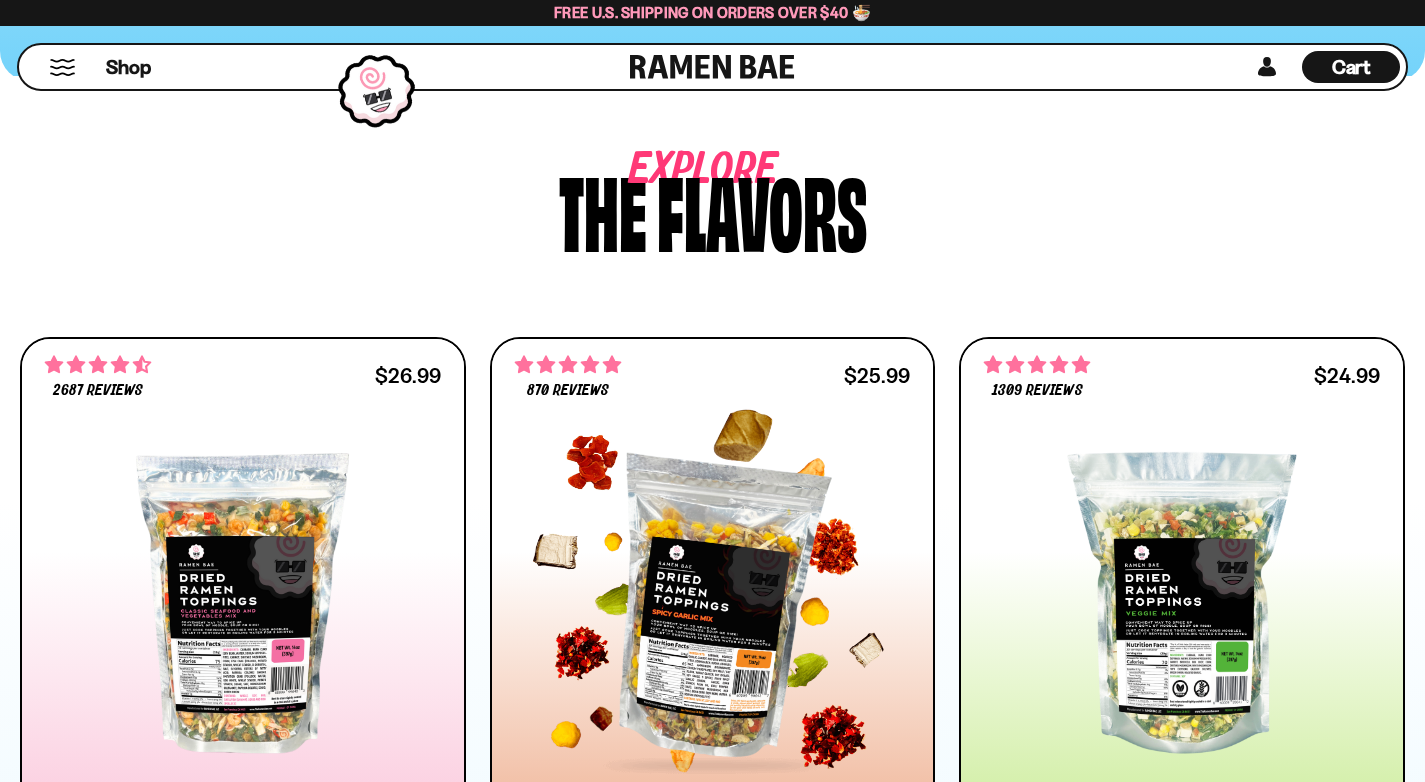 scroll, scrollTop: 1036, scrollLeft: 0, axis: vertical 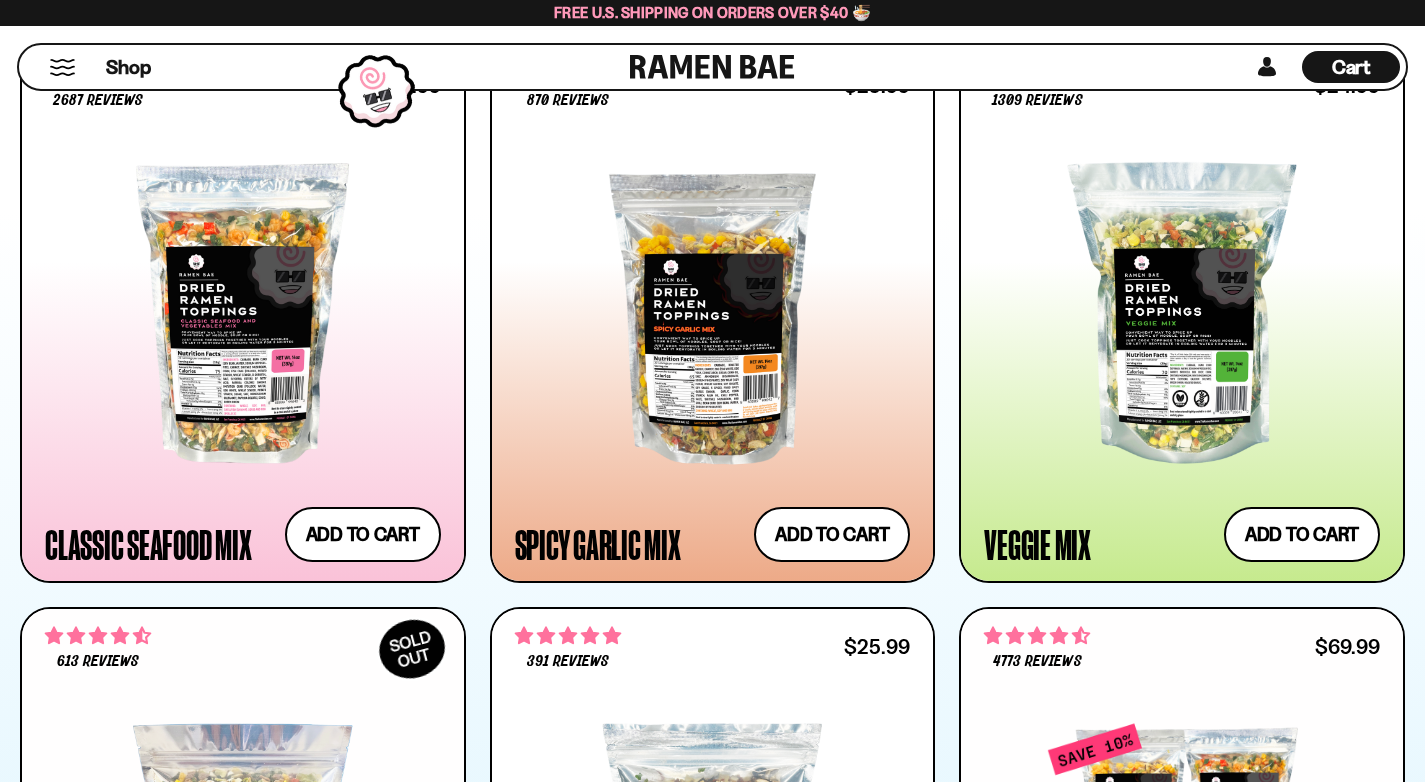 click on "Free U.S. Shipping on Orders over $40 🍜" at bounding box center (712, 13) 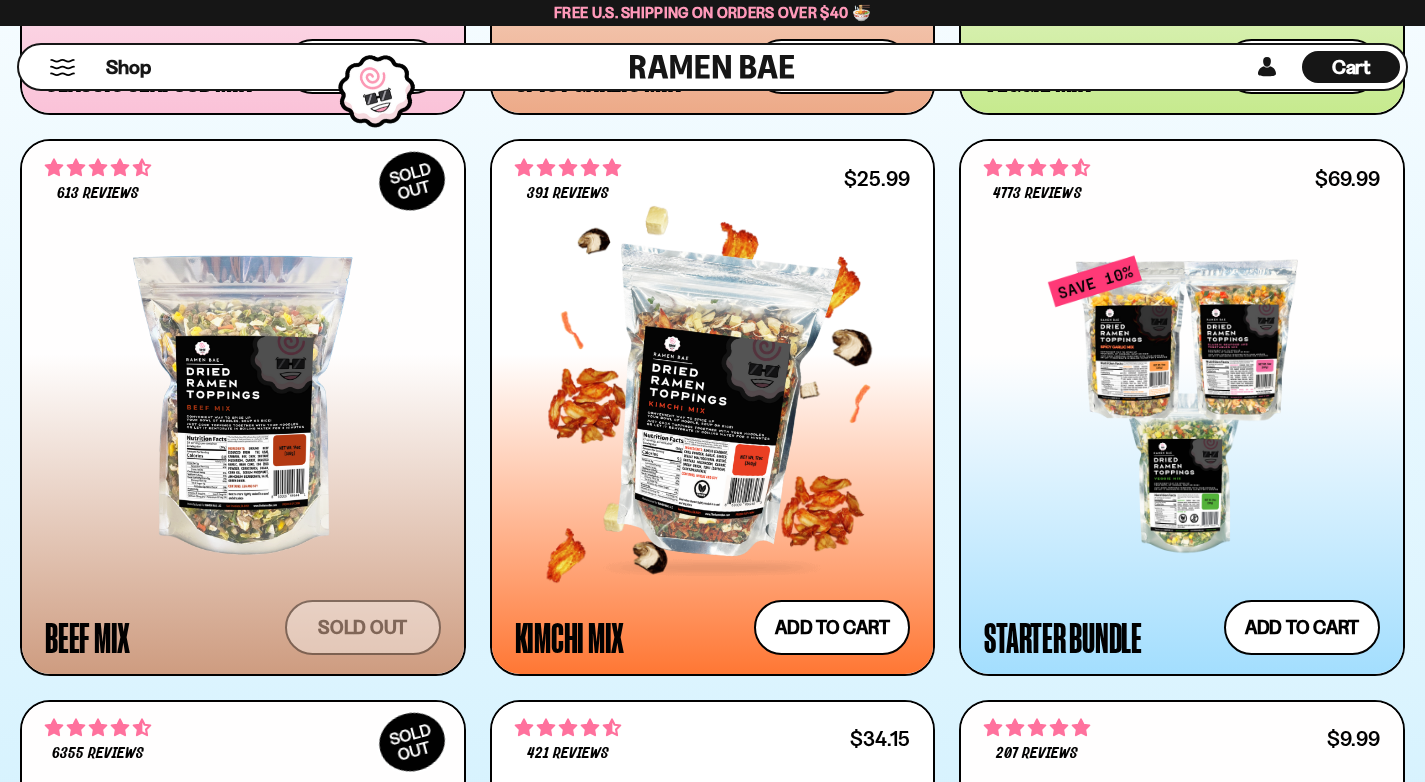 scroll, scrollTop: 2100, scrollLeft: 0, axis: vertical 